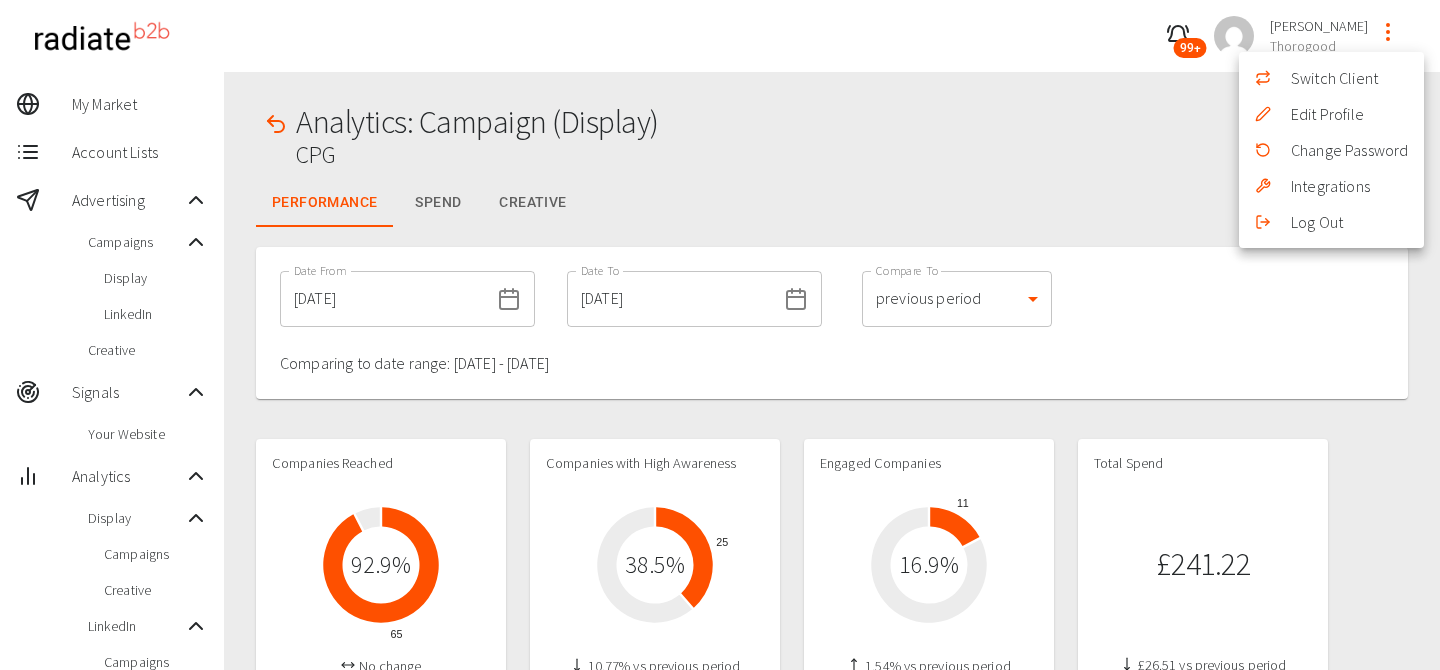 scroll, scrollTop: 0, scrollLeft: 0, axis: both 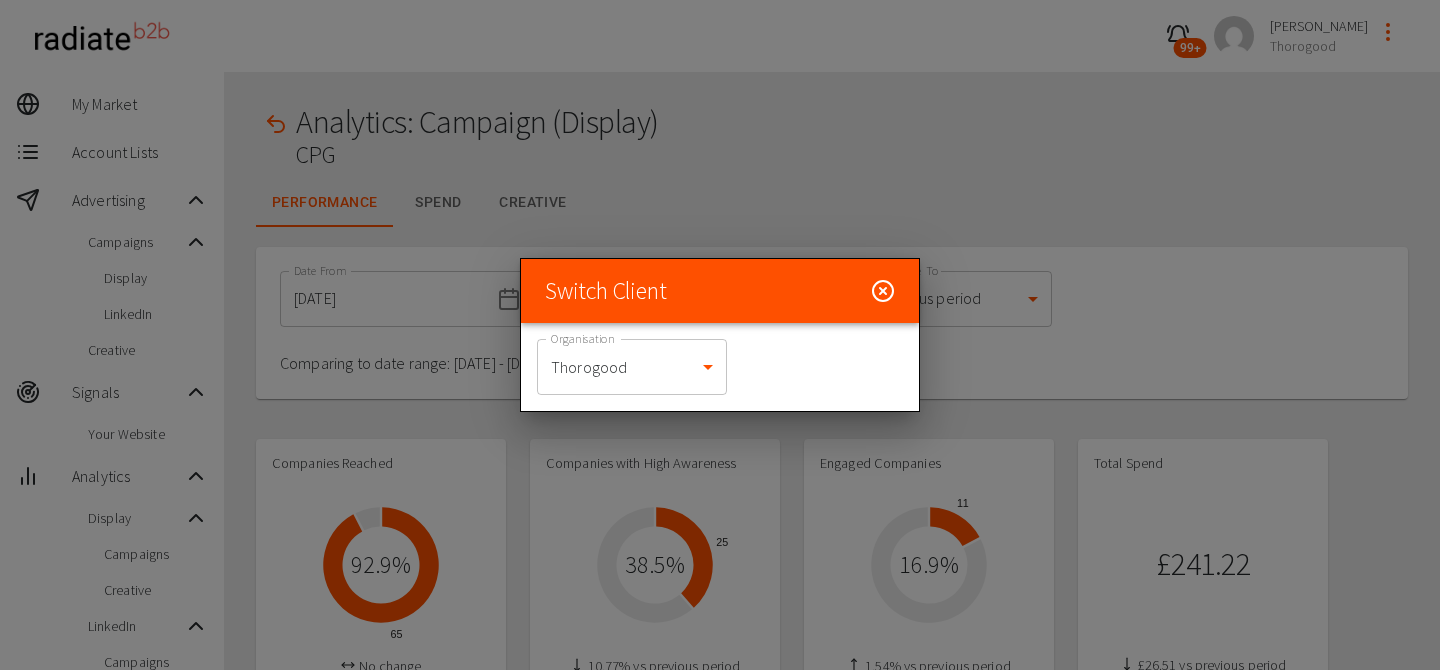 click on "99+ Riaz Kanani Thorogood My Market Account Lists Advertising Campaigns Display LinkedIn Creative Signals Your Website Analytics Display Campaigns Creative LinkedIn Campaigns Demographics Trevor Settings Admin Tools Data Health Check Analytics: Campaign (Display) CPG  Performance Spend Creative Date From 05/07/2025 Date From Date To 11/07/2025 Date To Compare To previous period  1 Compare To Comparing to date range:   28/06/2025   -   04/07/2025 Companies Reached   65     92.9 % No change Companies with High Awareness   25     38.5 % 10.77% vs previous period Engaged Companies   11     16.9 % 1.54% vs previous period Total Spend £241.22 £26.51 vs previous period Number of Impressions 12,840 1,861 vs previous period Number of People Reached 2,303 382 vs previous period Number of Companies Clicked 11 2 vs previous period Number of Companies on Website 1 2 vs previous period Export file is processing. You'll receive a notification when it's ready. ​ ​ Actions Account People Impressions Clicks 2" at bounding box center (720, 969) 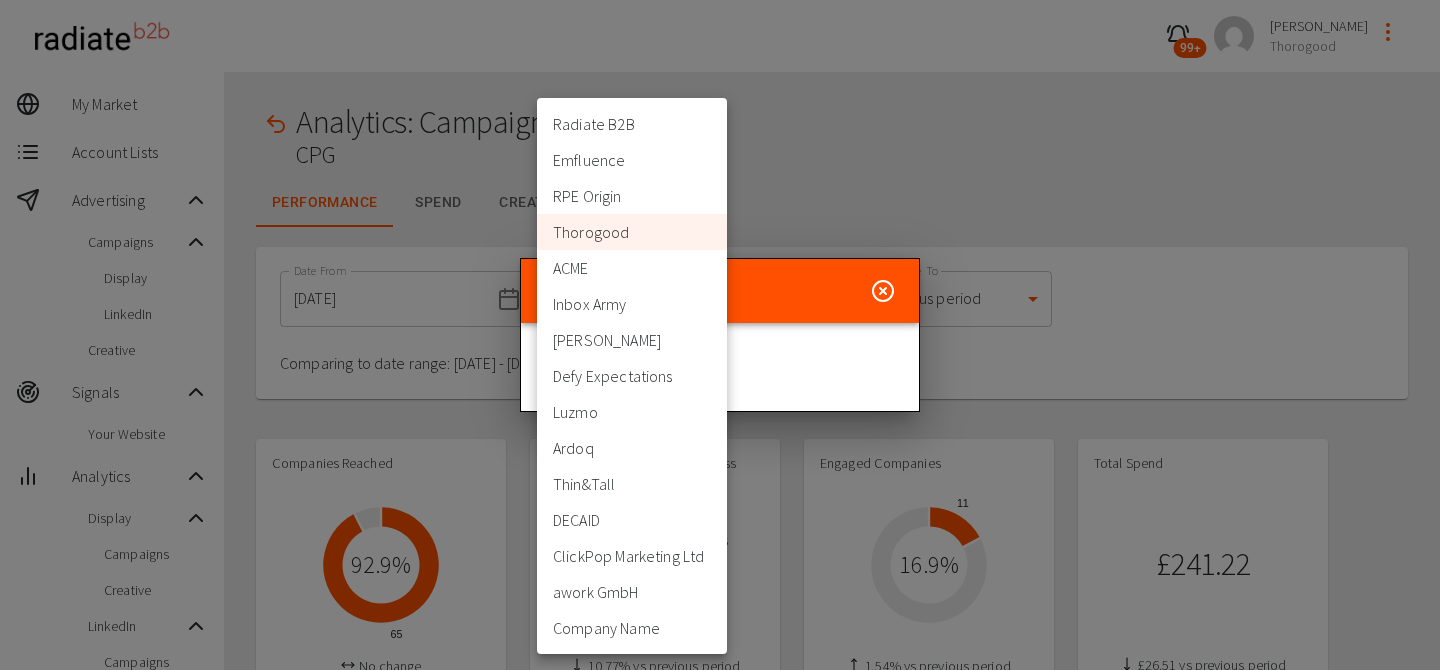 click on "ClickPop Marketing Ltd" at bounding box center (632, 556) 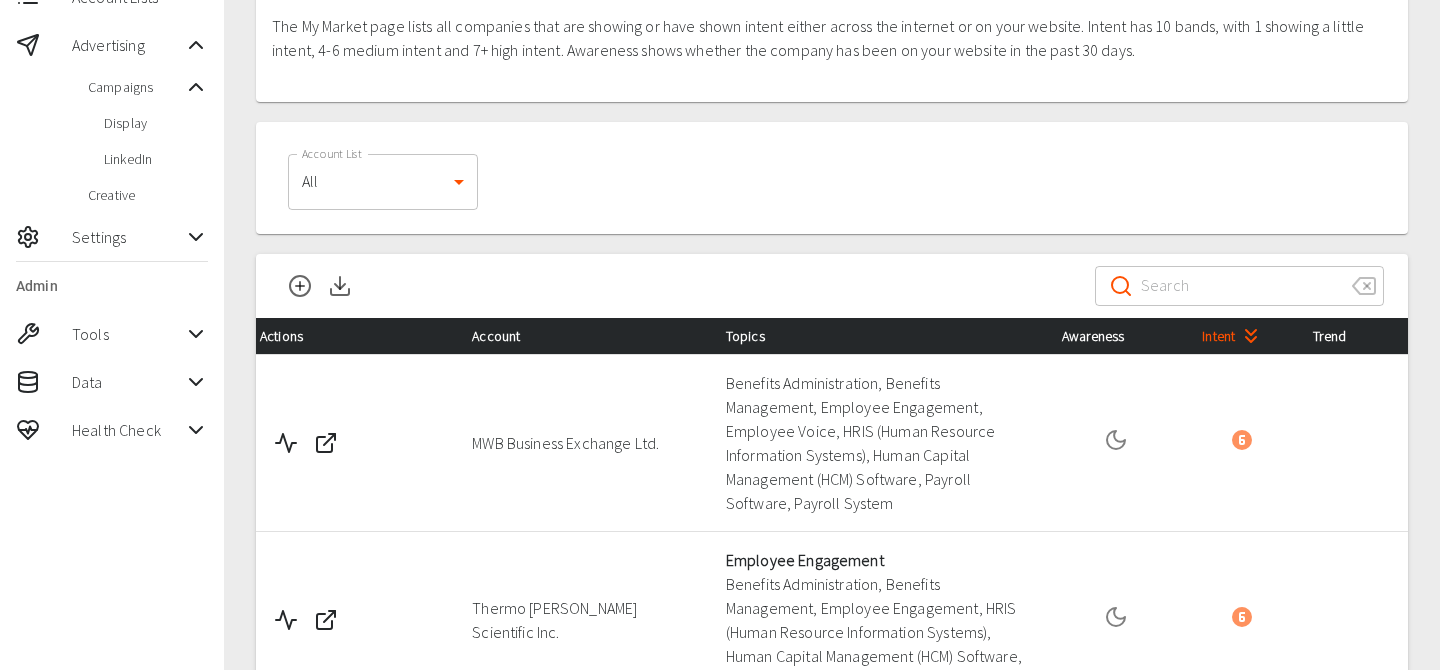 scroll, scrollTop: 140, scrollLeft: 0, axis: vertical 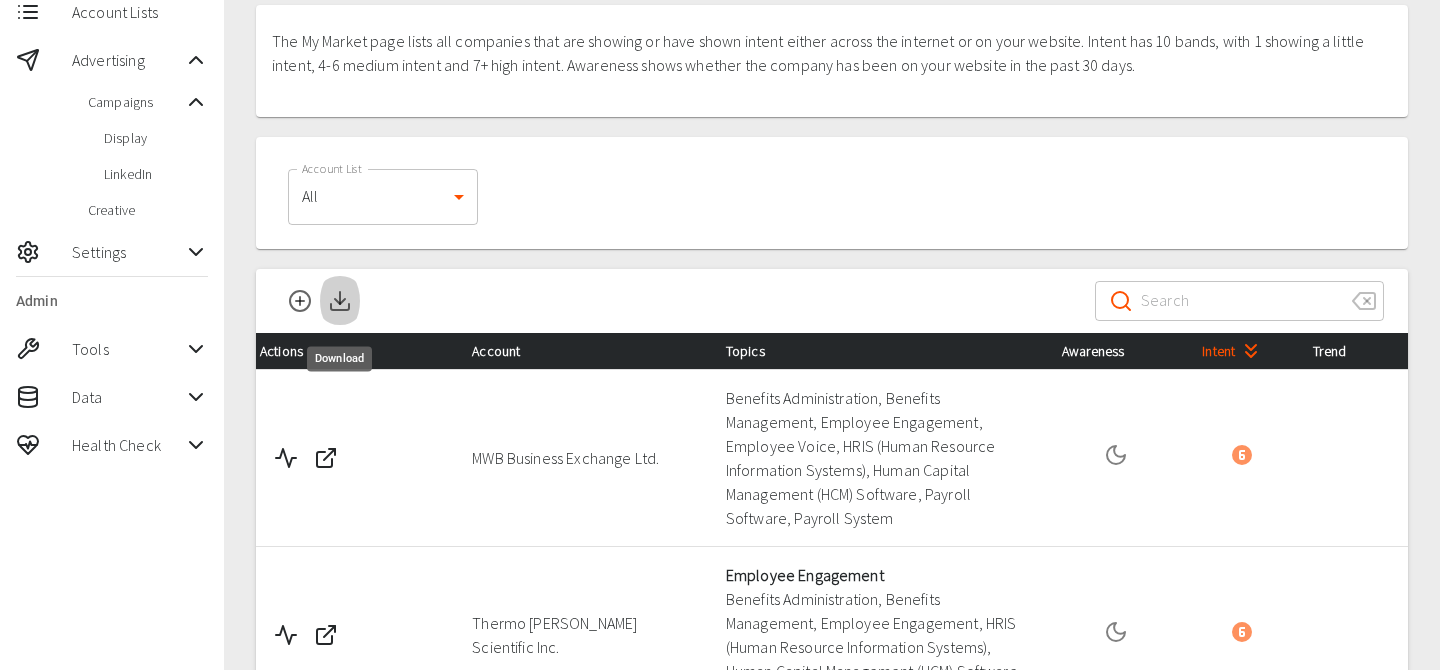 click 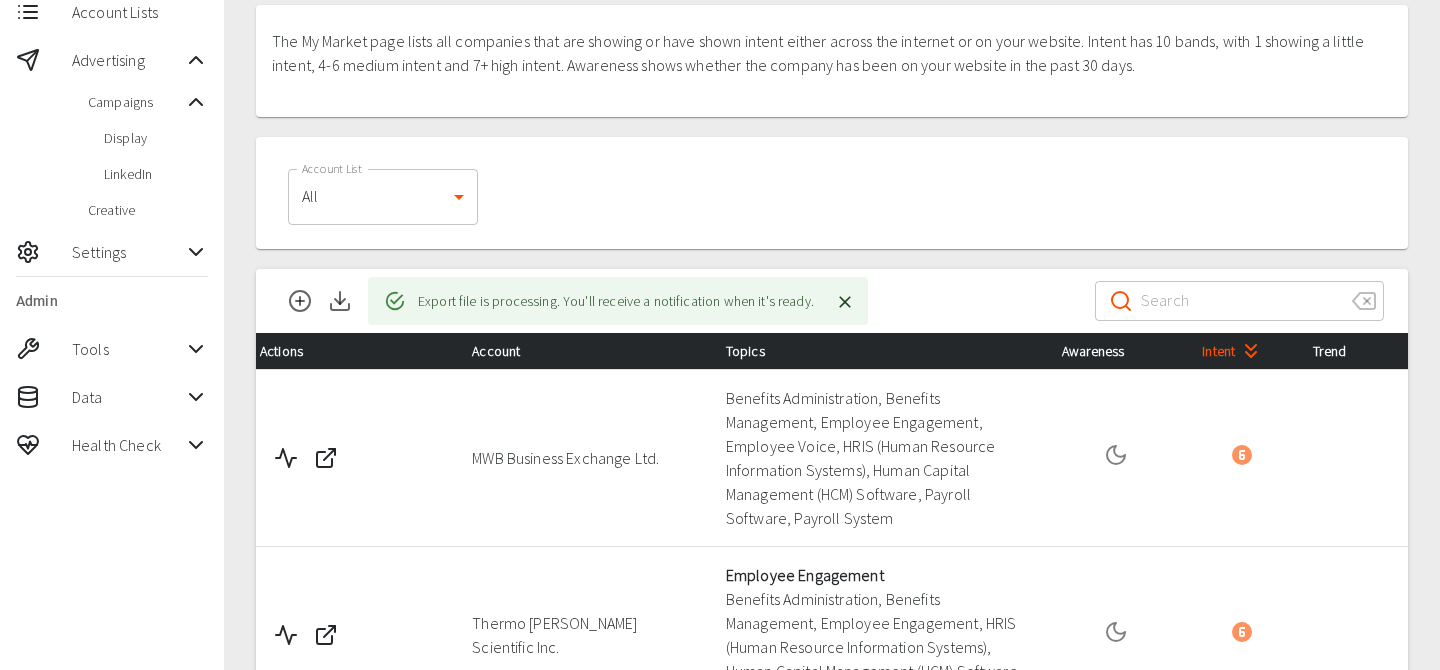 scroll, scrollTop: 0, scrollLeft: 0, axis: both 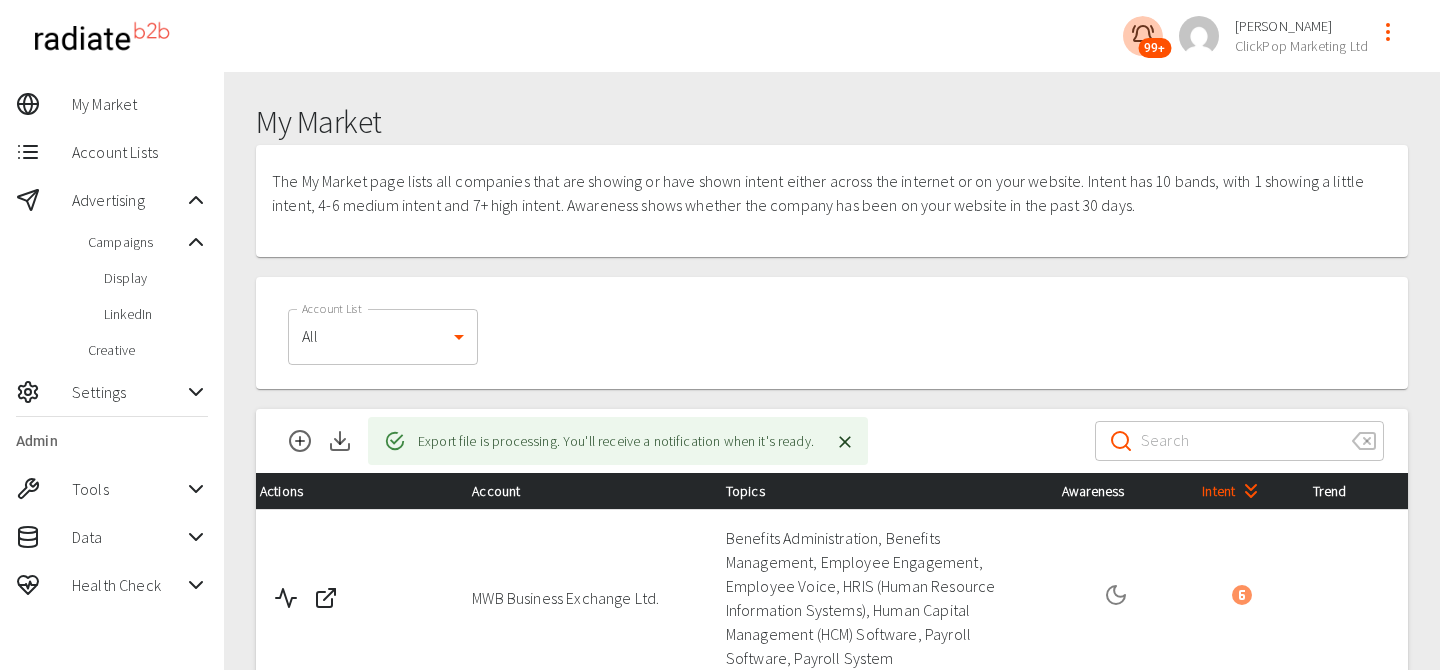 click 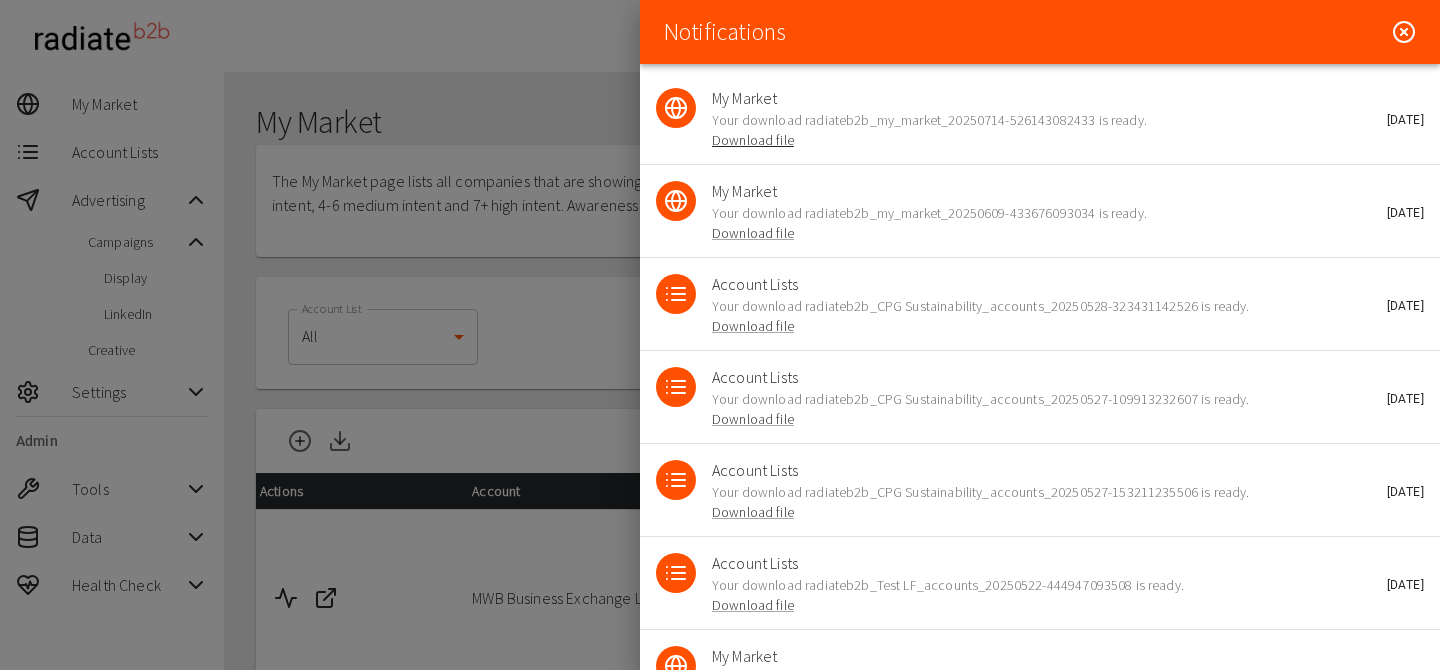 click on "Download file" at bounding box center [753, 140] 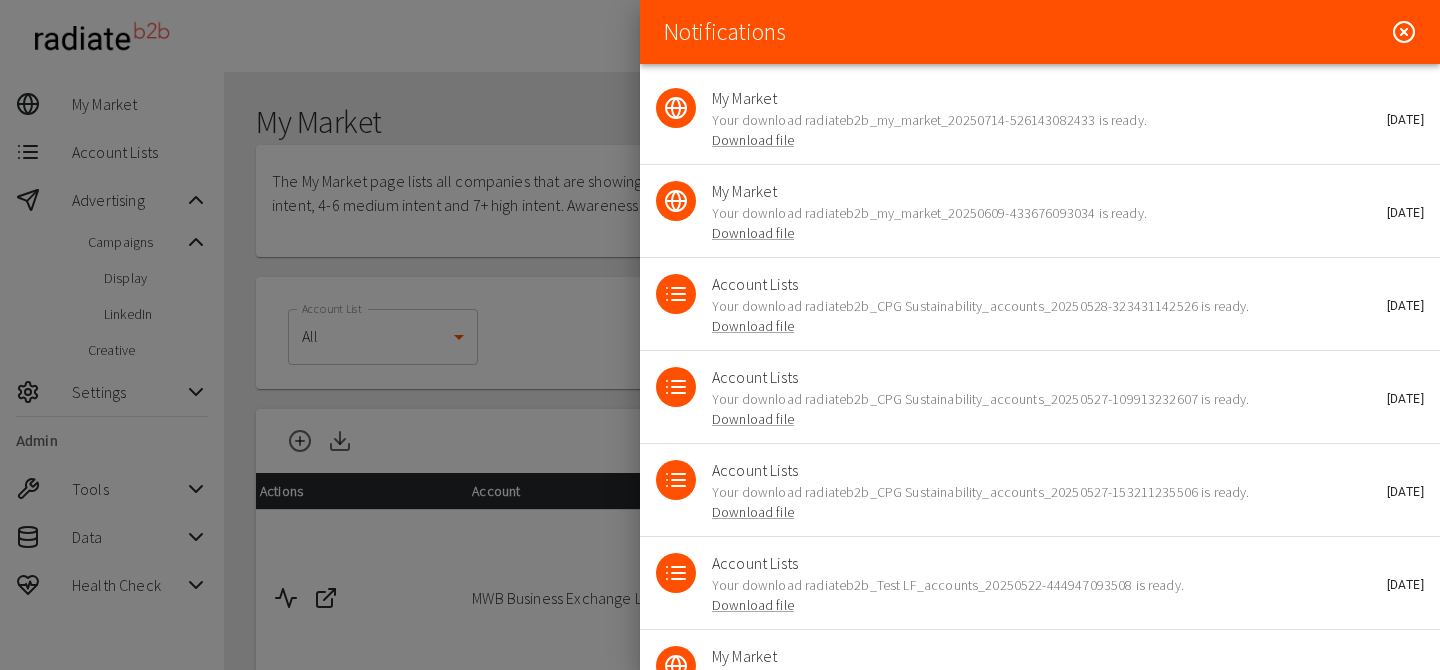click at bounding box center (720, 335) 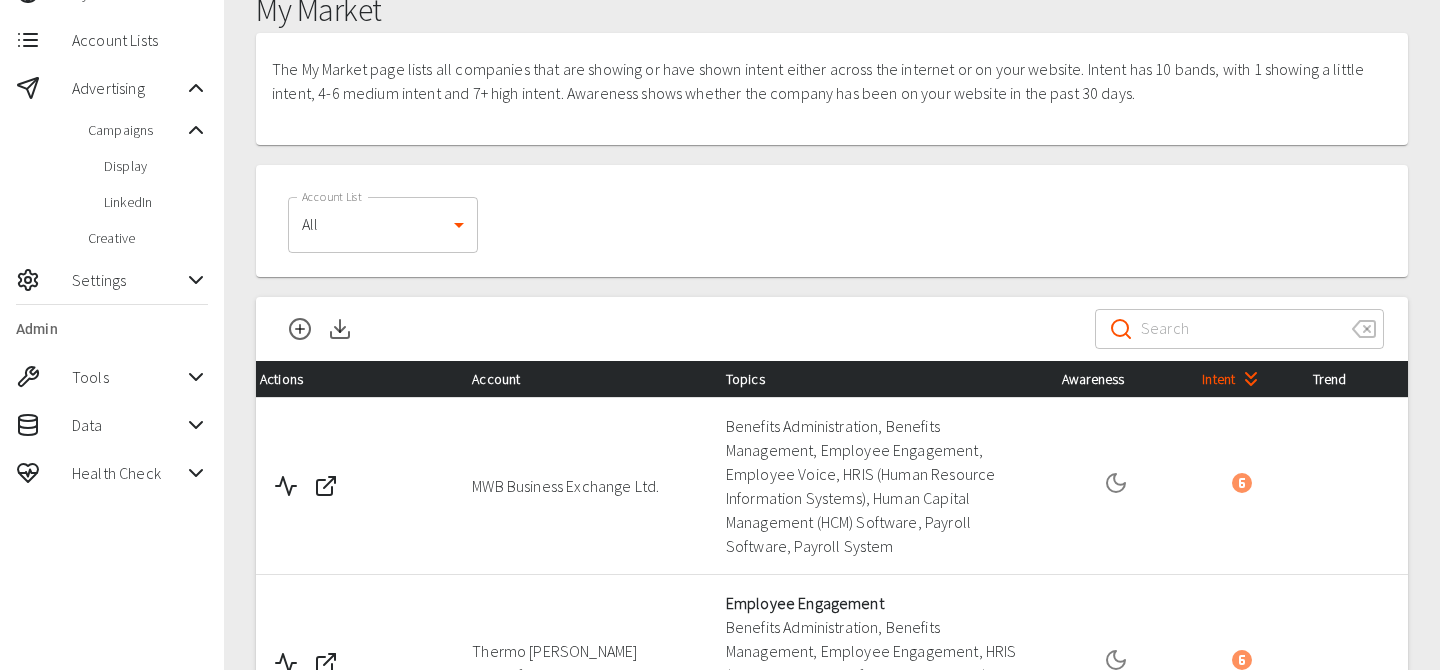 scroll, scrollTop: 143, scrollLeft: 0, axis: vertical 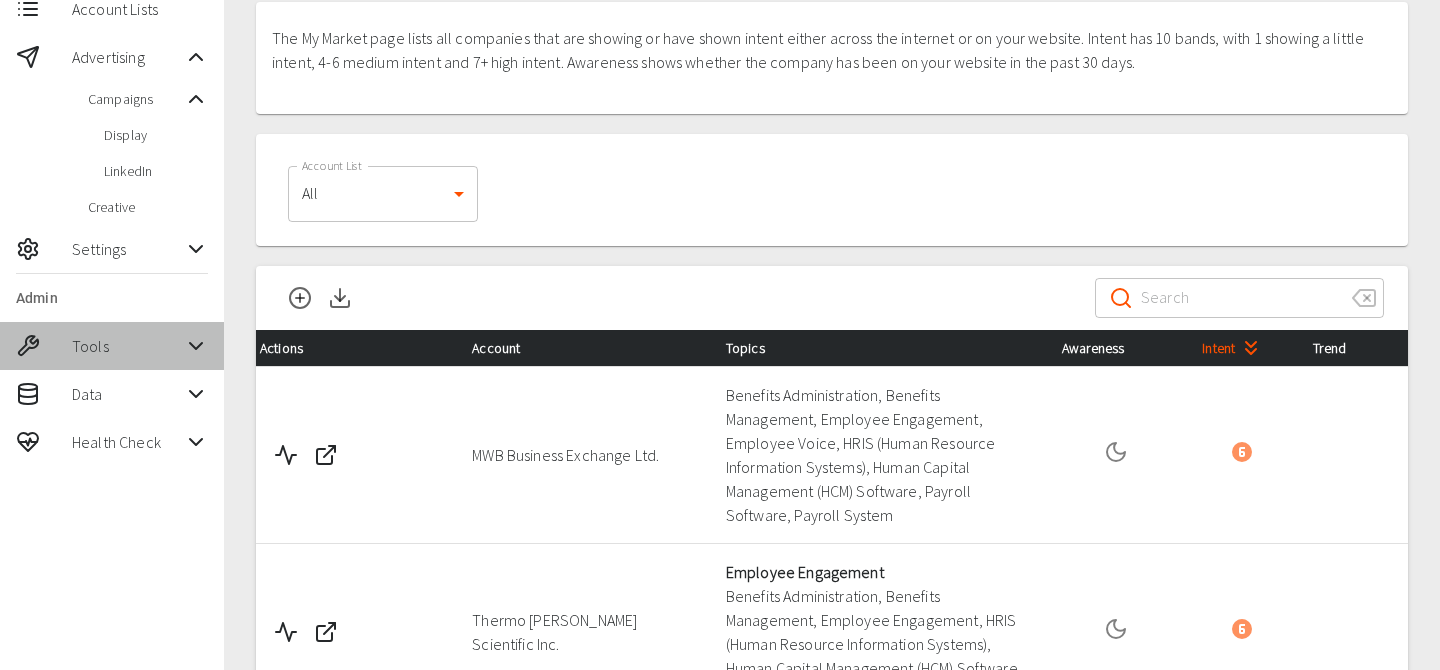 click on "Tools" at bounding box center [128, 346] 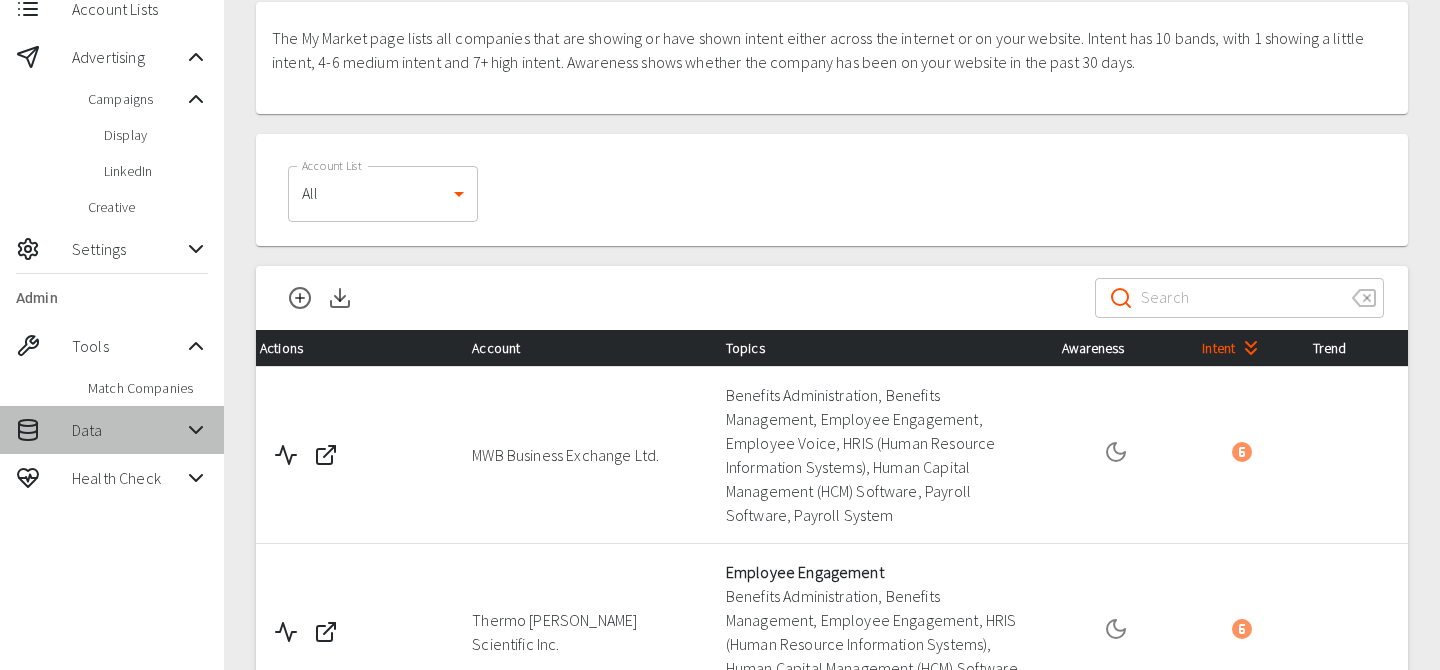 click on "Data" at bounding box center (112, 430) 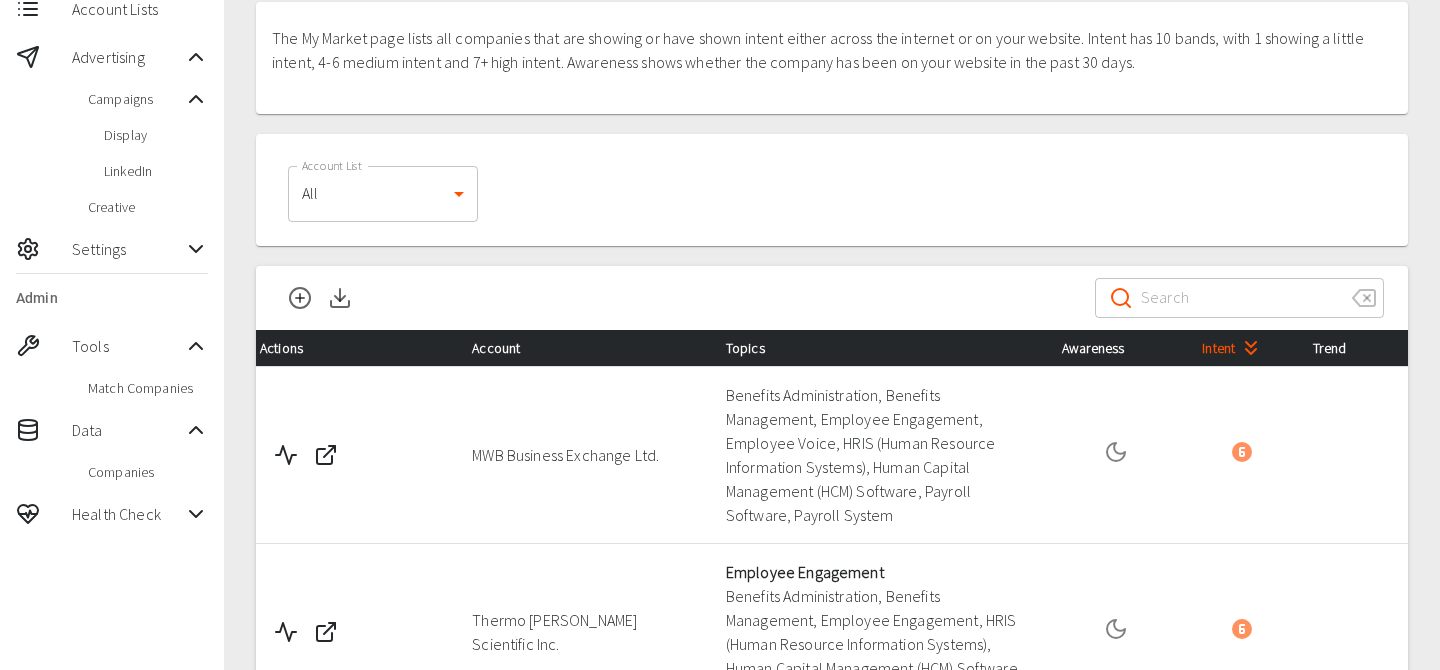 drag, startPoint x: 120, startPoint y: 490, endPoint x: 118, endPoint y: 477, distance: 13.152946 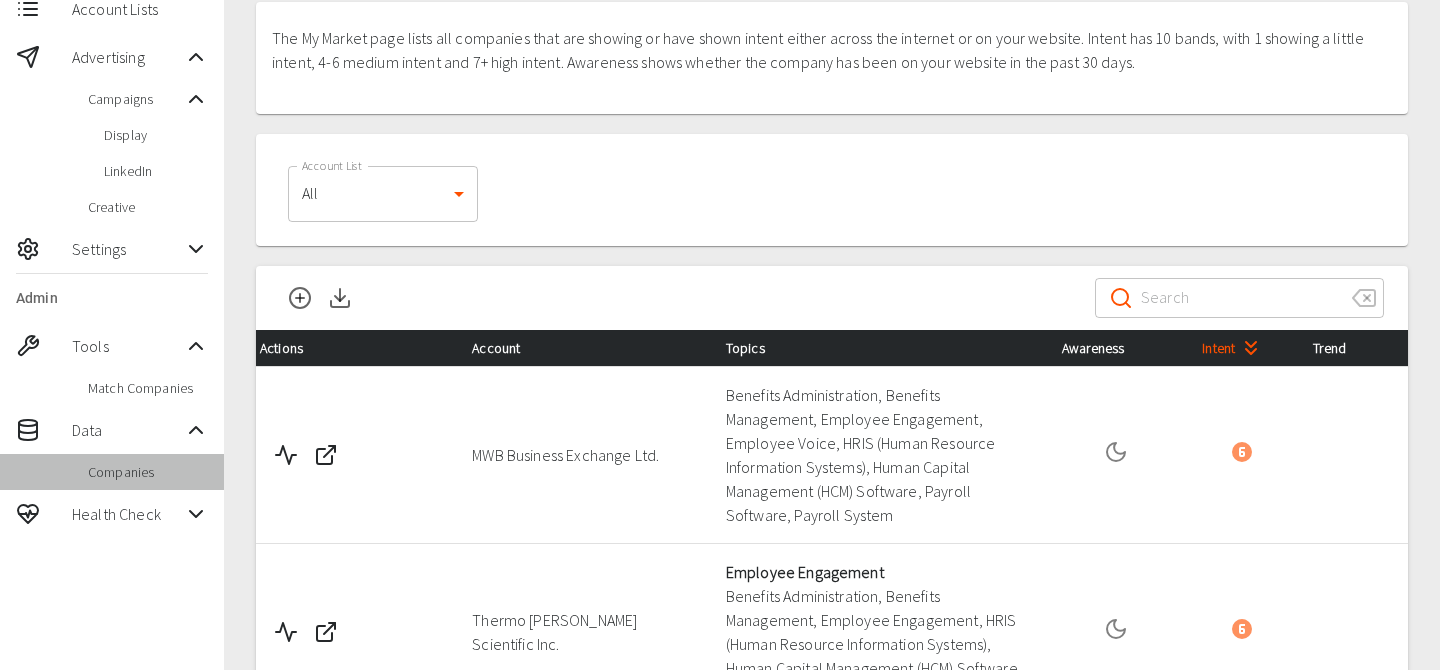 click on "Companies" at bounding box center [148, 472] 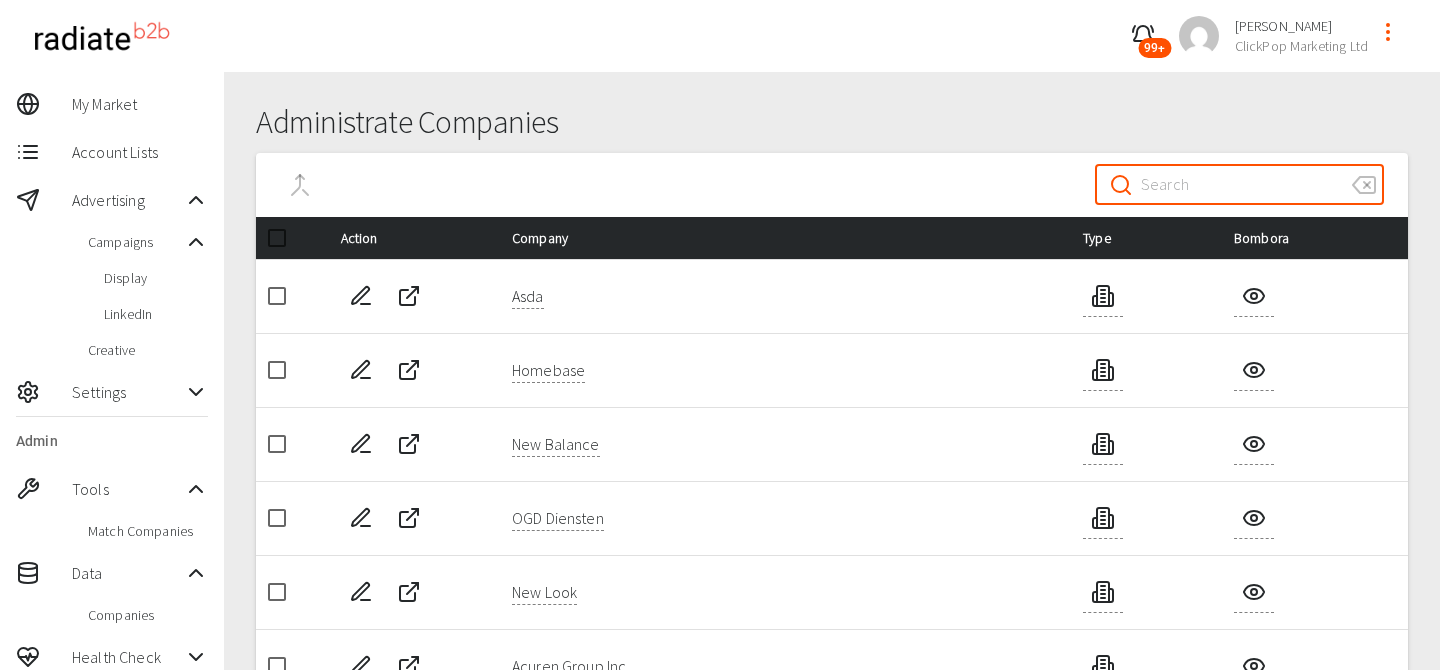 click at bounding box center (1238, 185) 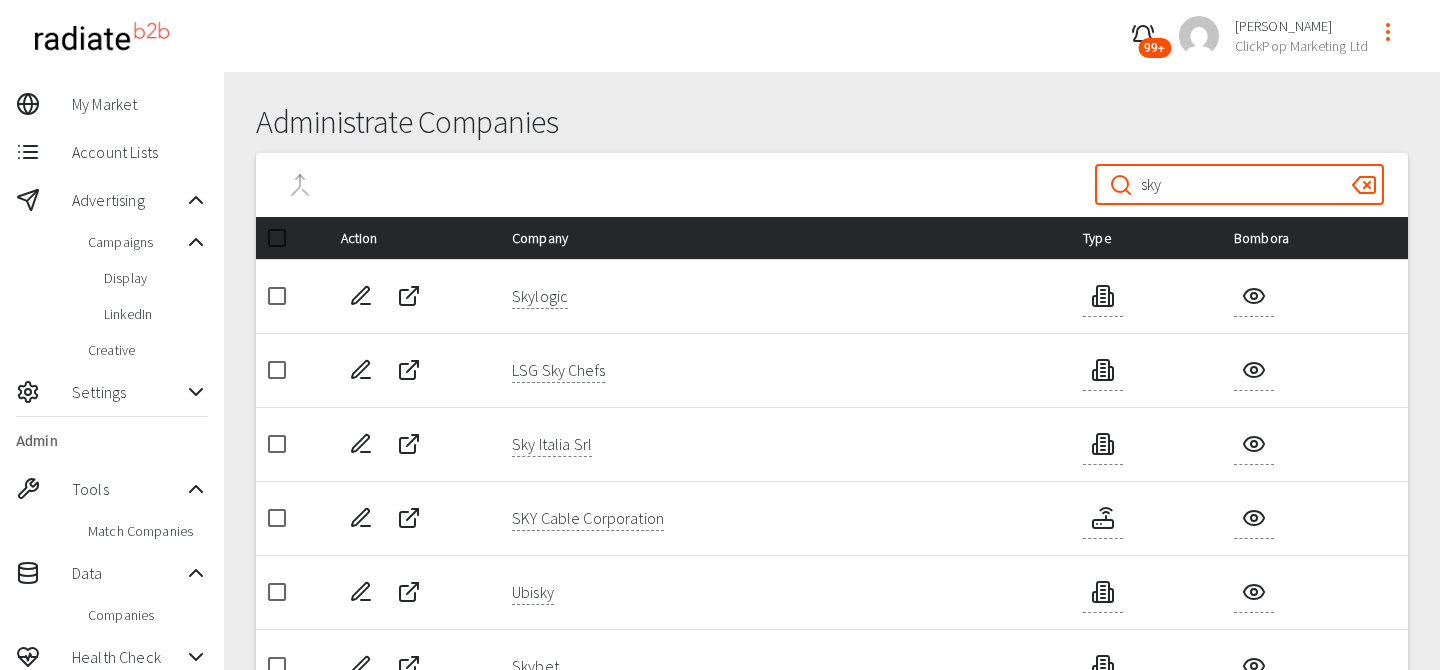 type on "sky" 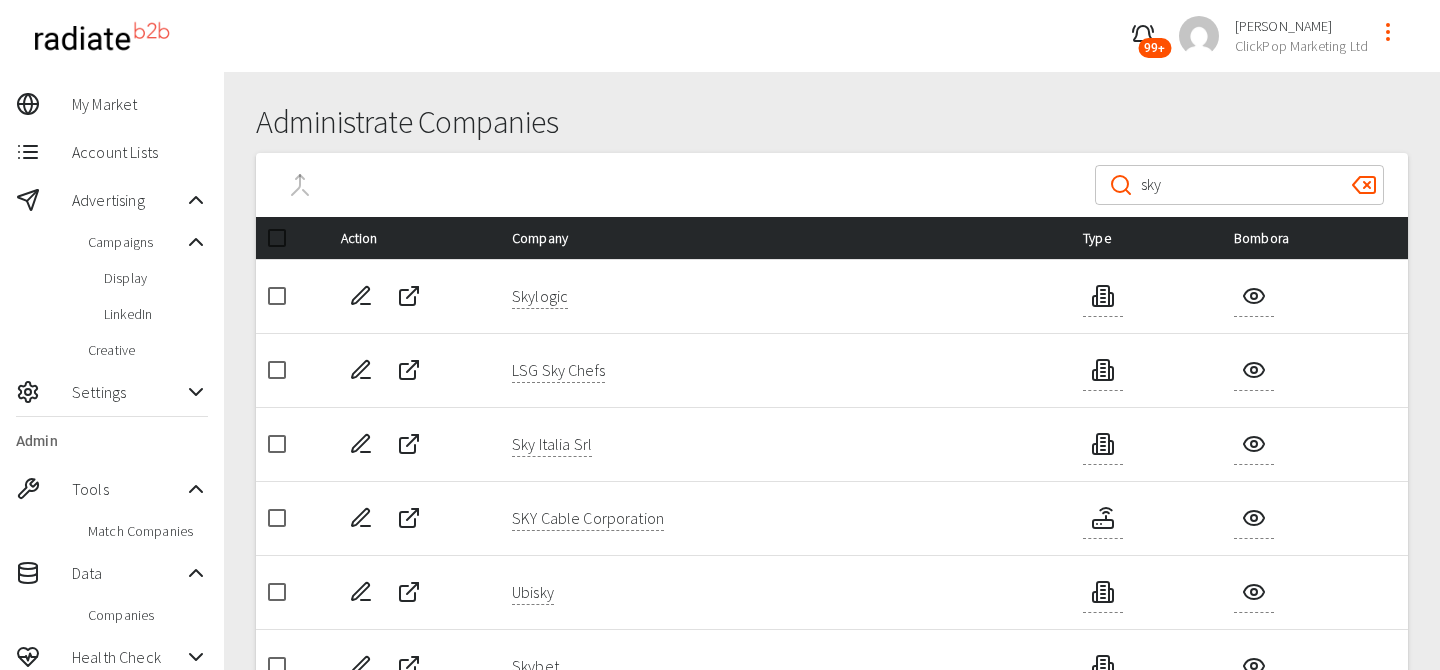 type 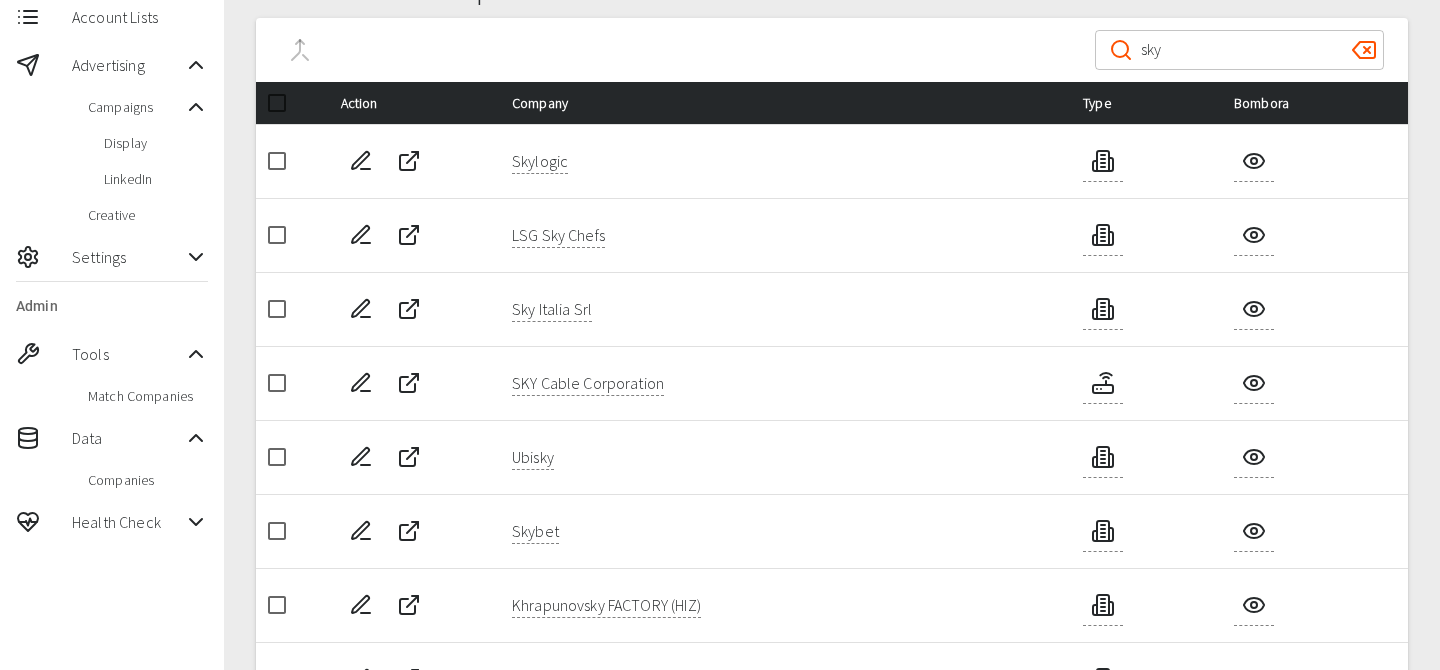 scroll, scrollTop: 0, scrollLeft: 0, axis: both 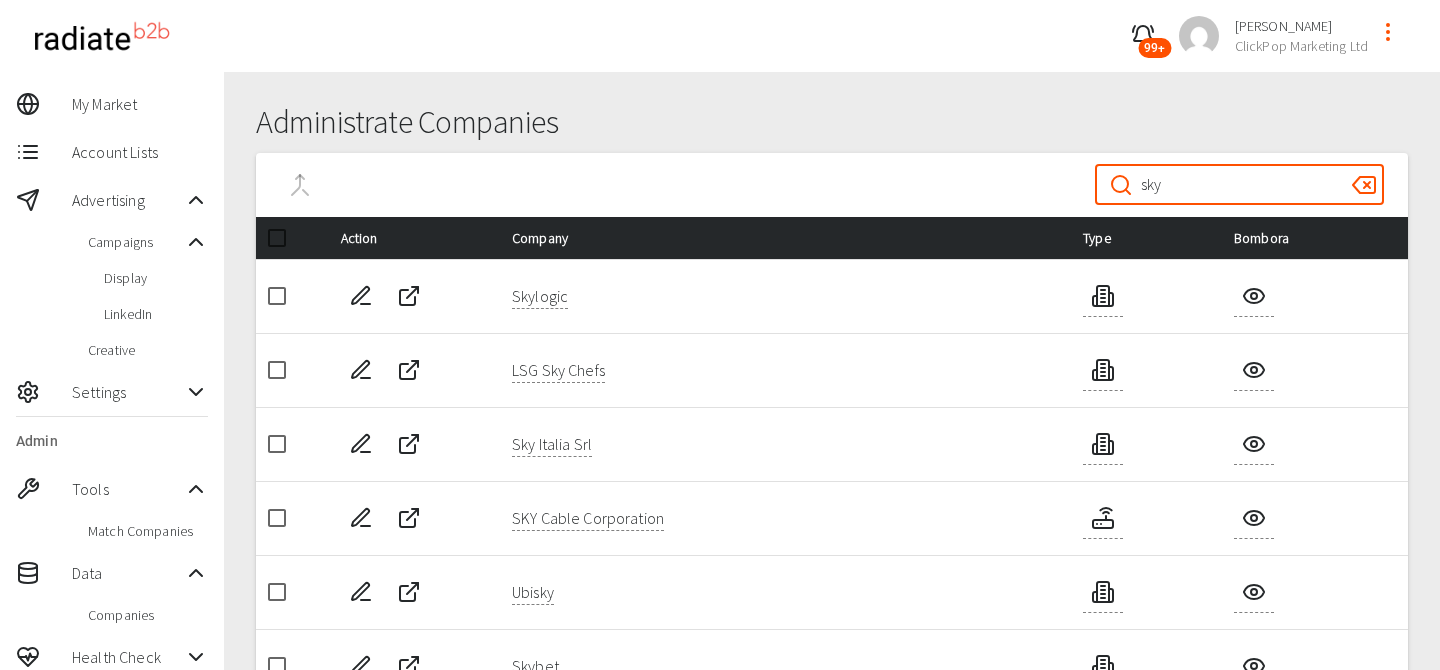 click on "sky" at bounding box center (1238, 185) 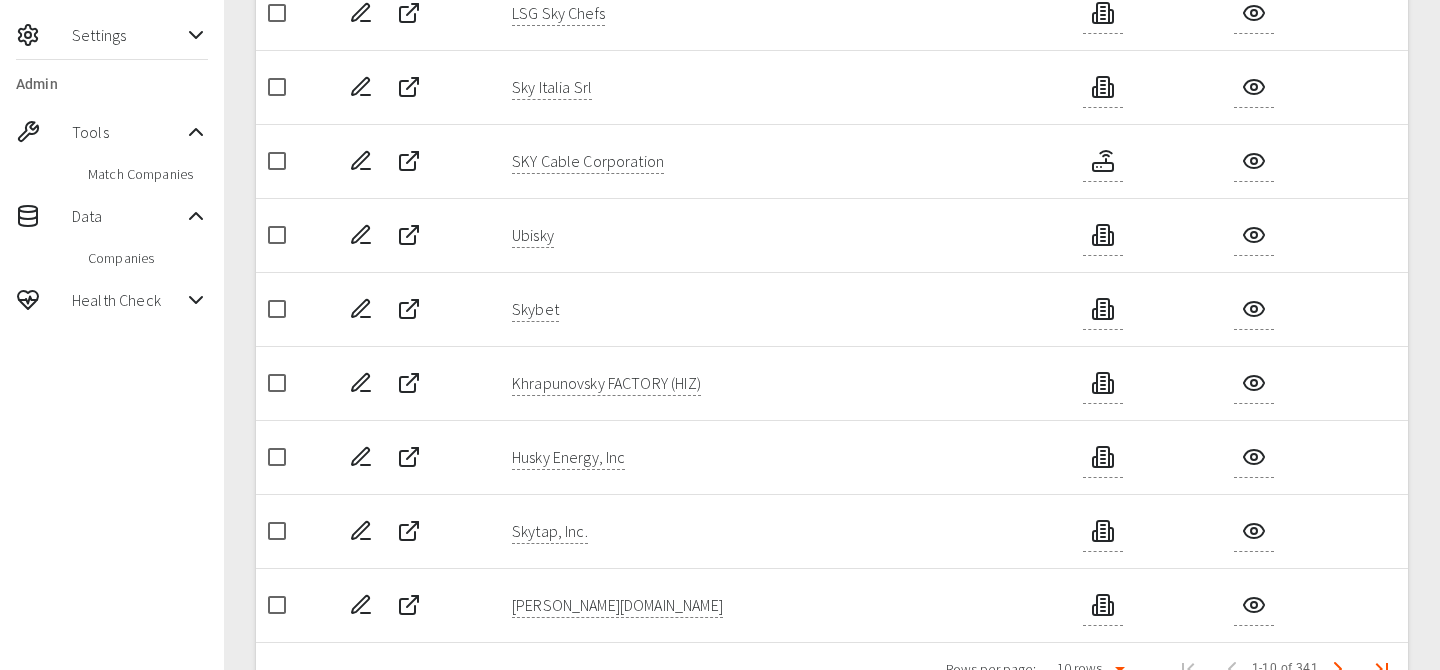 scroll, scrollTop: 414, scrollLeft: 0, axis: vertical 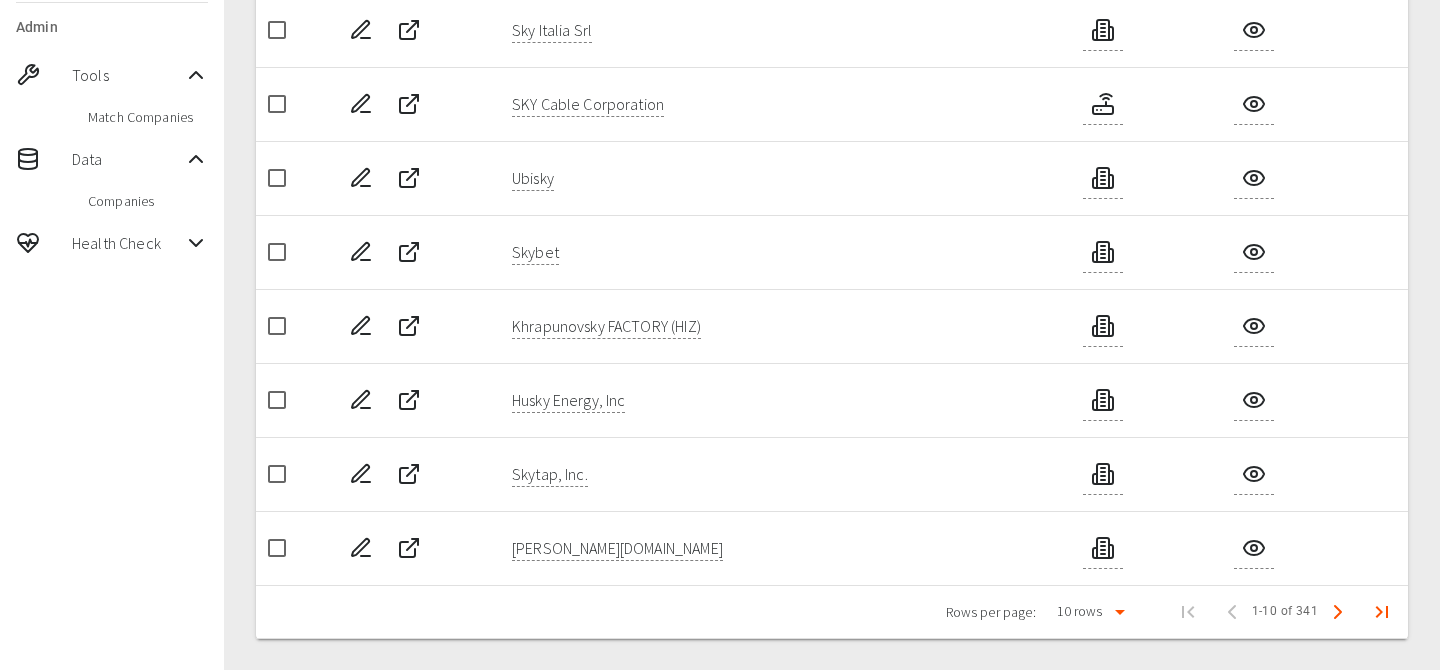 type on "sky" 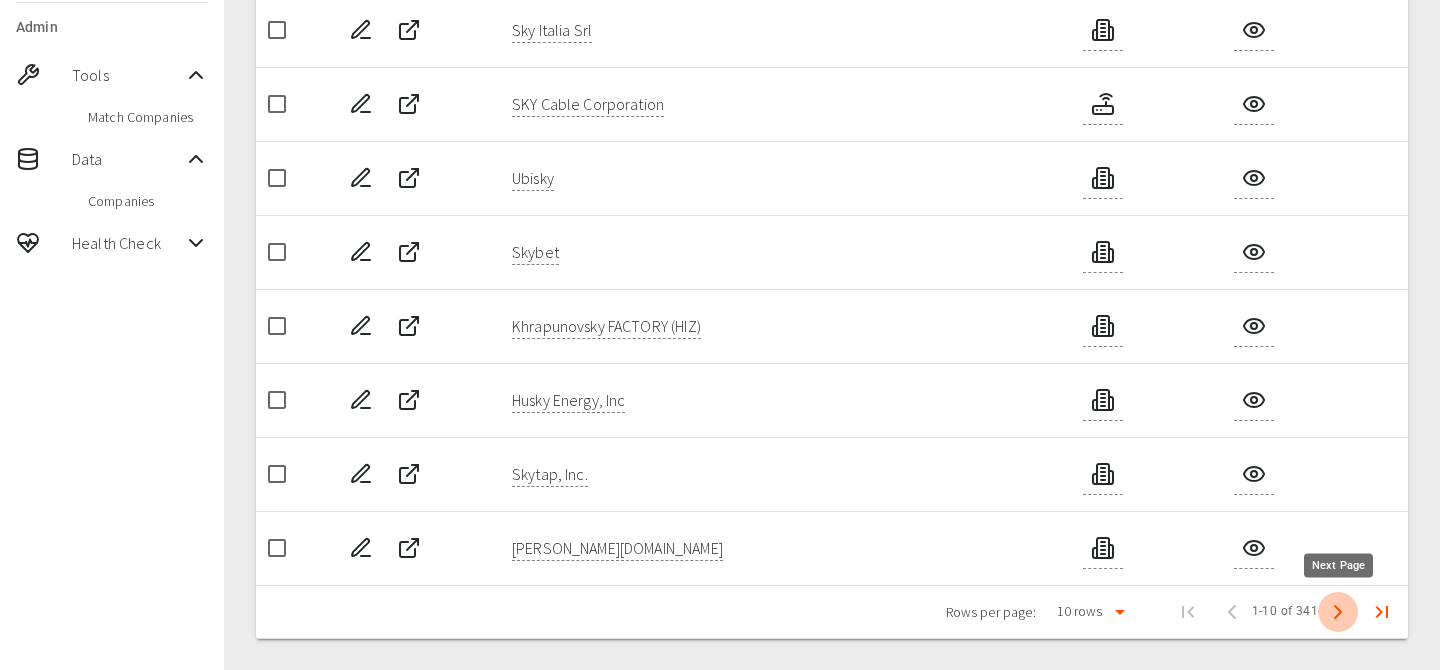 click 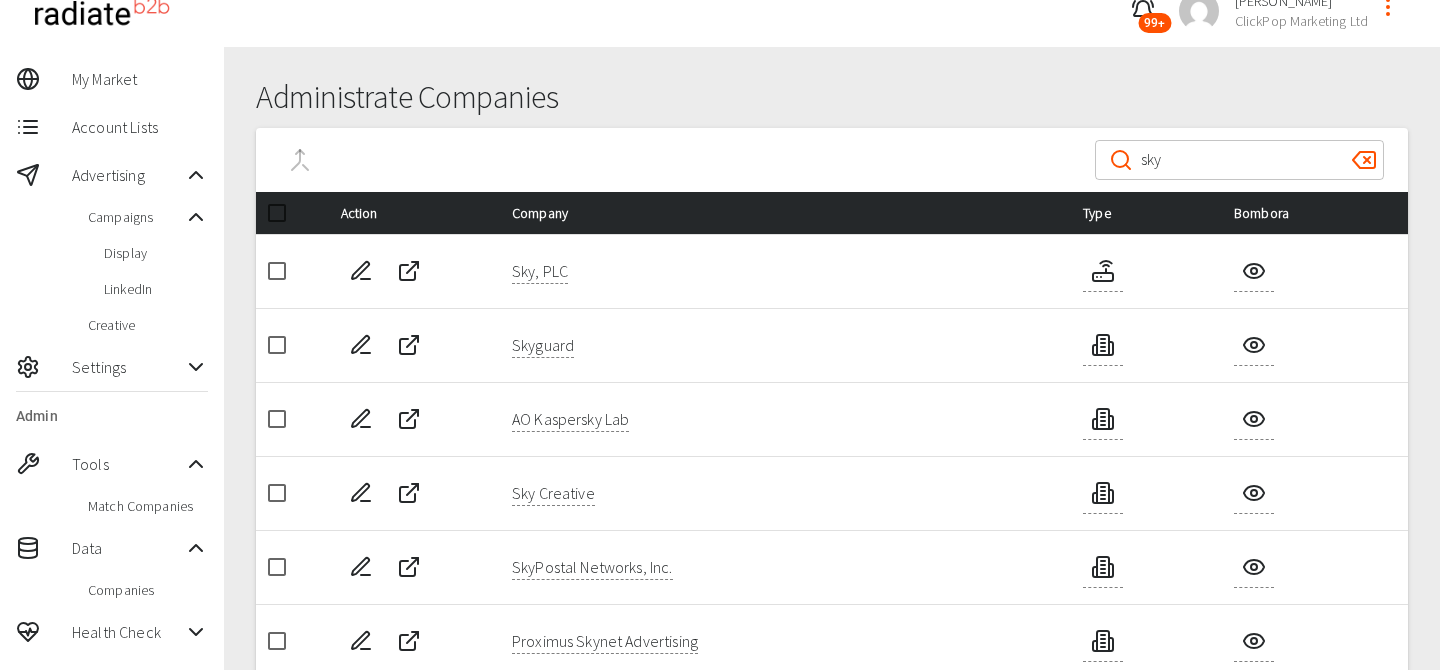 scroll, scrollTop: 0, scrollLeft: 0, axis: both 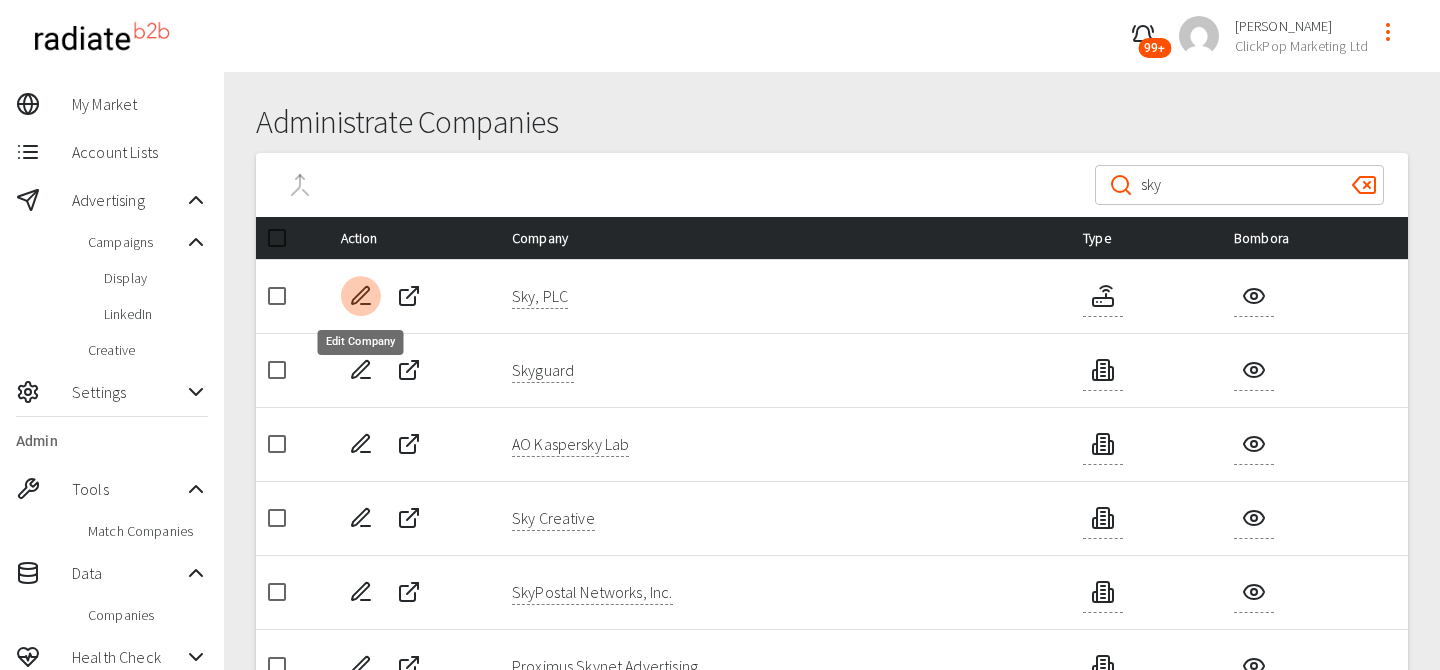 click 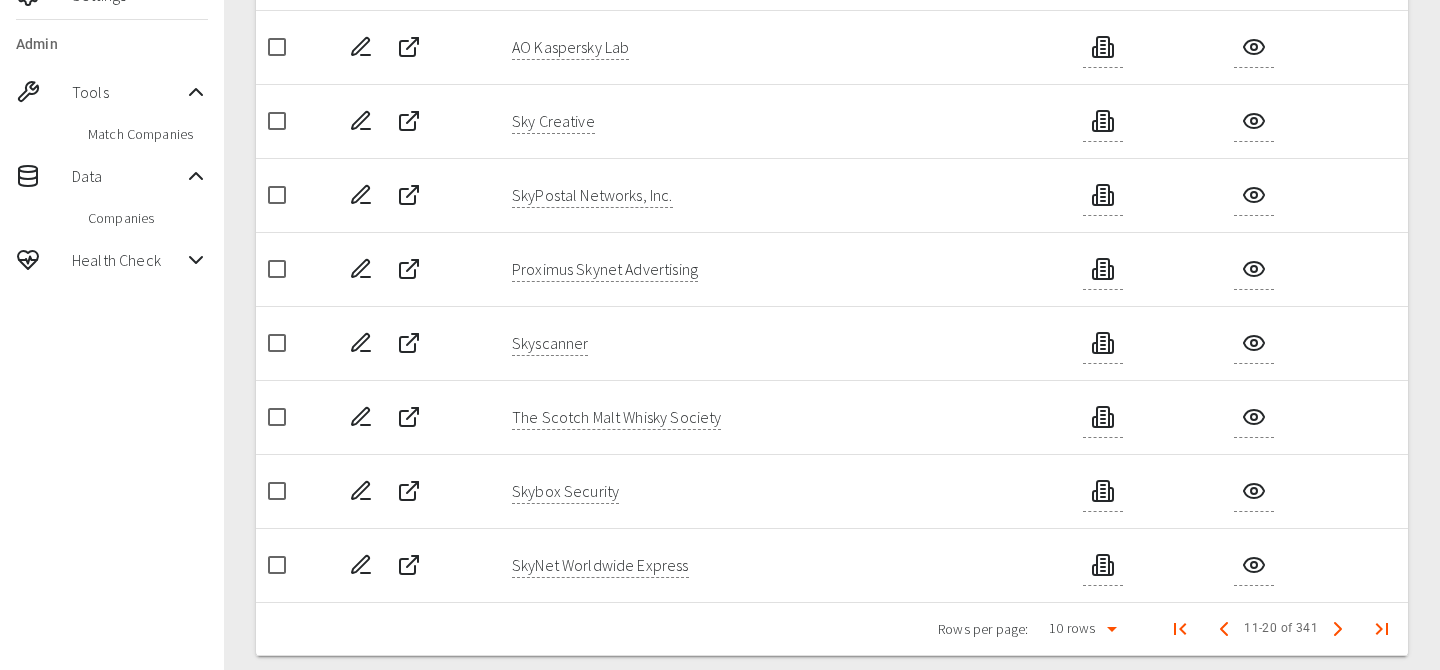 scroll, scrollTop: 414, scrollLeft: 0, axis: vertical 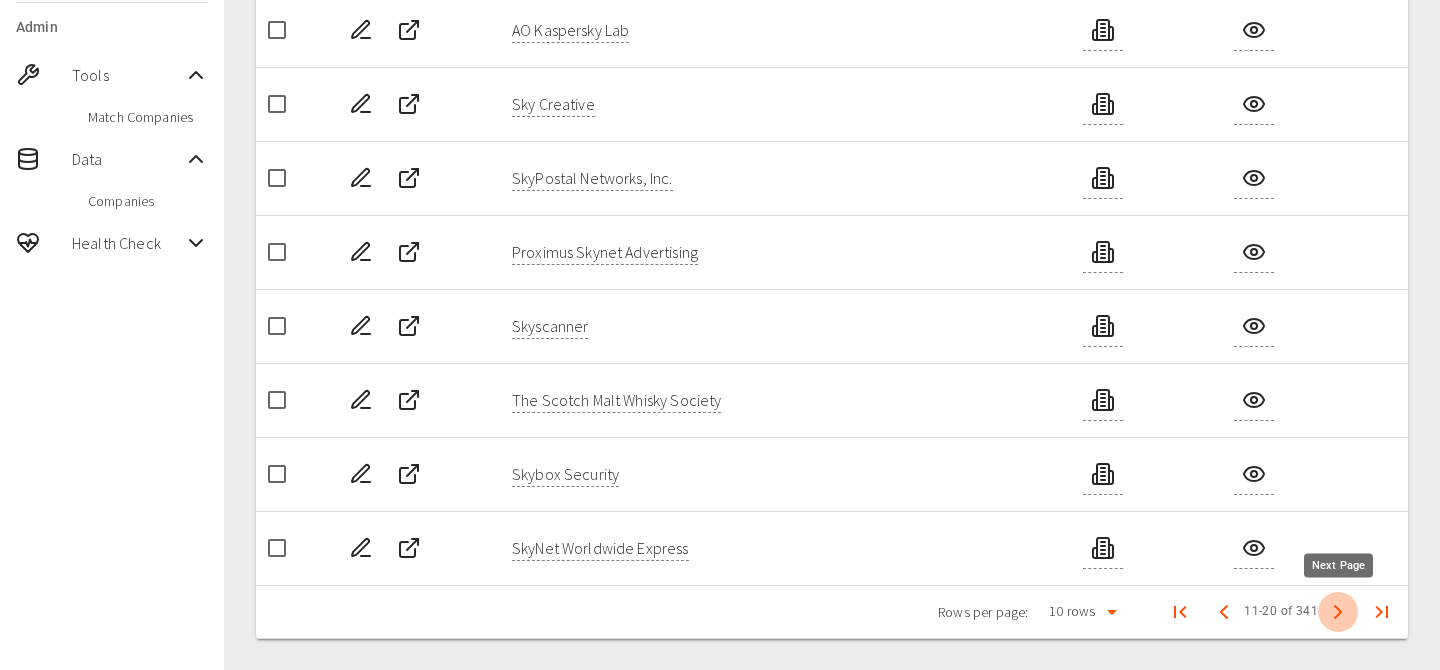 click 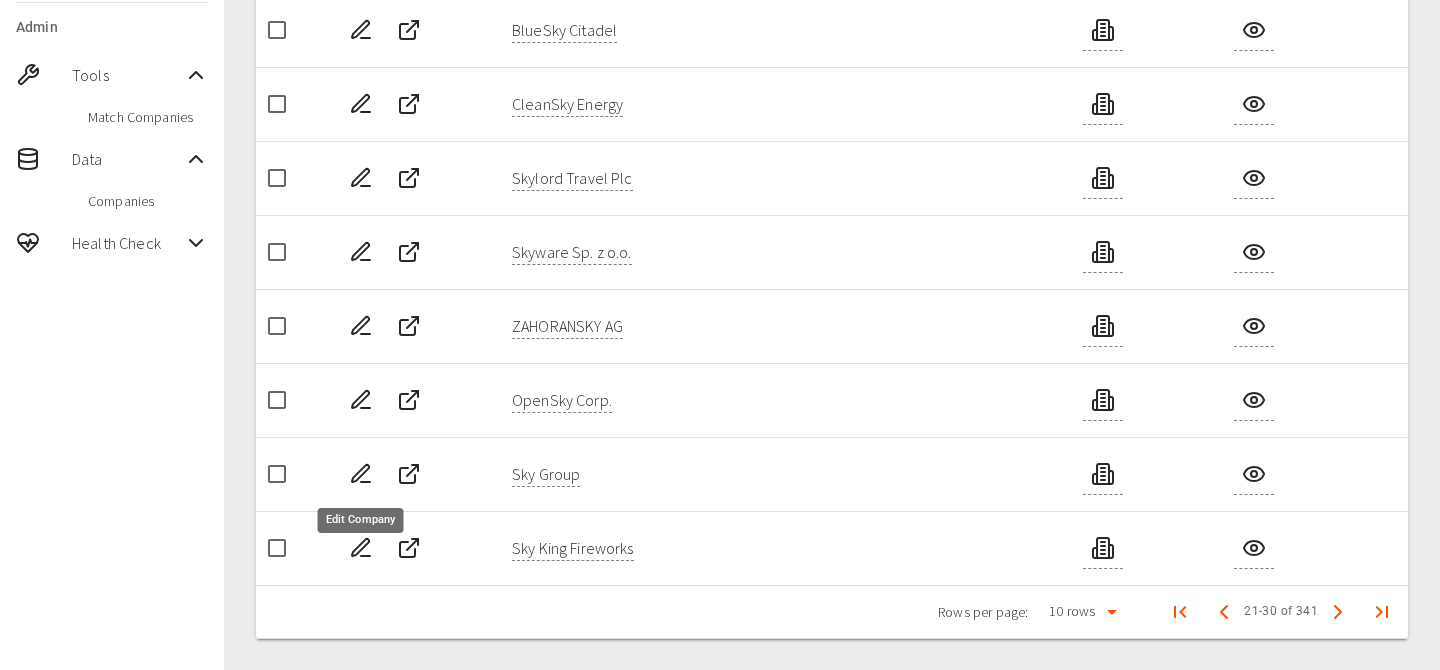 click 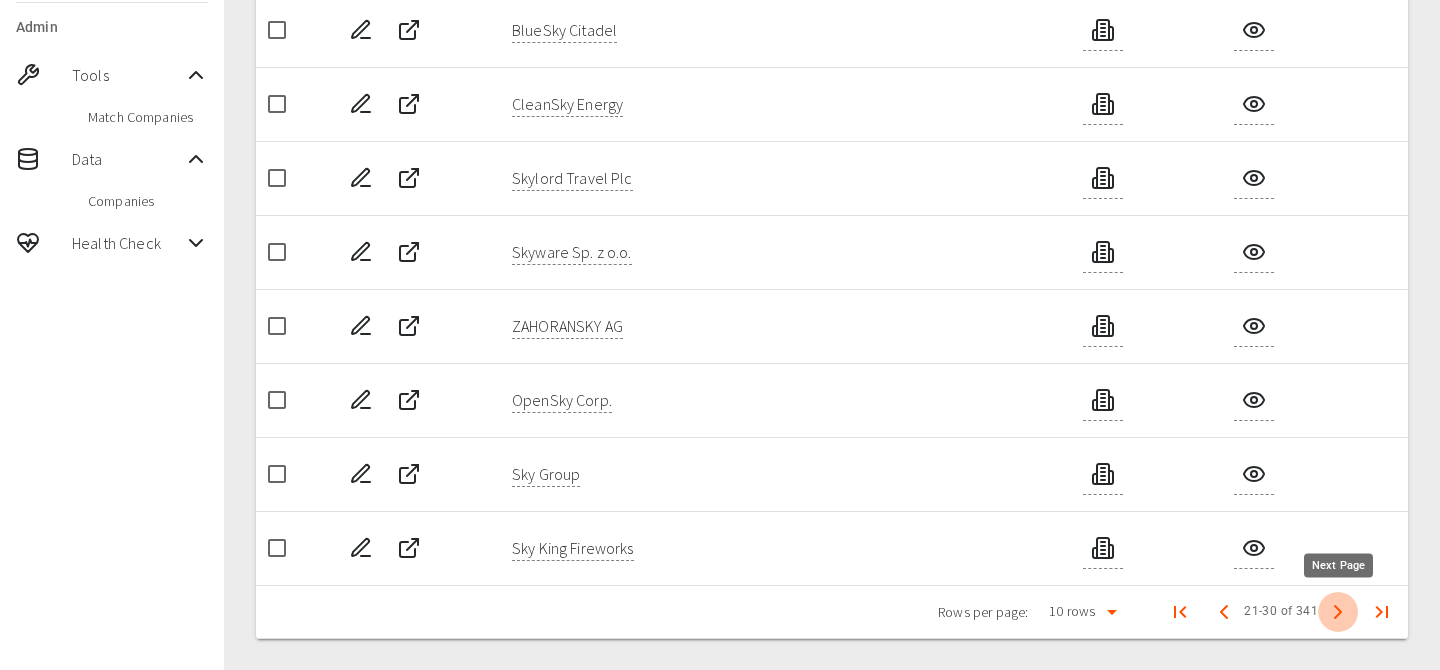 click 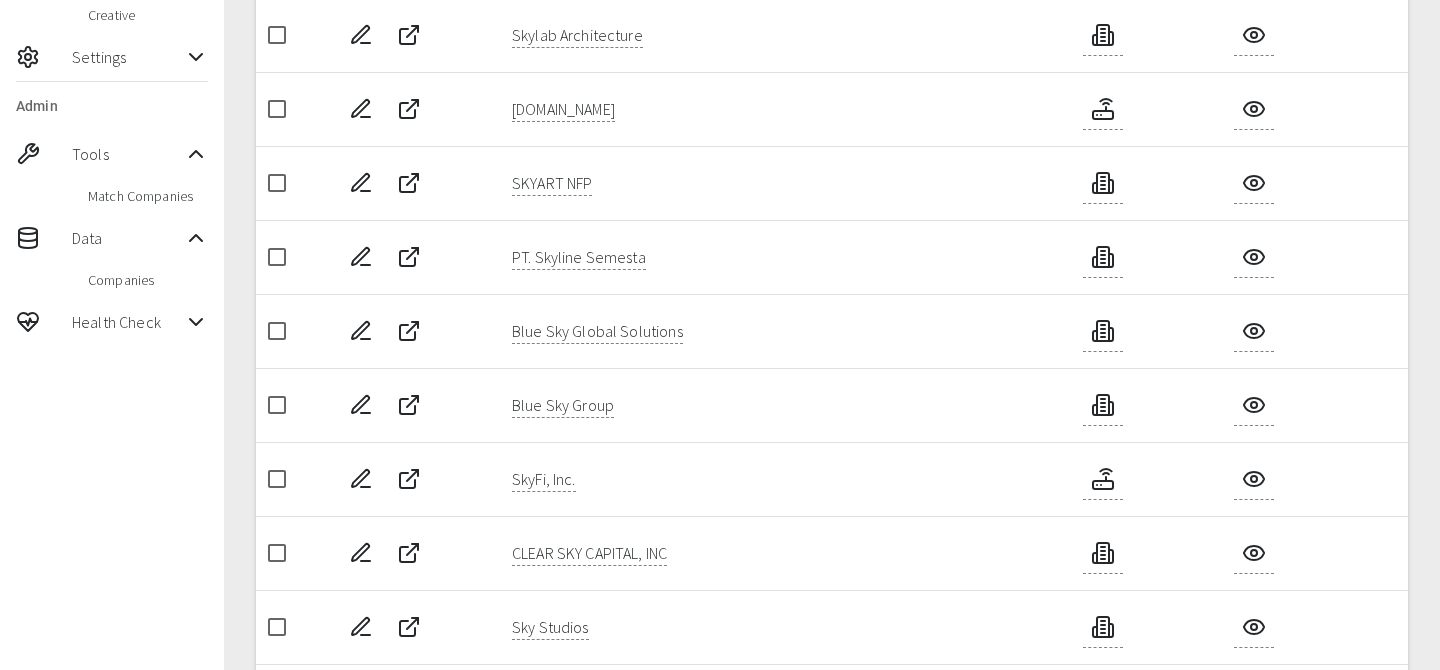 scroll, scrollTop: 414, scrollLeft: 0, axis: vertical 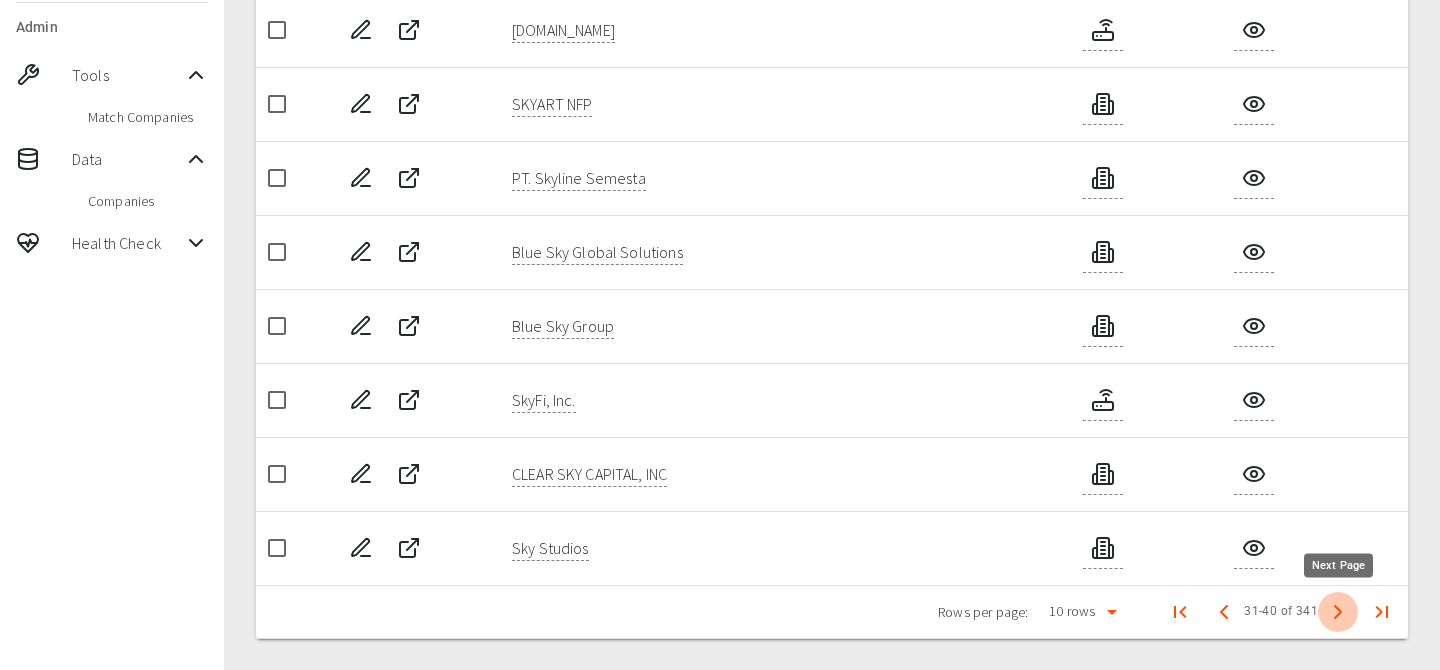 click 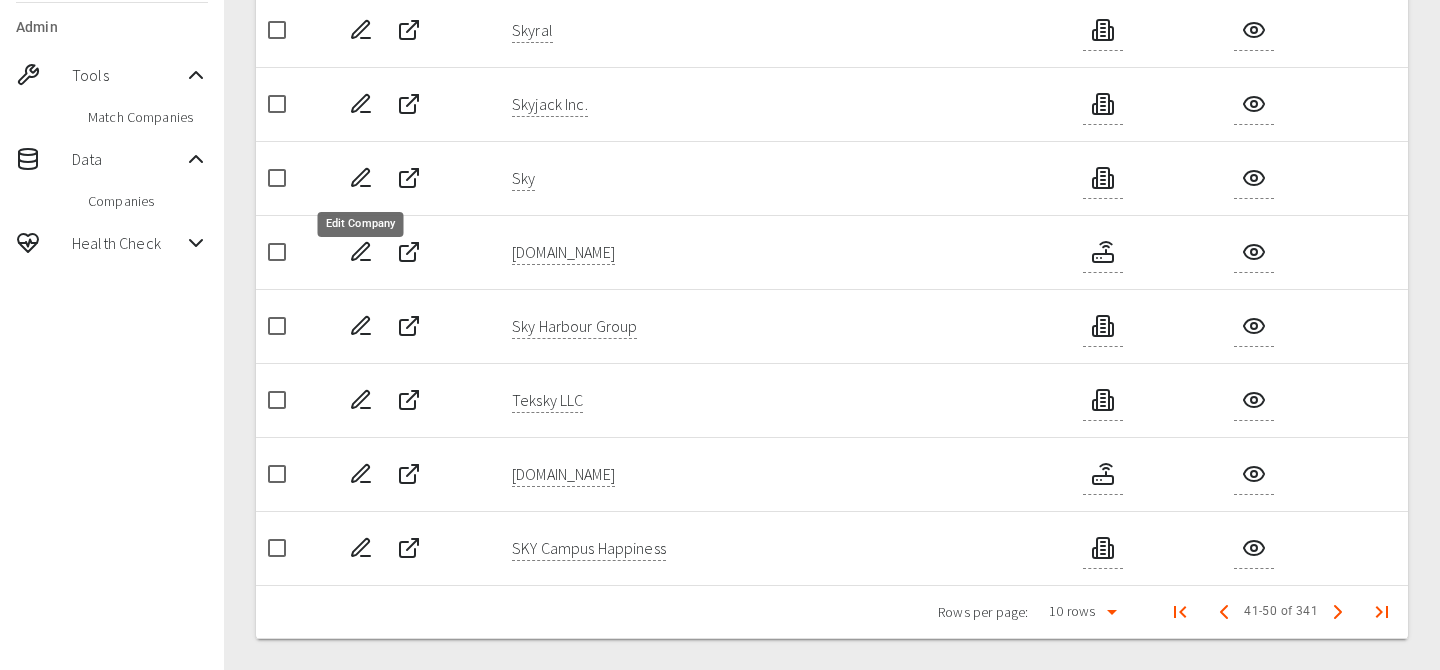 click 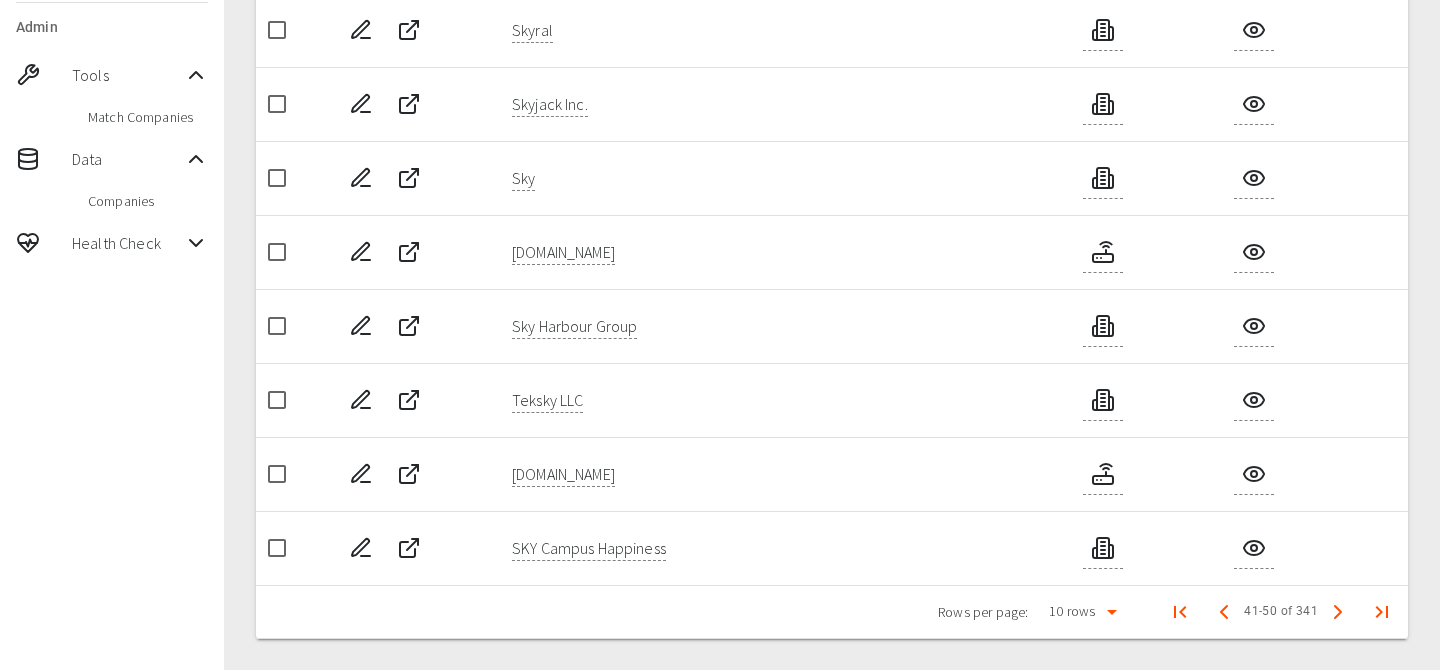 click at bounding box center (277, 178) 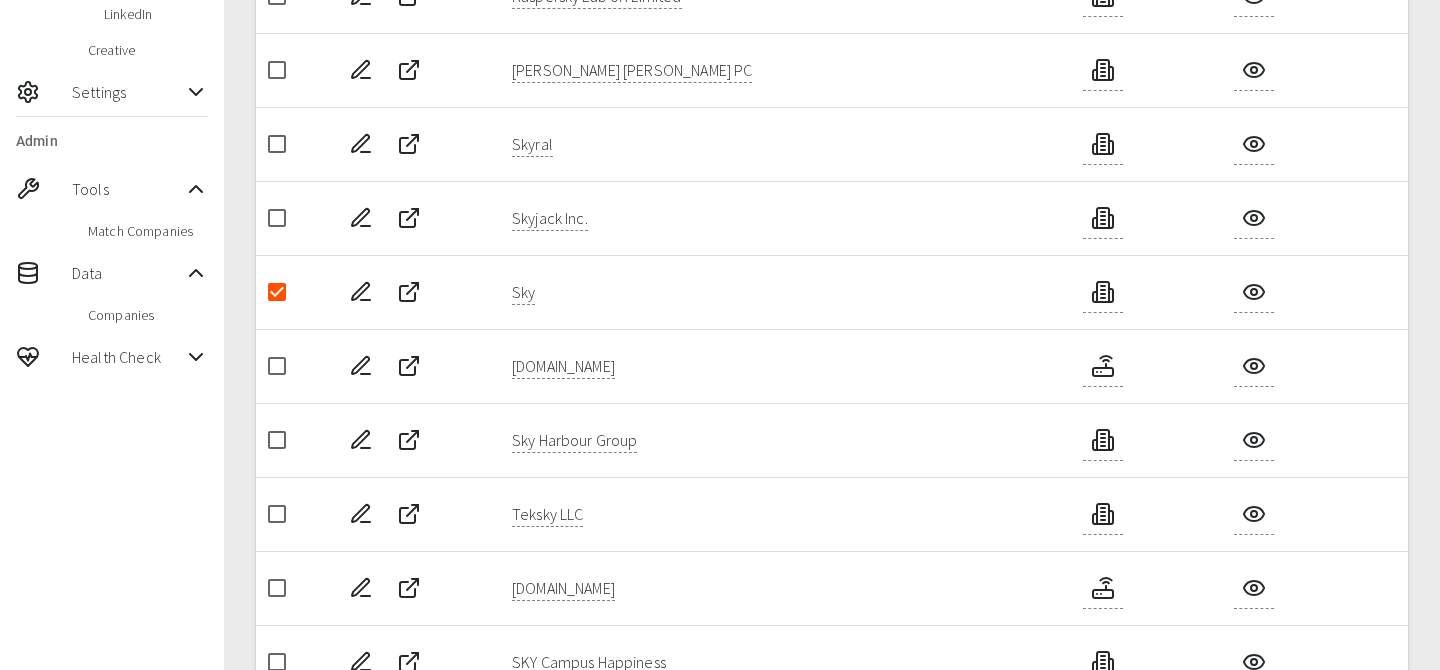 scroll, scrollTop: 414, scrollLeft: 0, axis: vertical 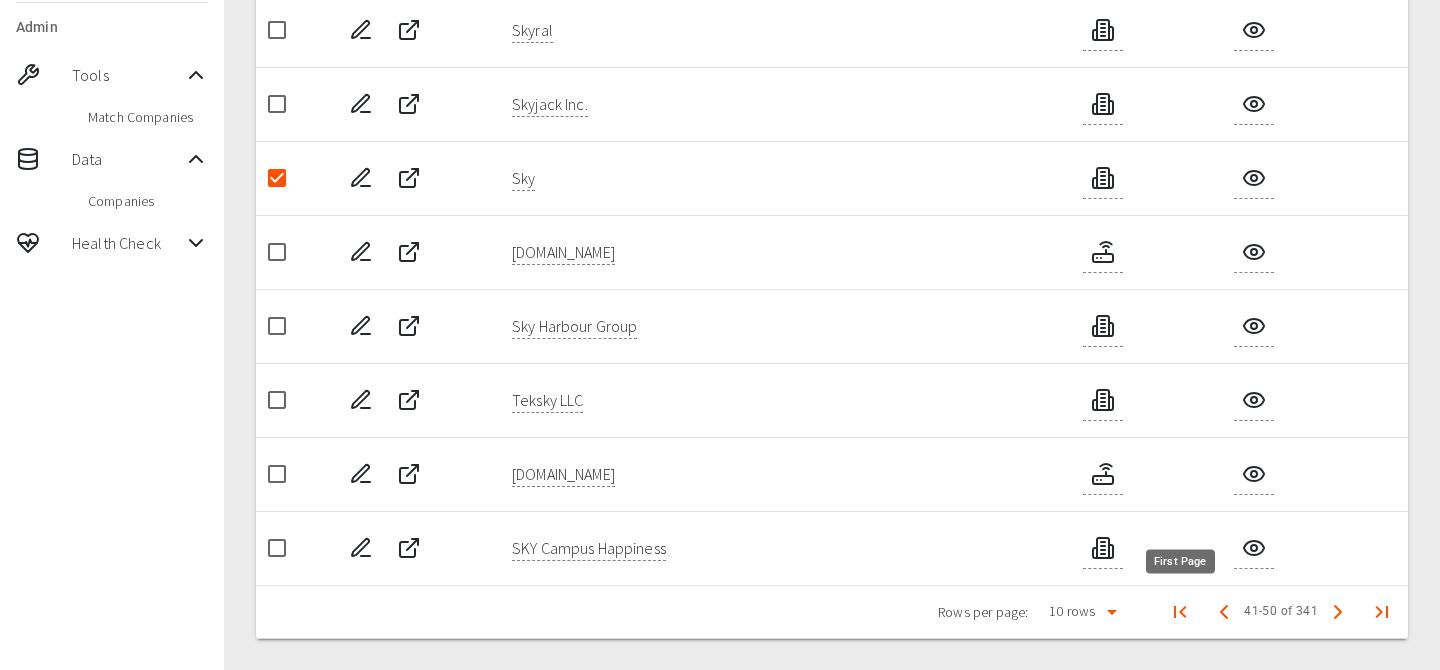 click 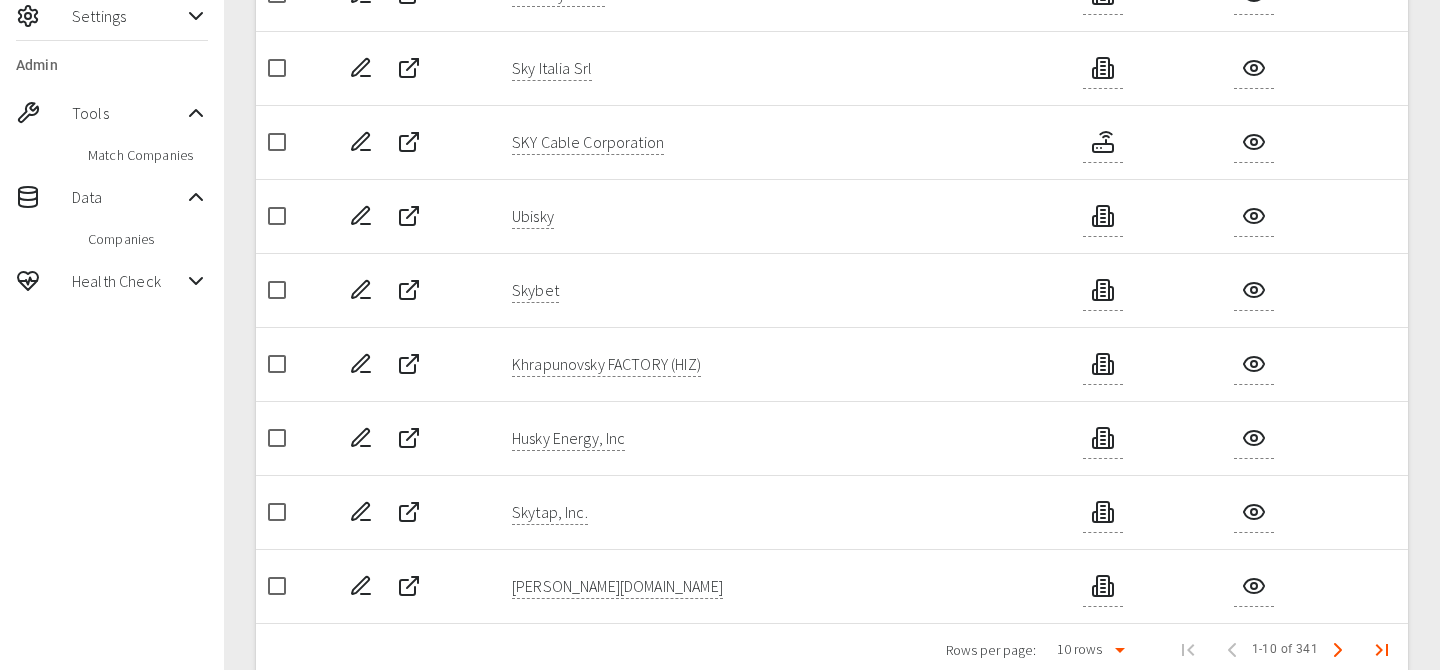 scroll, scrollTop: 414, scrollLeft: 0, axis: vertical 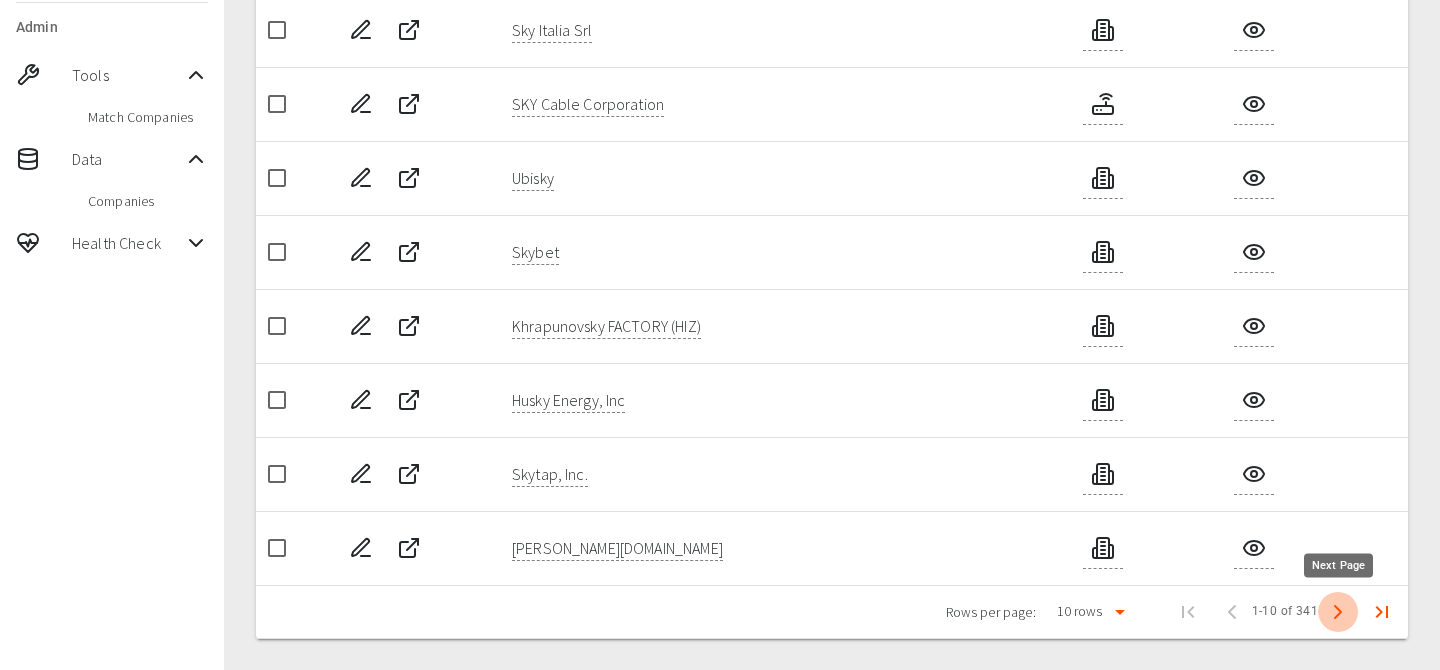 click 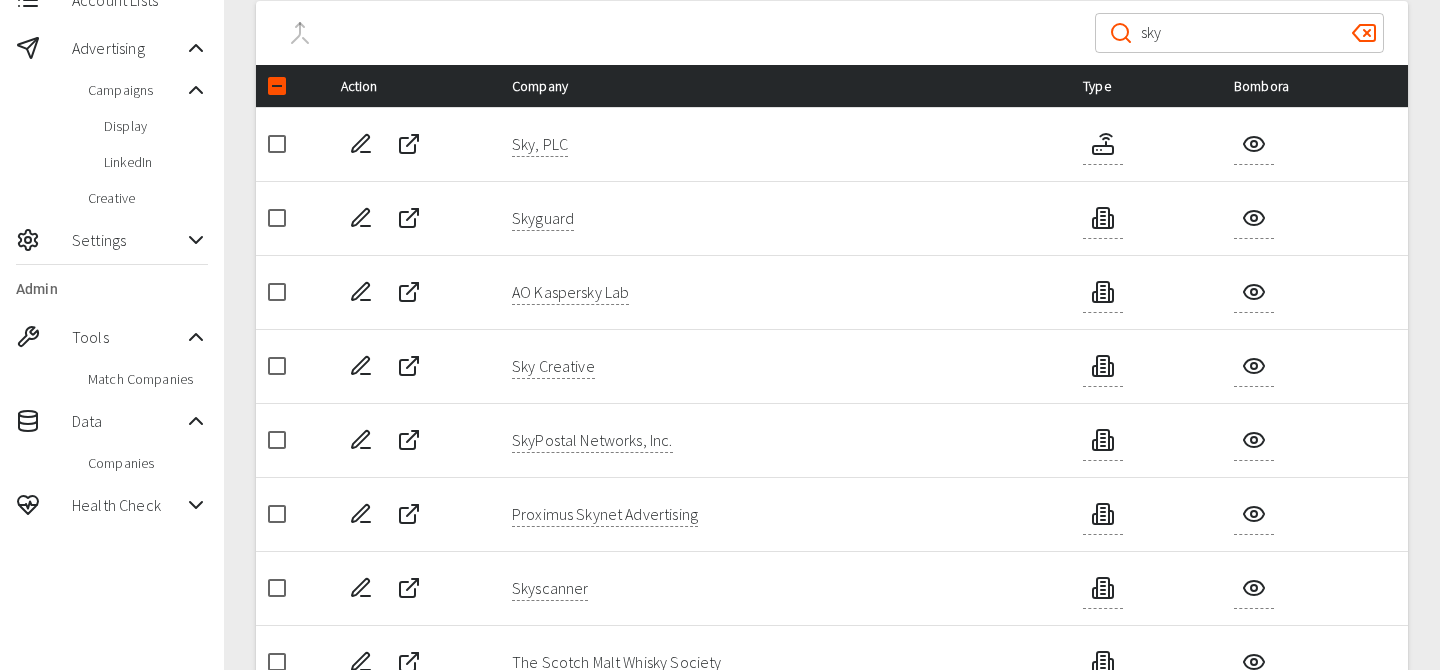 scroll, scrollTop: 155, scrollLeft: 0, axis: vertical 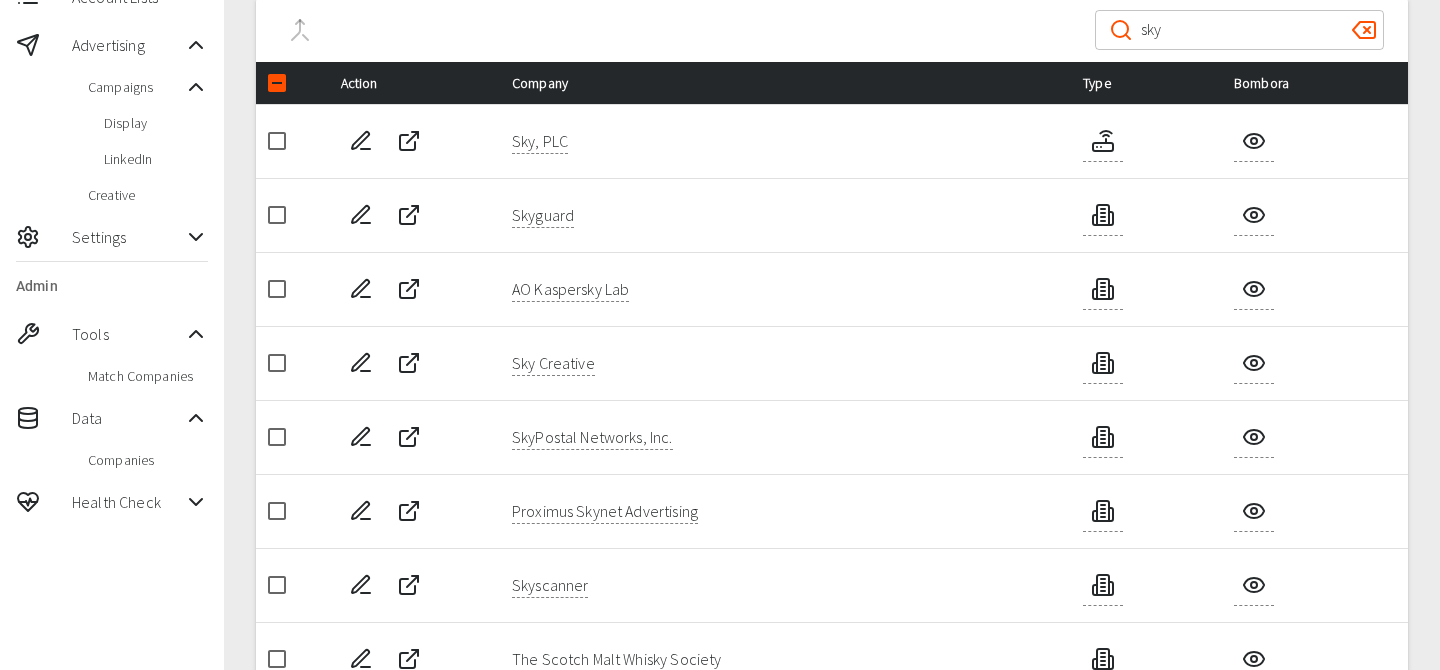 click at bounding box center [277, 141] 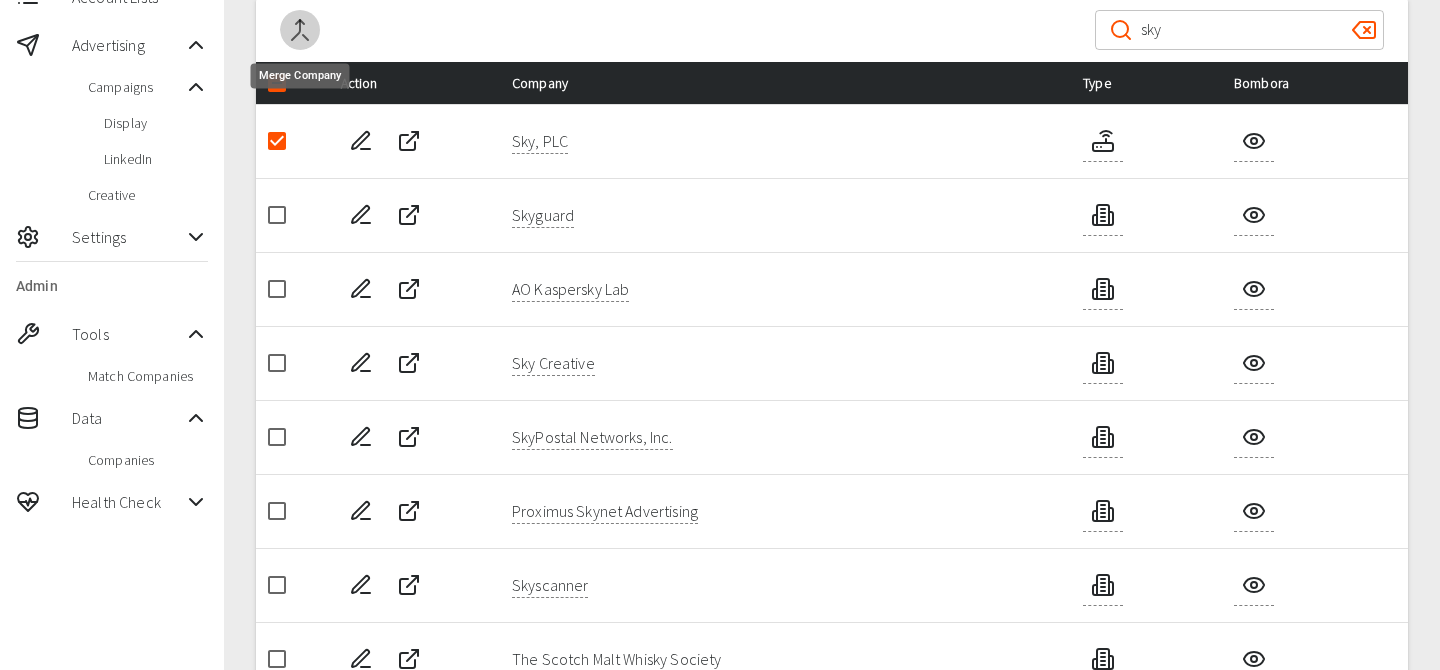 click 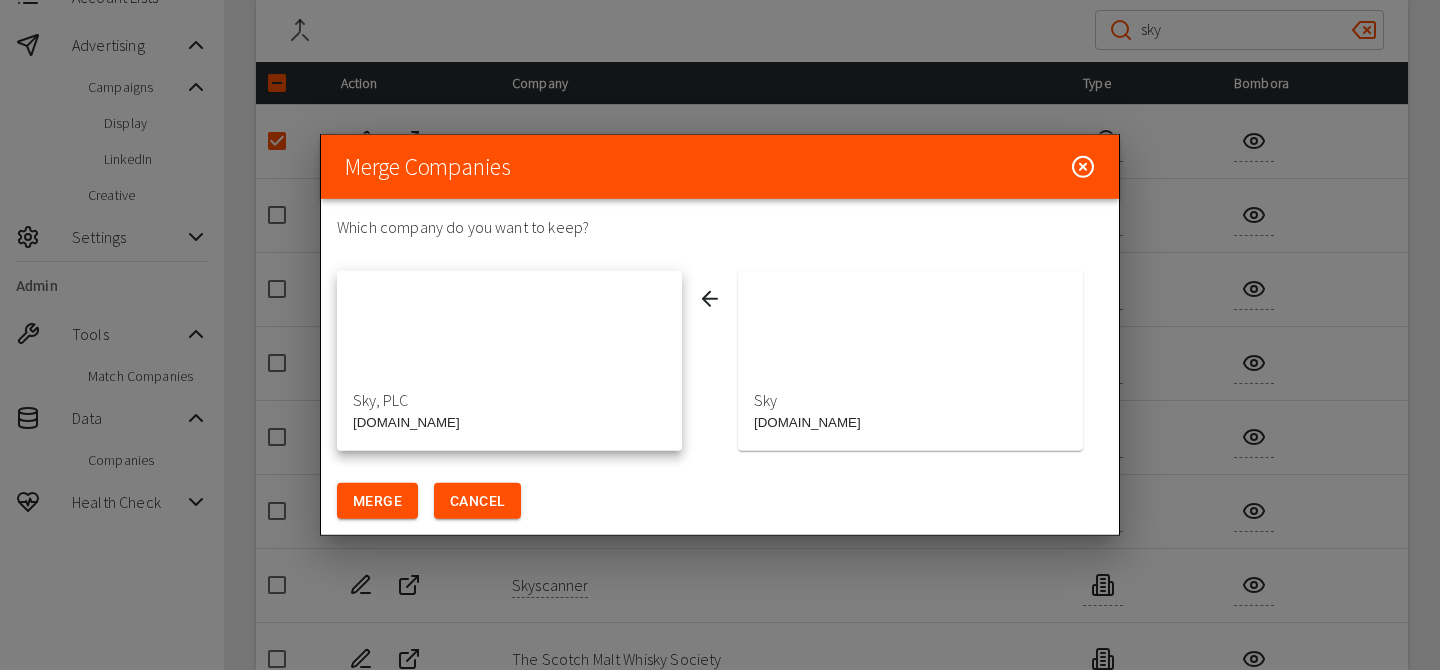 click at bounding box center (910, 341) 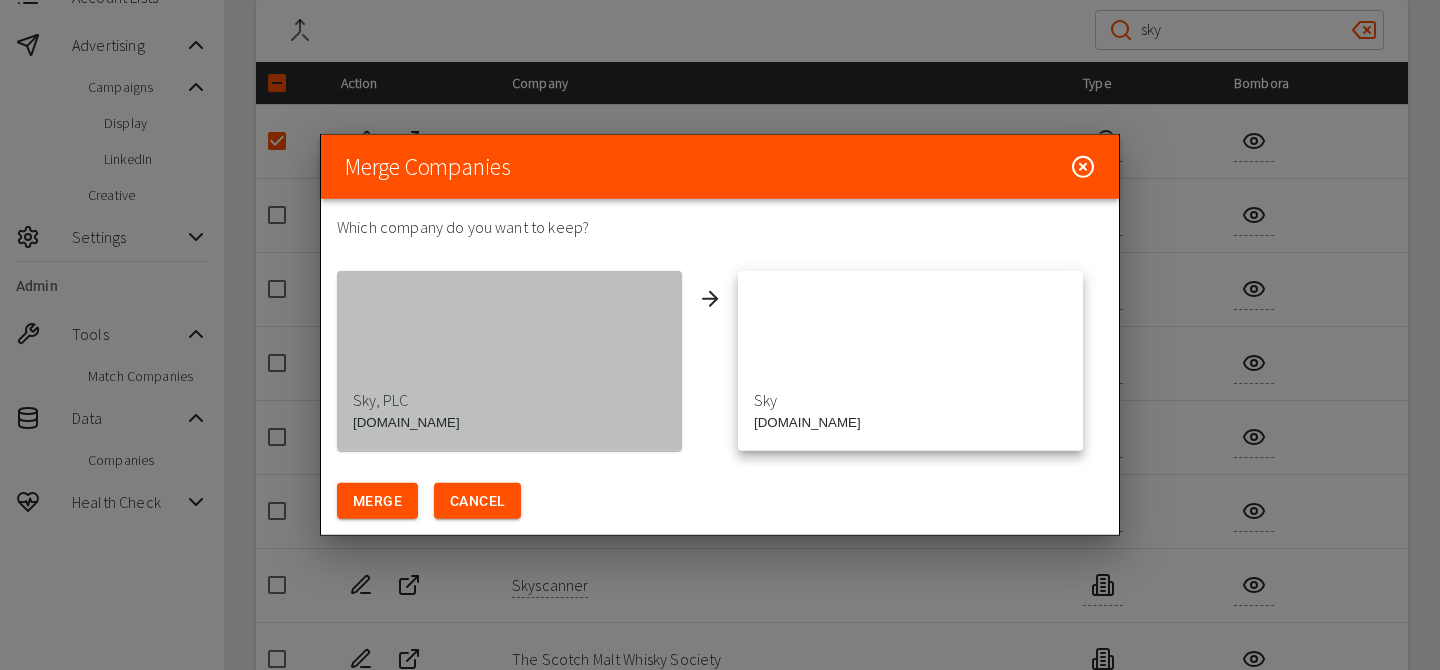 click at bounding box center (509, 341) 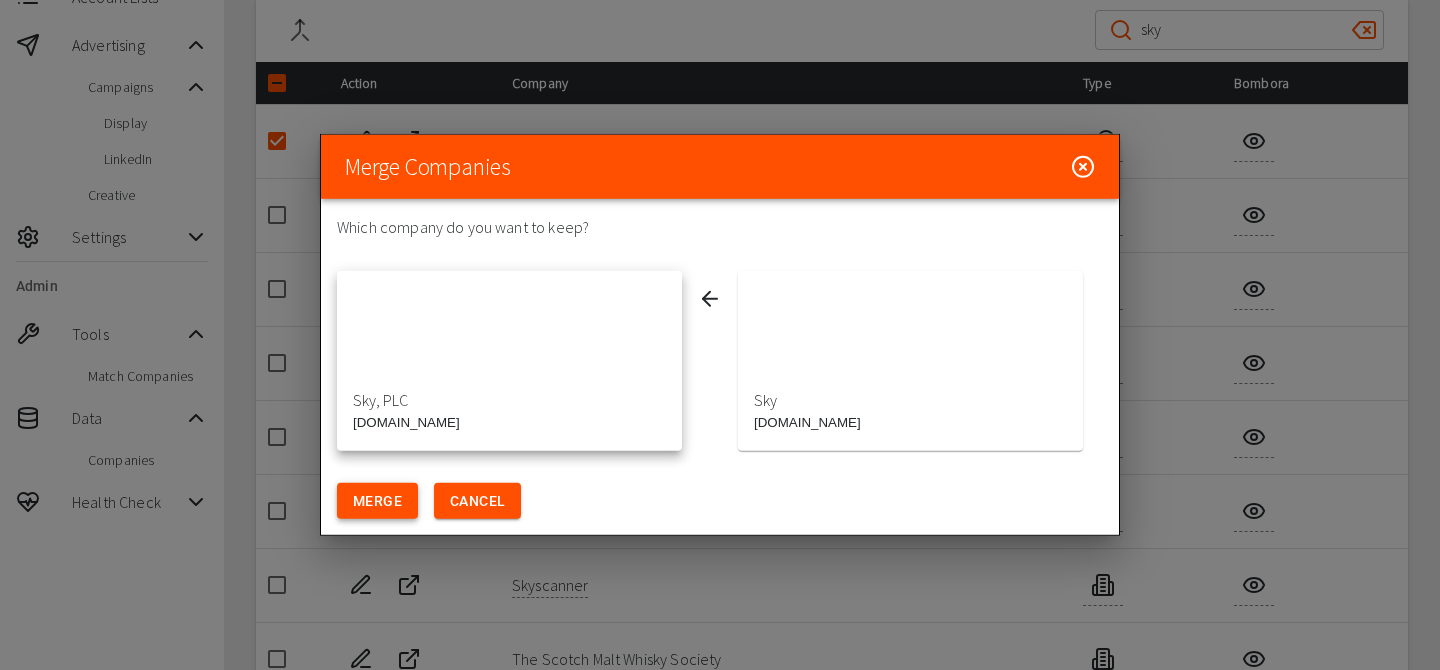 click on "Merge" at bounding box center (377, 501) 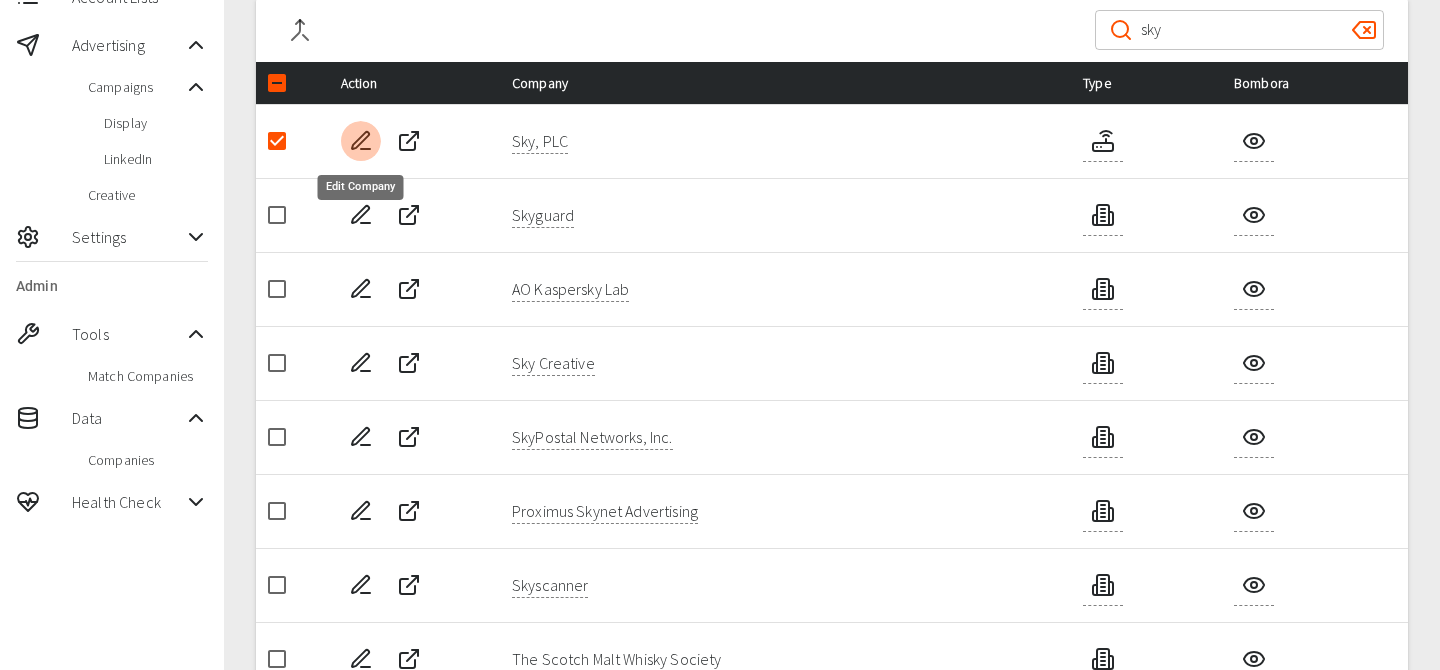 click 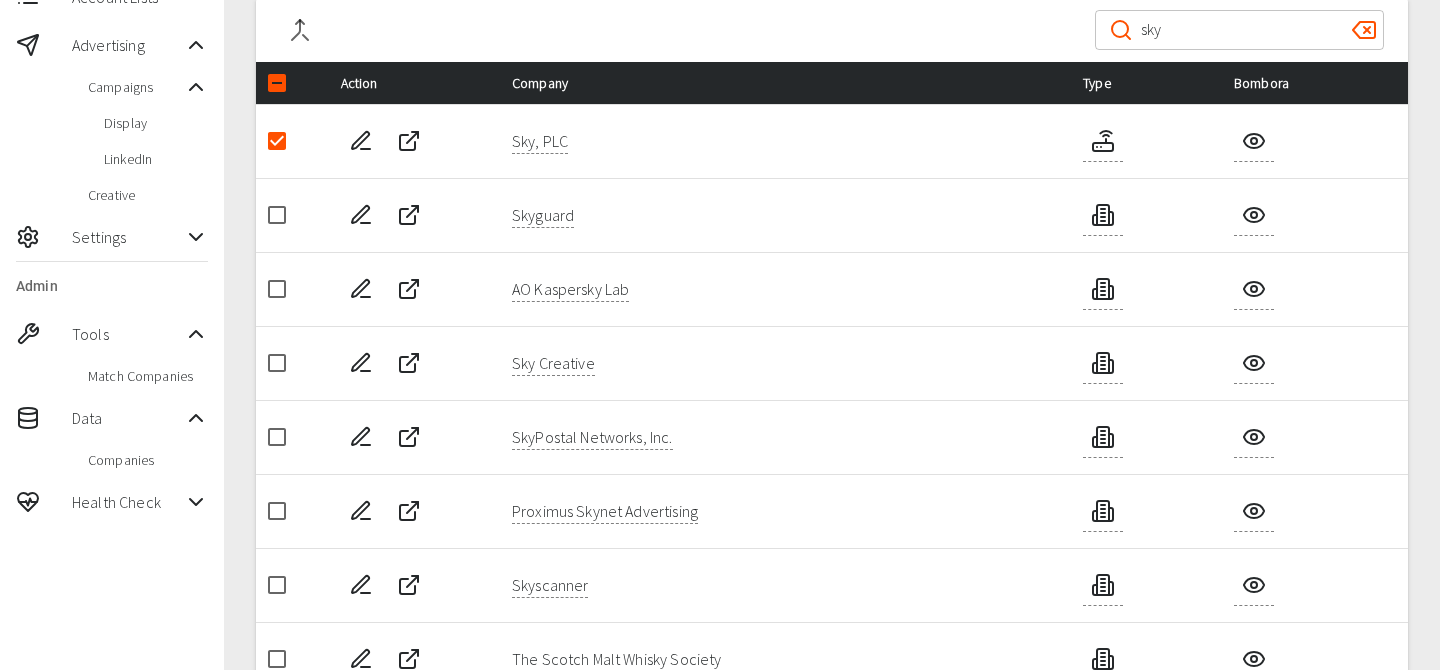 click 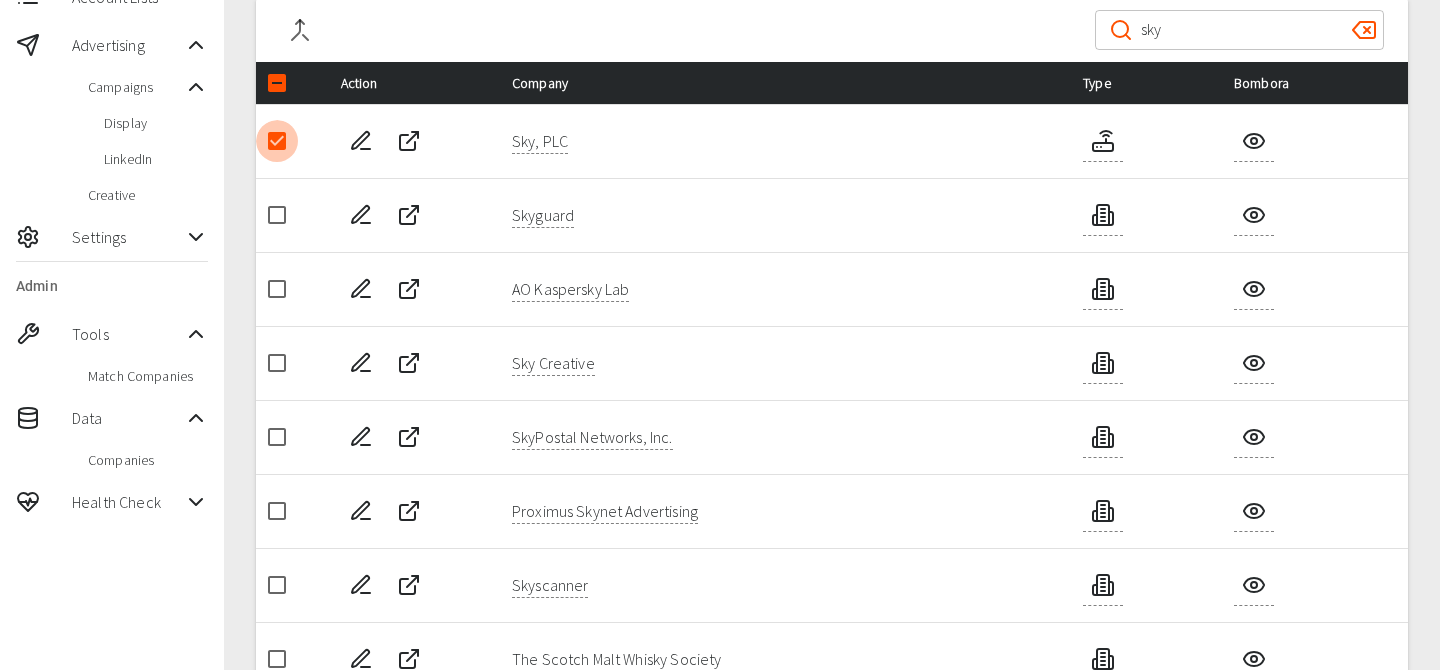 click at bounding box center (277, 141) 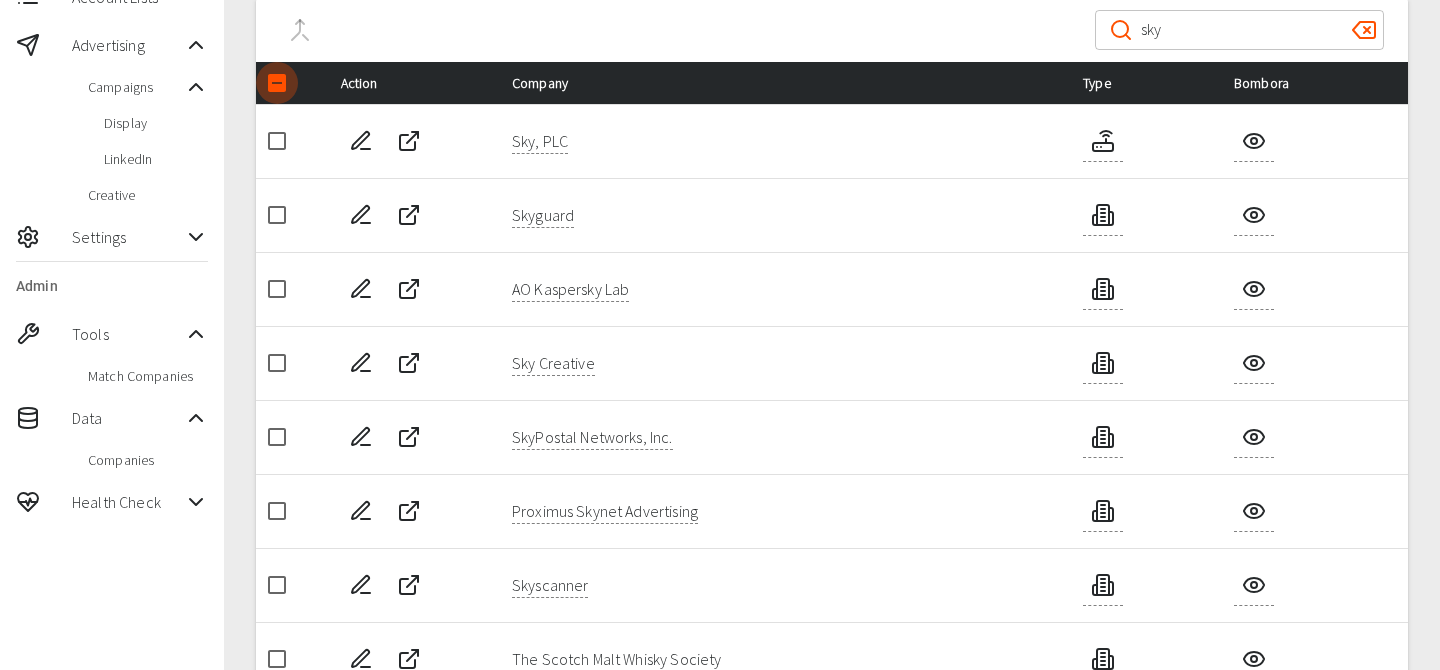 click at bounding box center (277, 83) 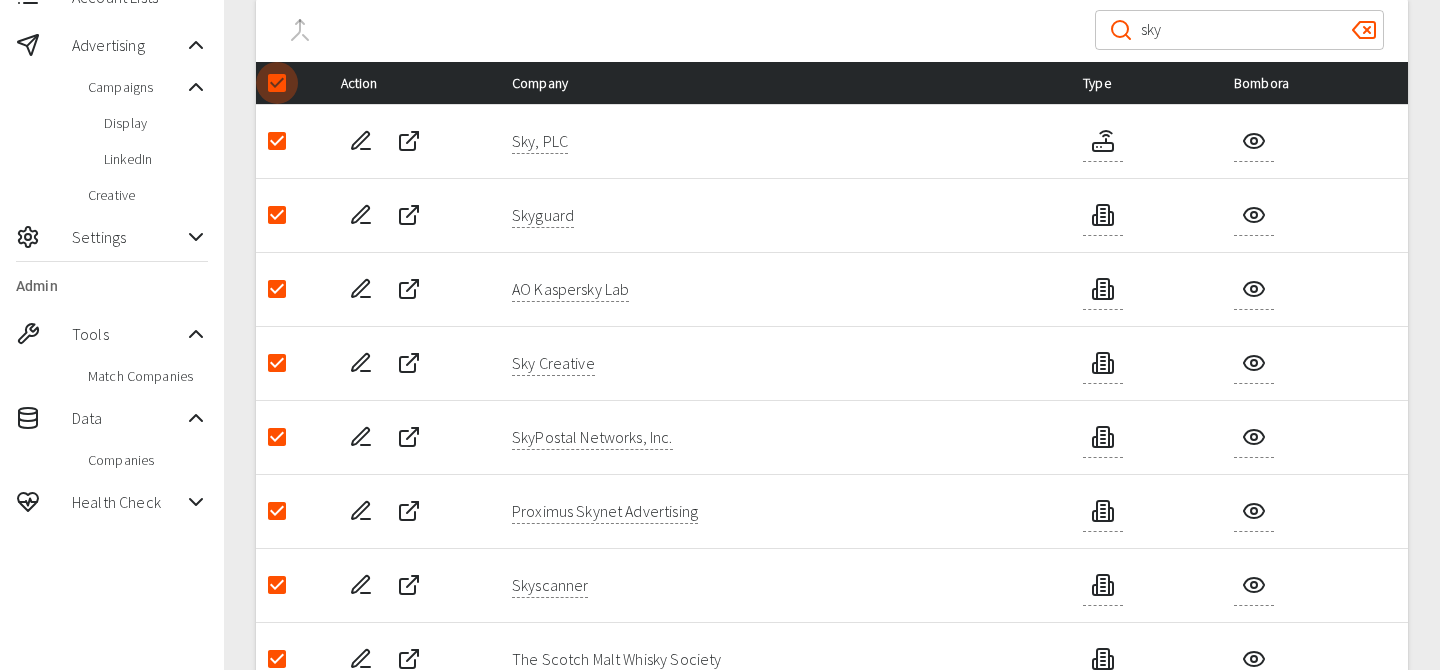 click at bounding box center (277, 83) 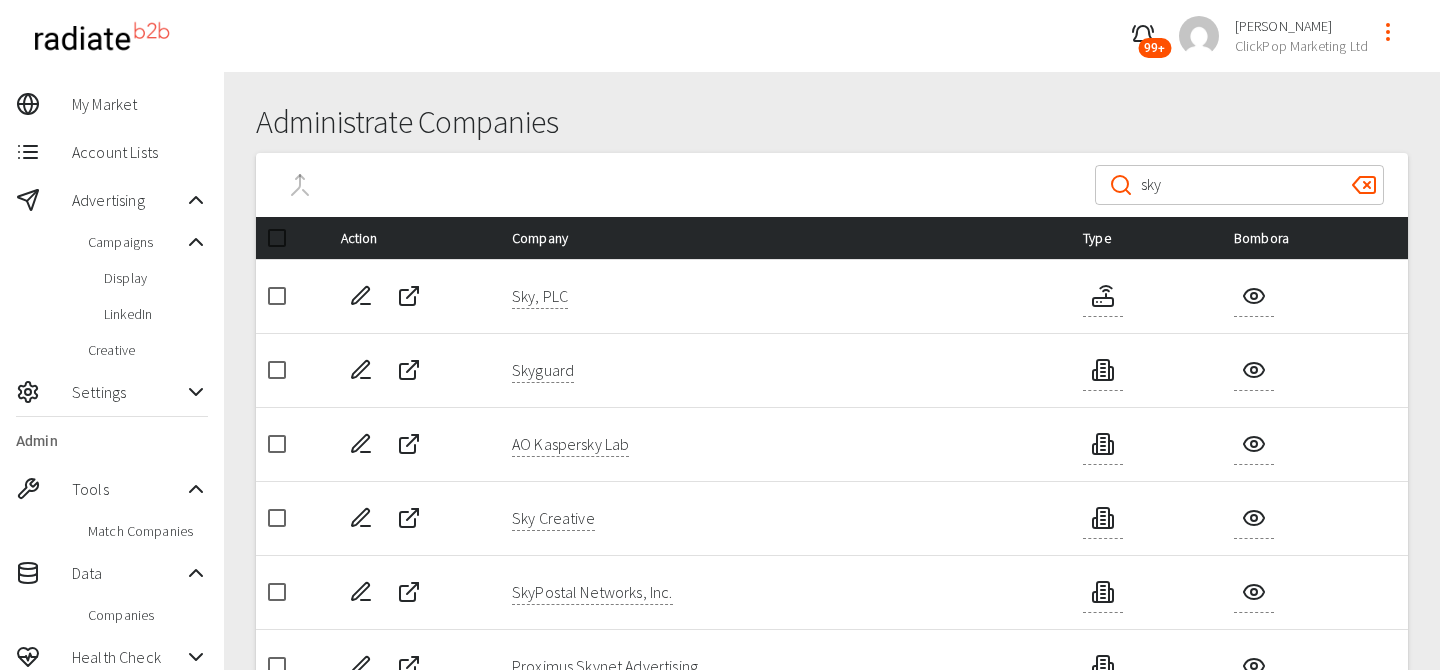 scroll, scrollTop: 0, scrollLeft: 0, axis: both 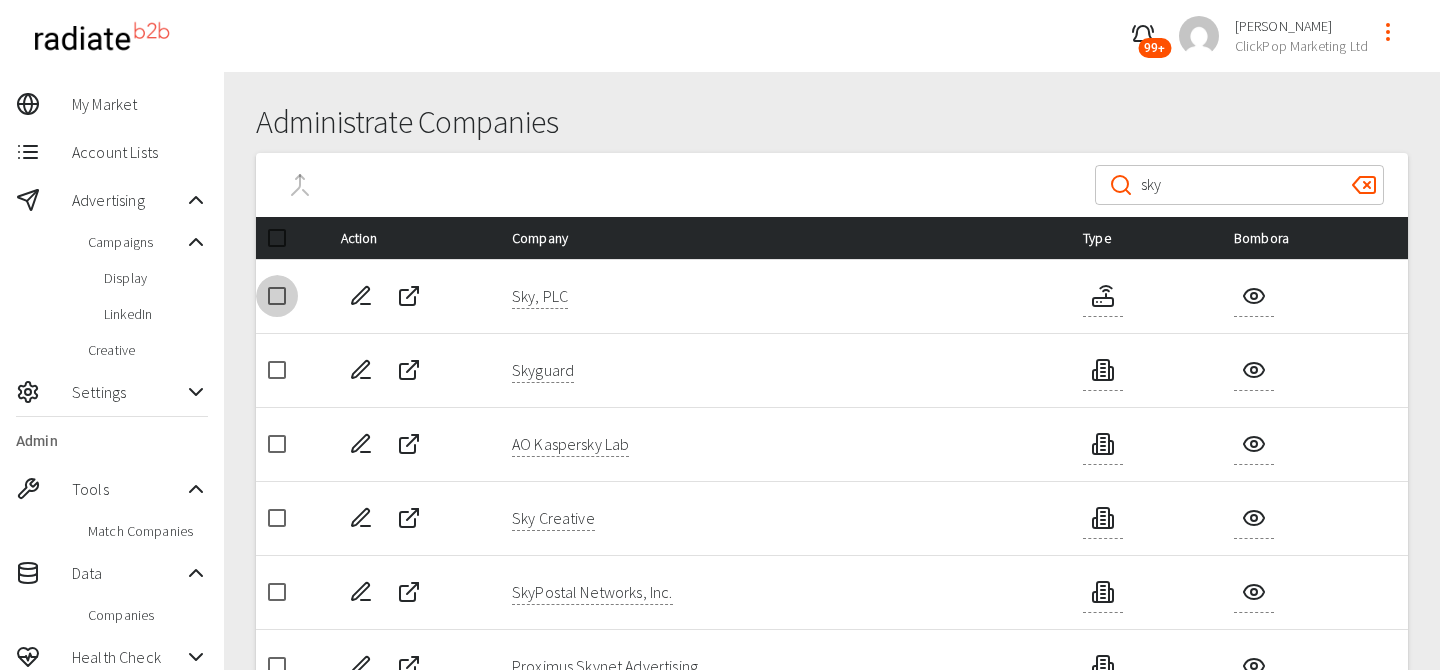 click at bounding box center (277, 296) 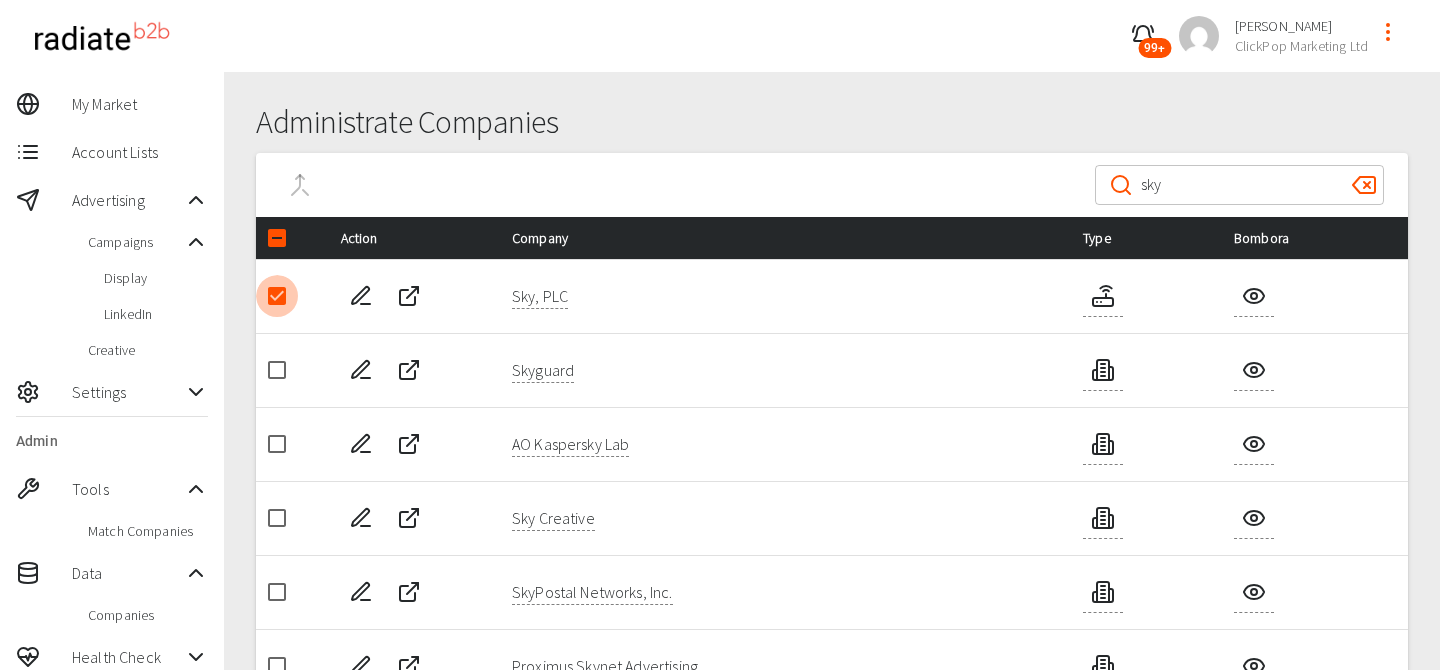 click at bounding box center (277, 296) 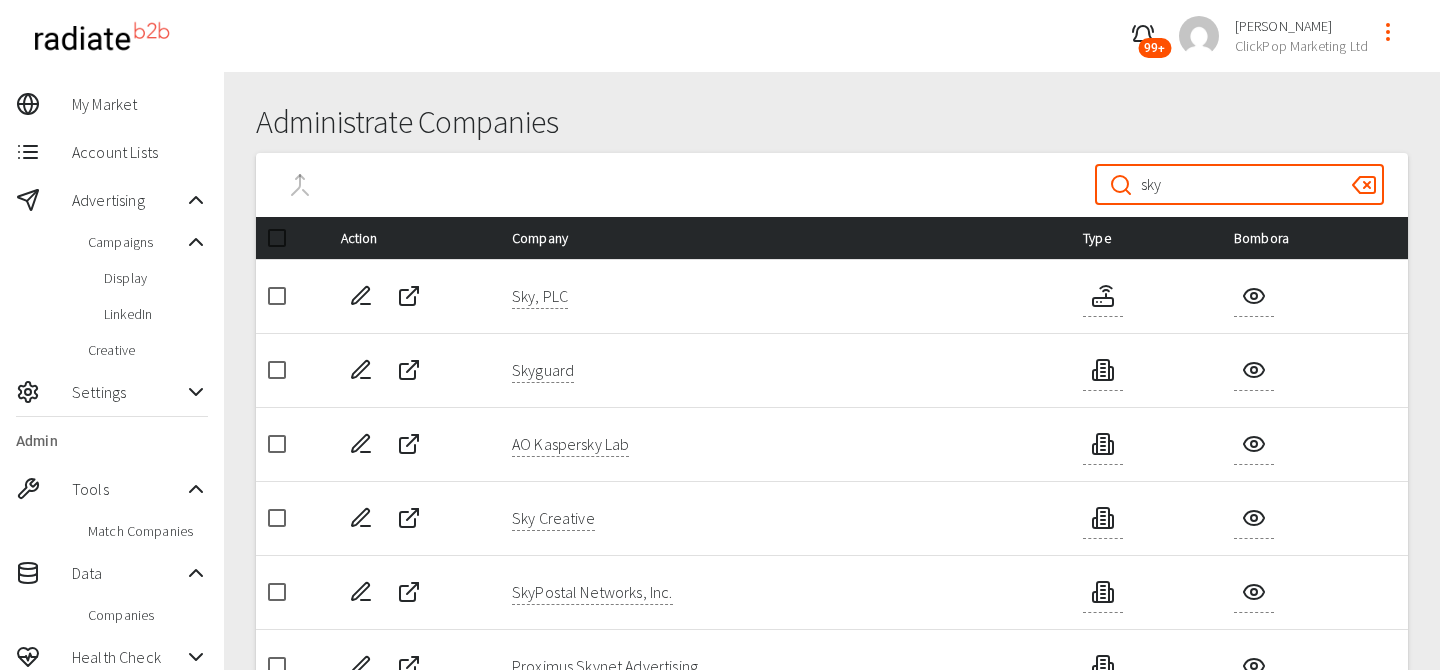 drag, startPoint x: 1274, startPoint y: 184, endPoint x: 1036, endPoint y: 181, distance: 238.0189 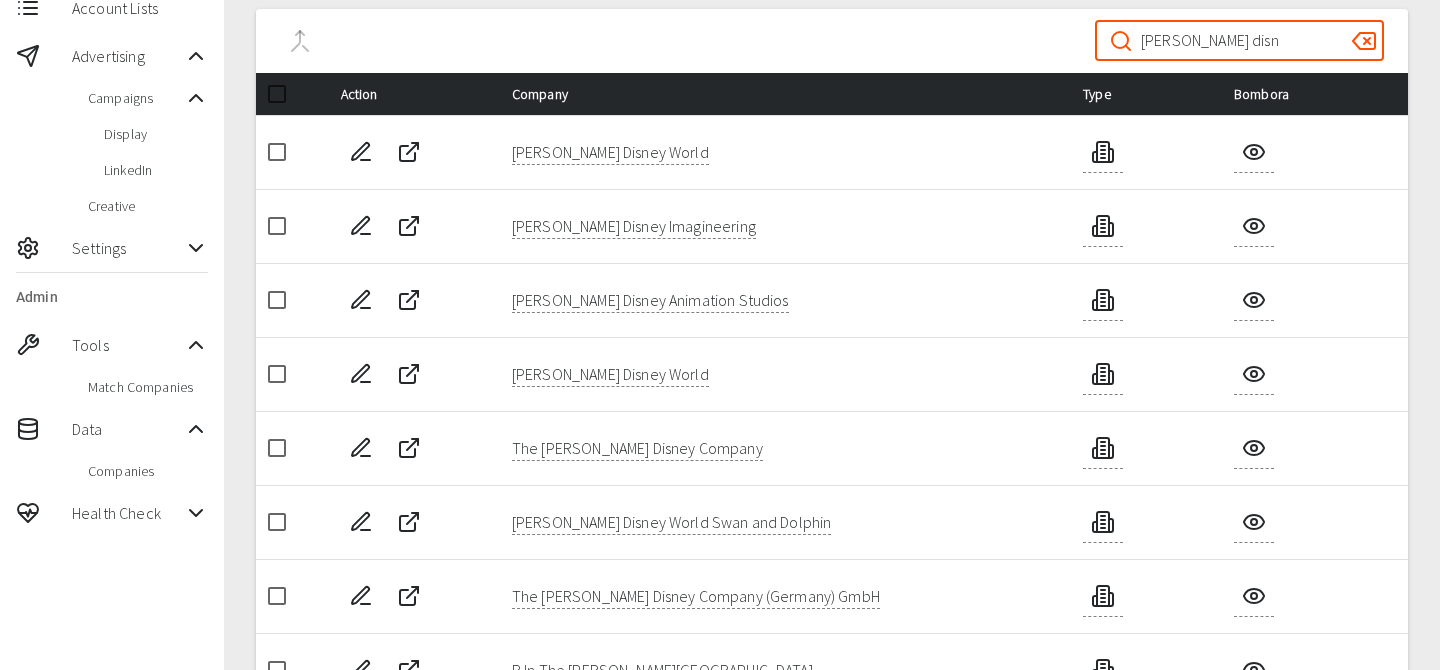 scroll, scrollTop: 146, scrollLeft: 0, axis: vertical 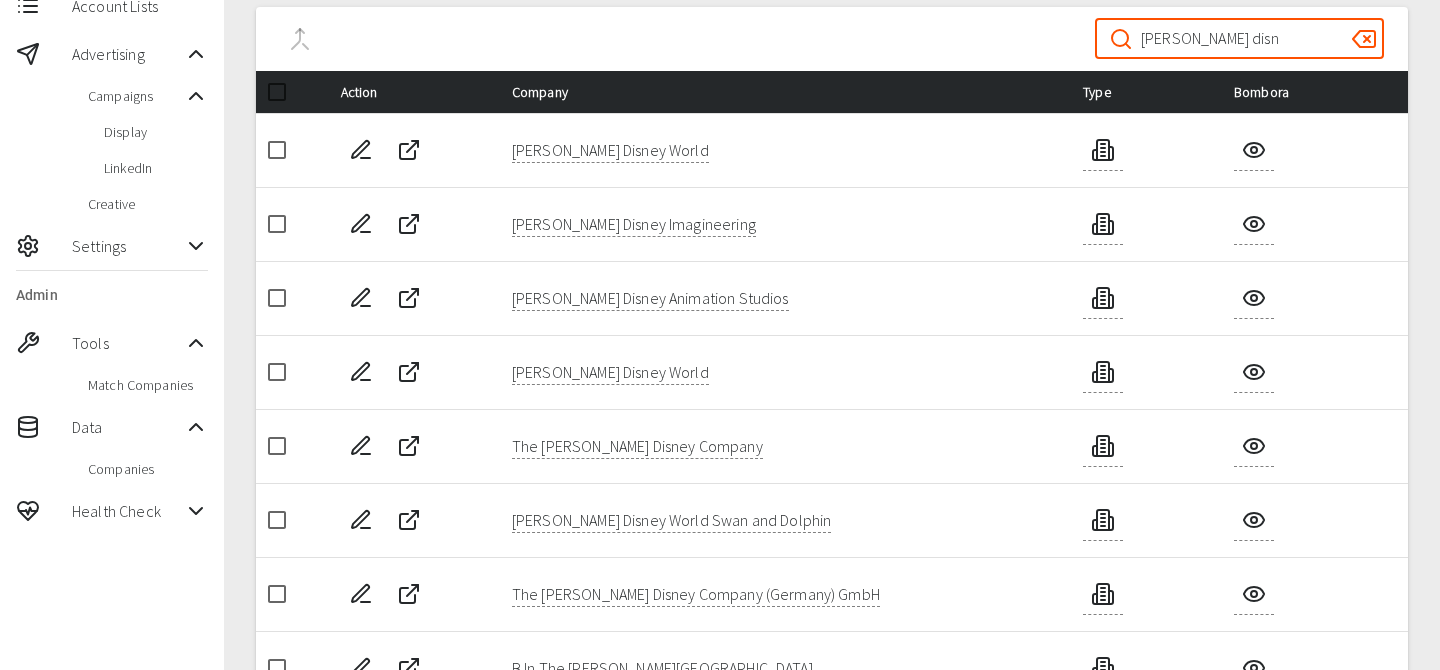 type on "walt disn" 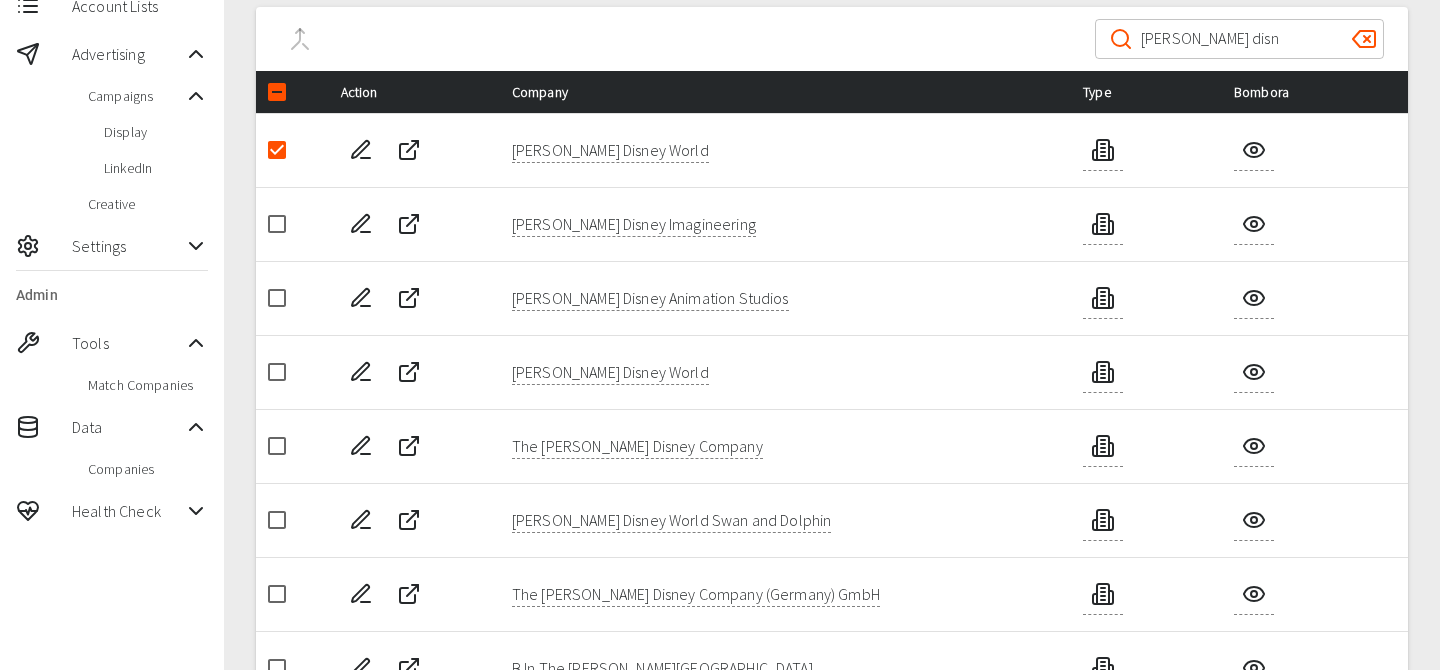 click at bounding box center [277, 372] 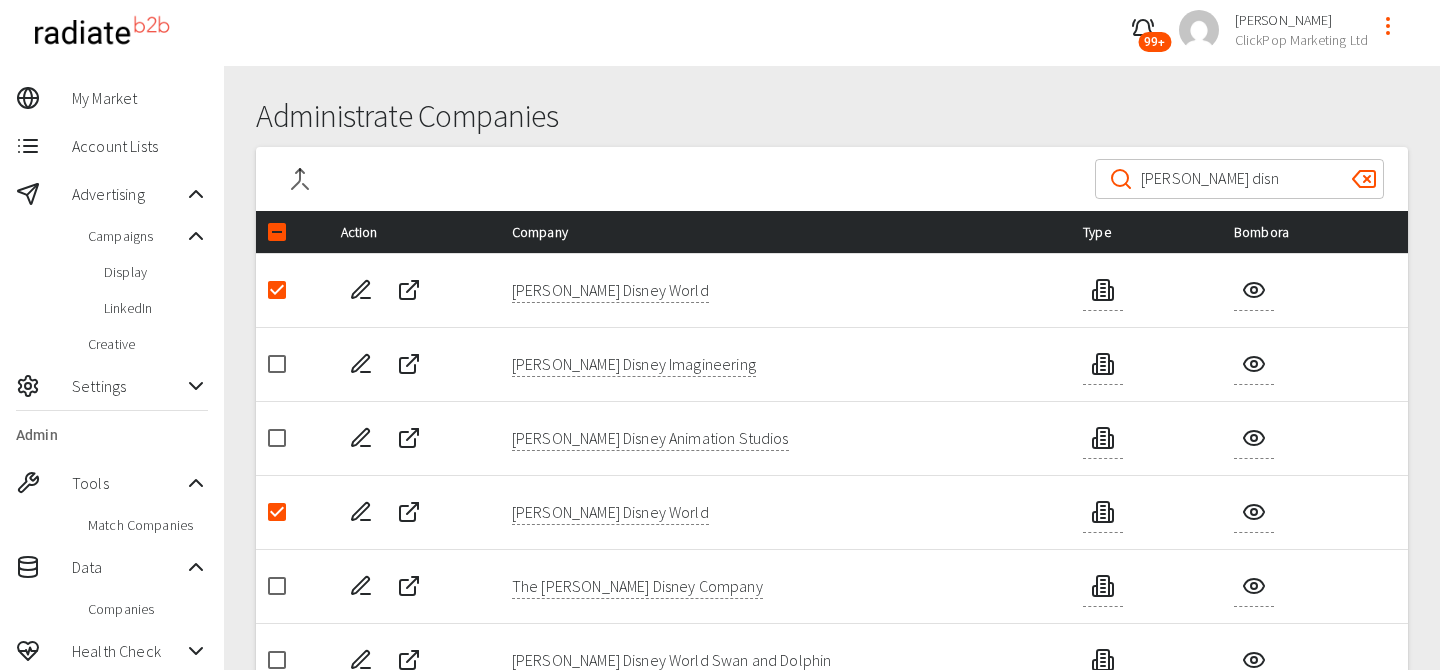 scroll, scrollTop: 0, scrollLeft: 0, axis: both 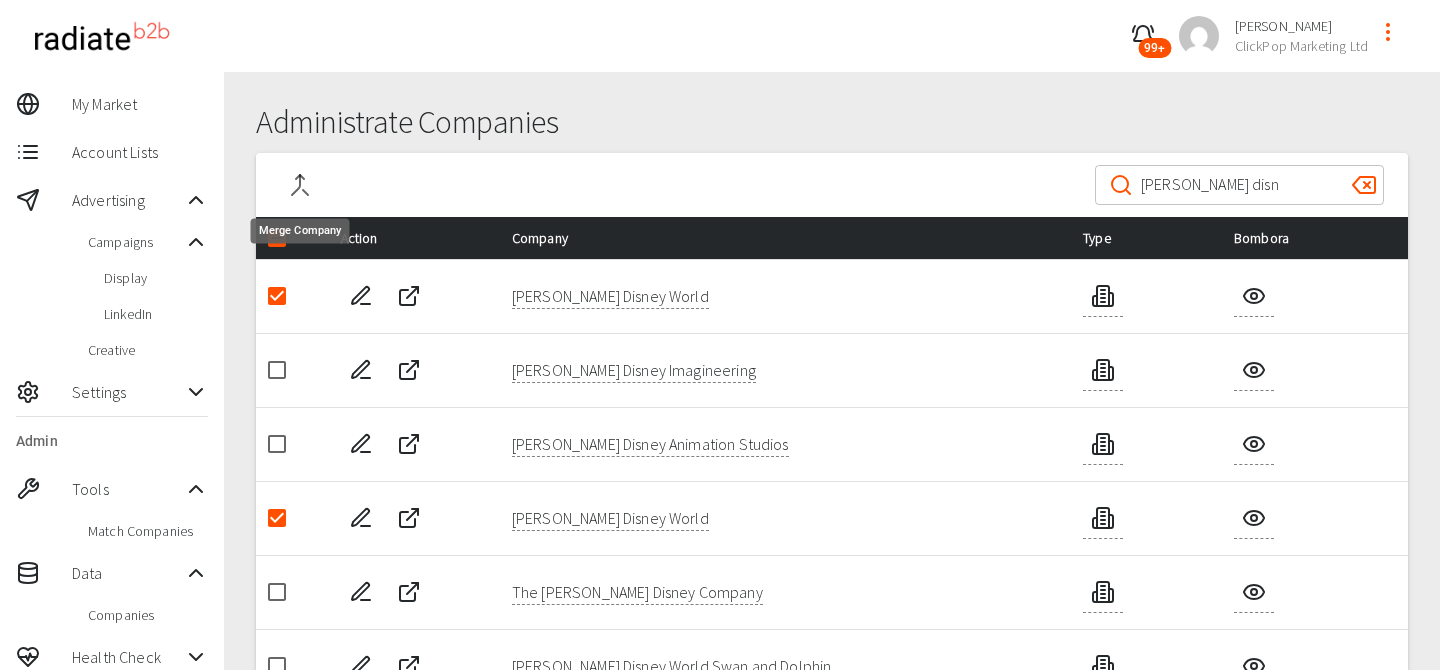 click 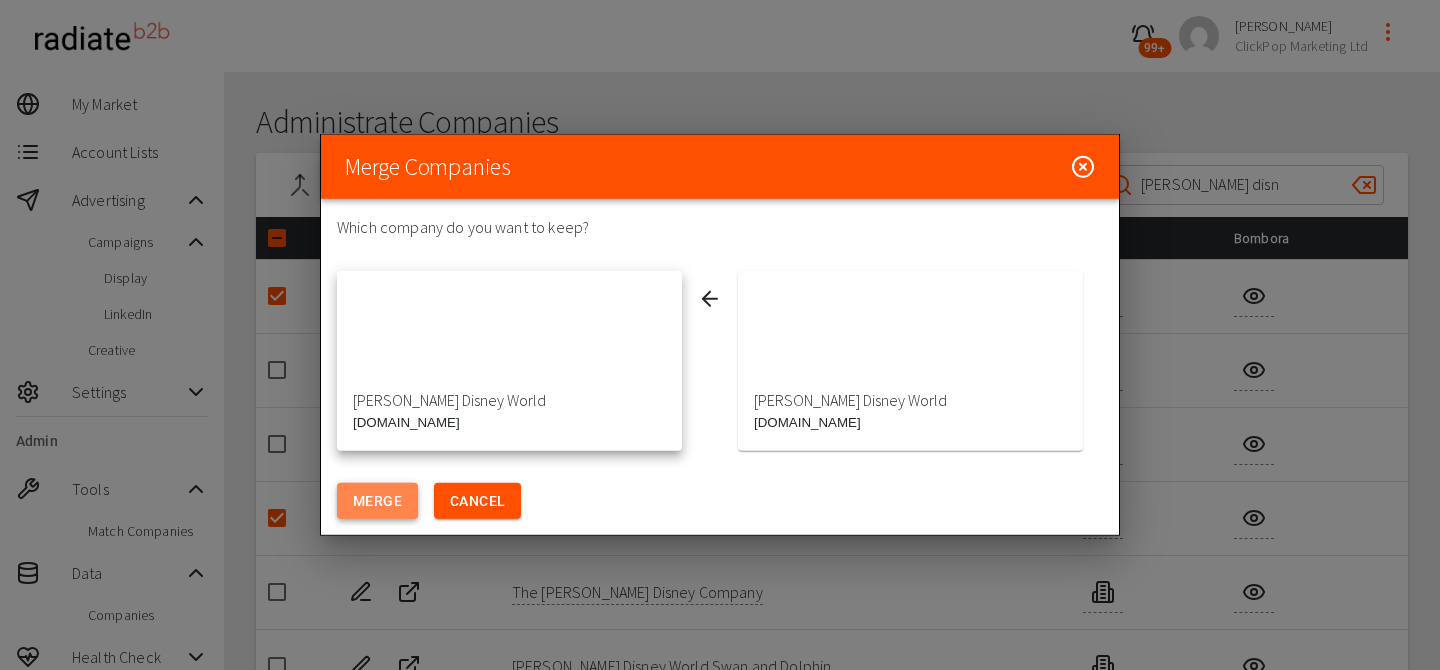 click on "Merge" at bounding box center [377, 501] 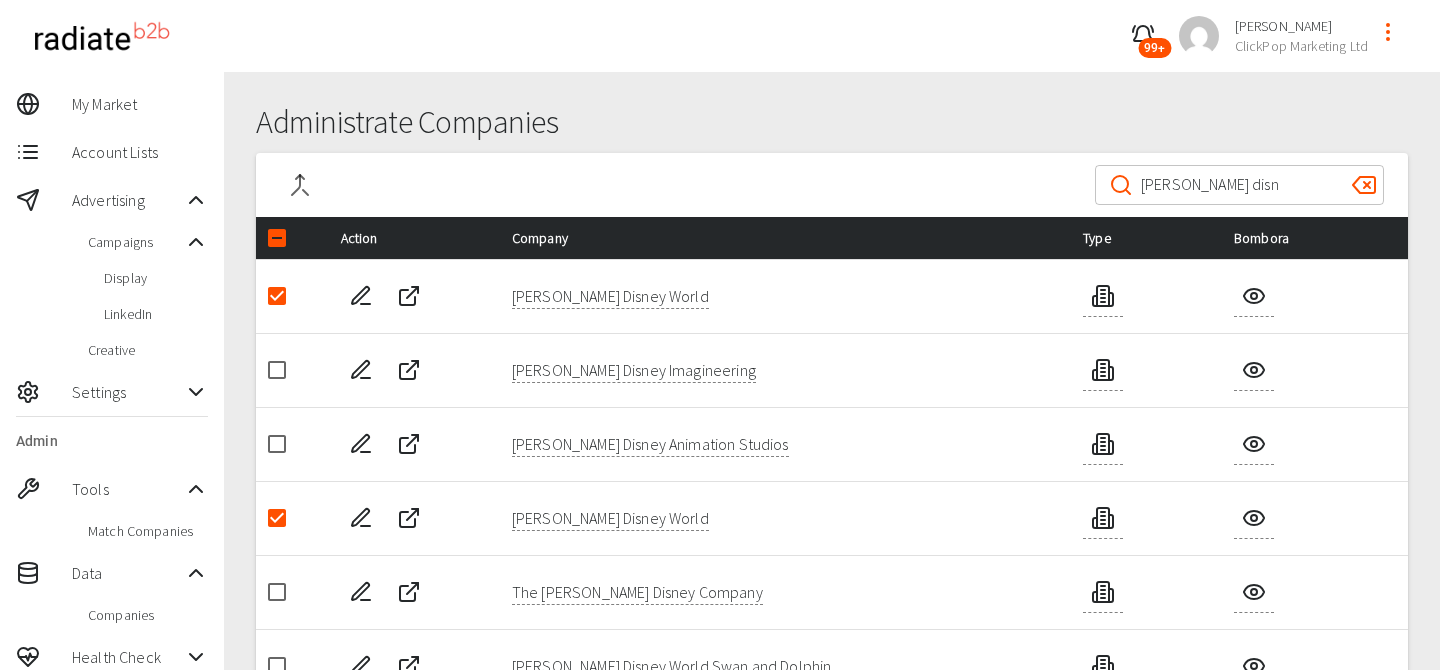 click 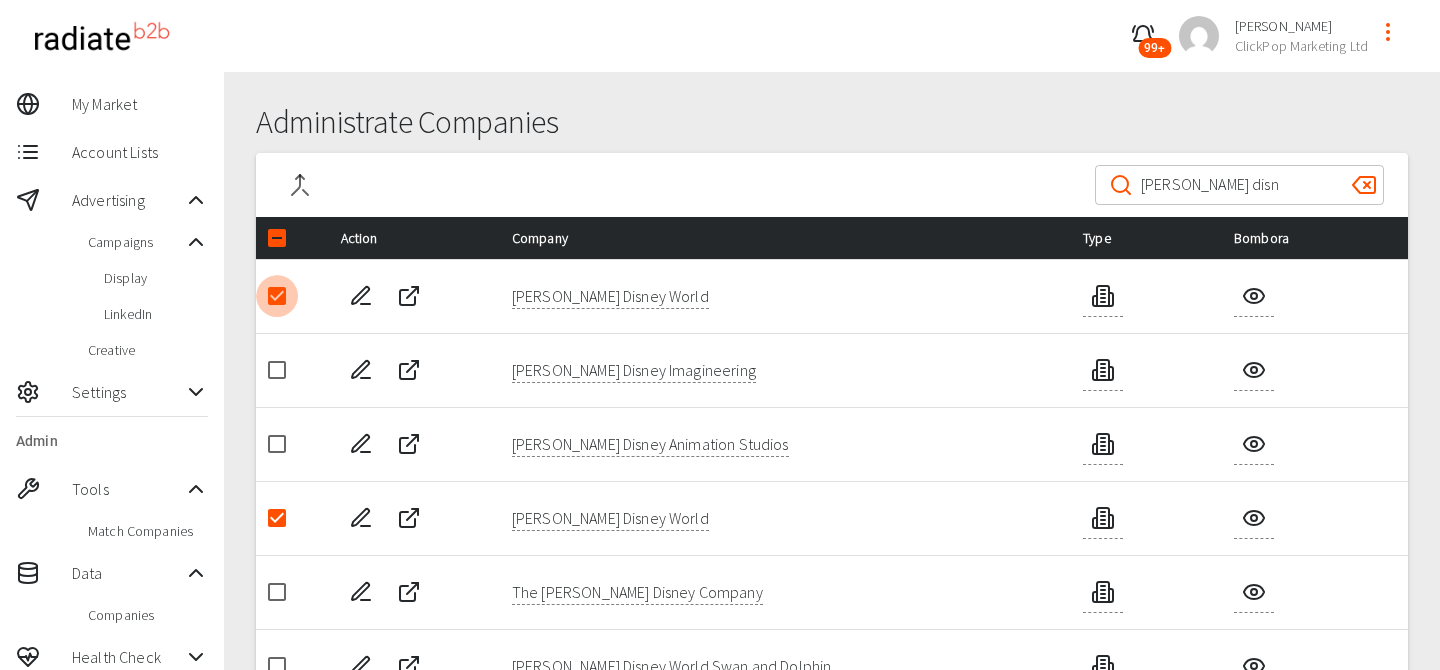 click at bounding box center (277, 296) 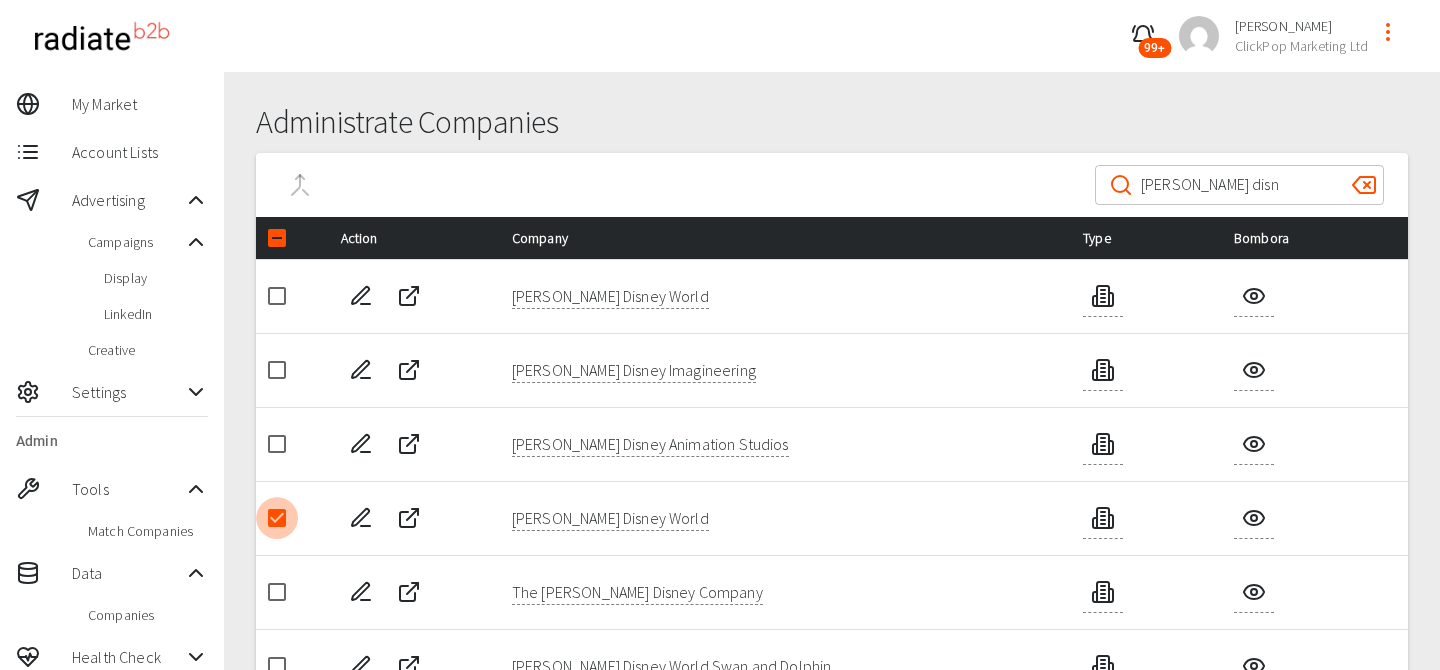 click at bounding box center [277, 518] 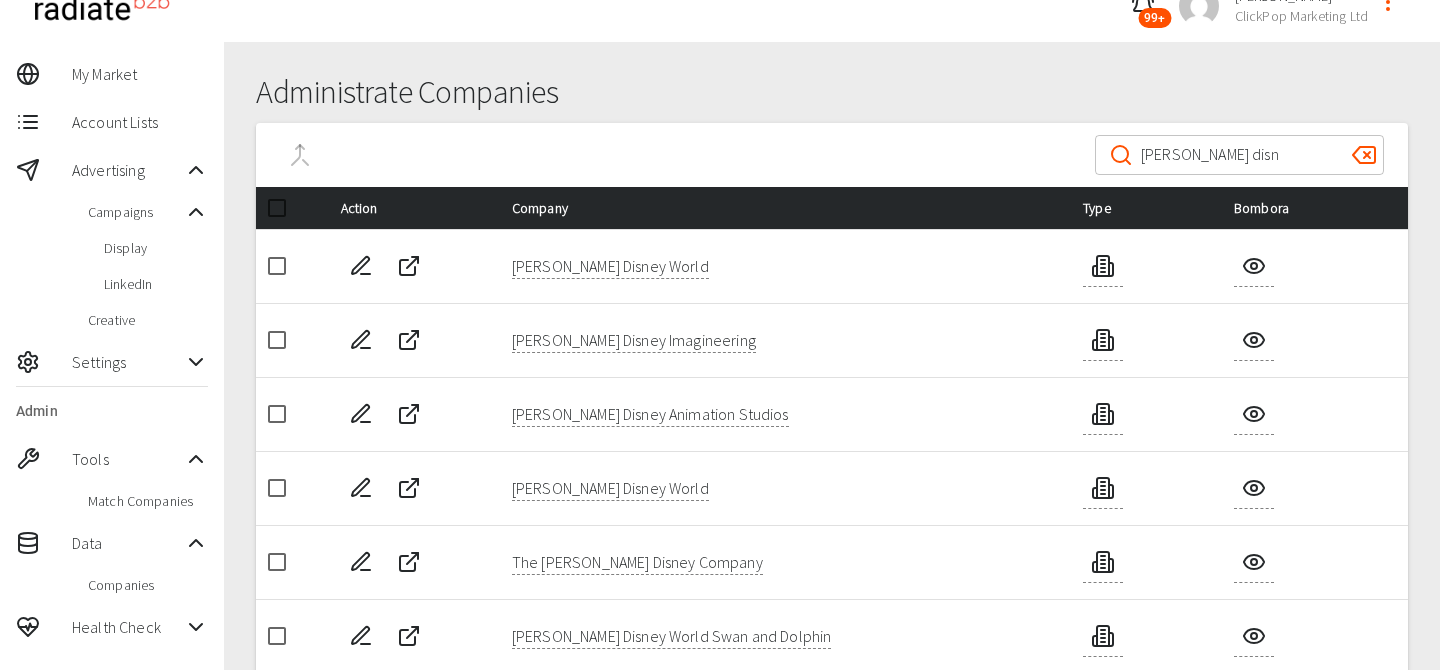 scroll, scrollTop: 42, scrollLeft: 0, axis: vertical 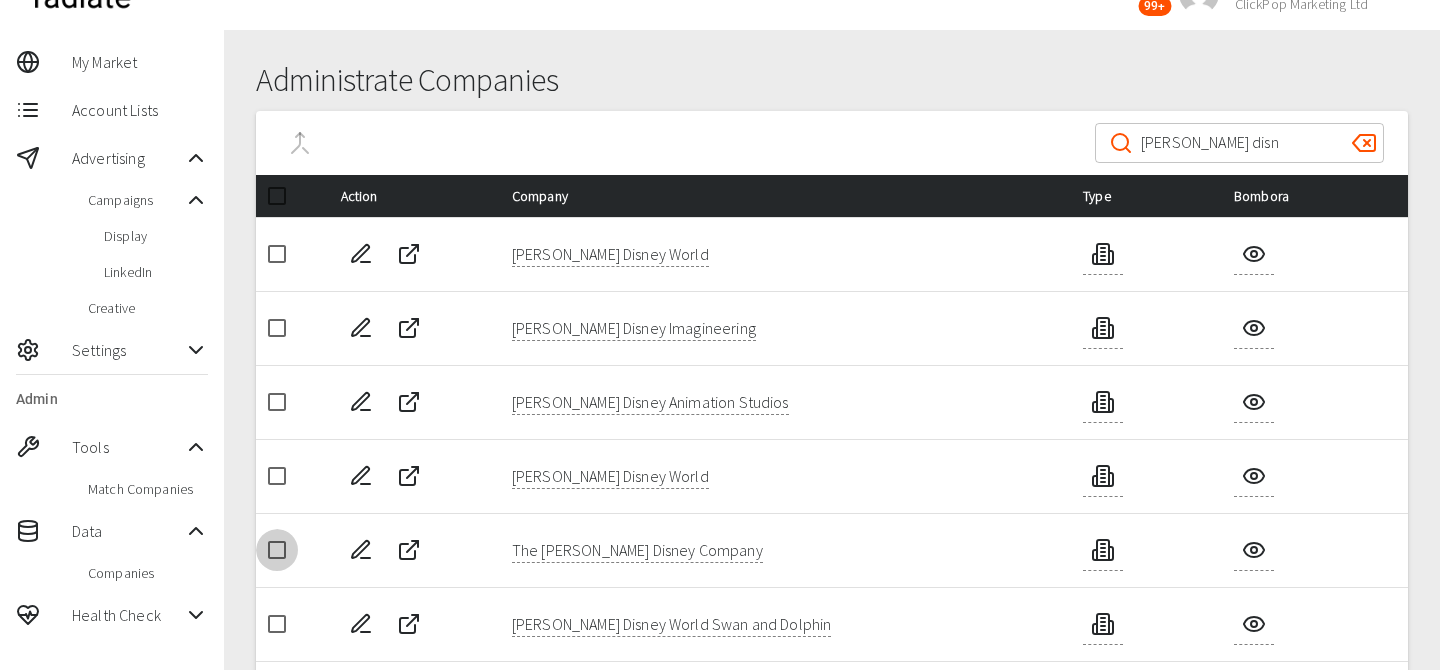 click at bounding box center [277, 550] 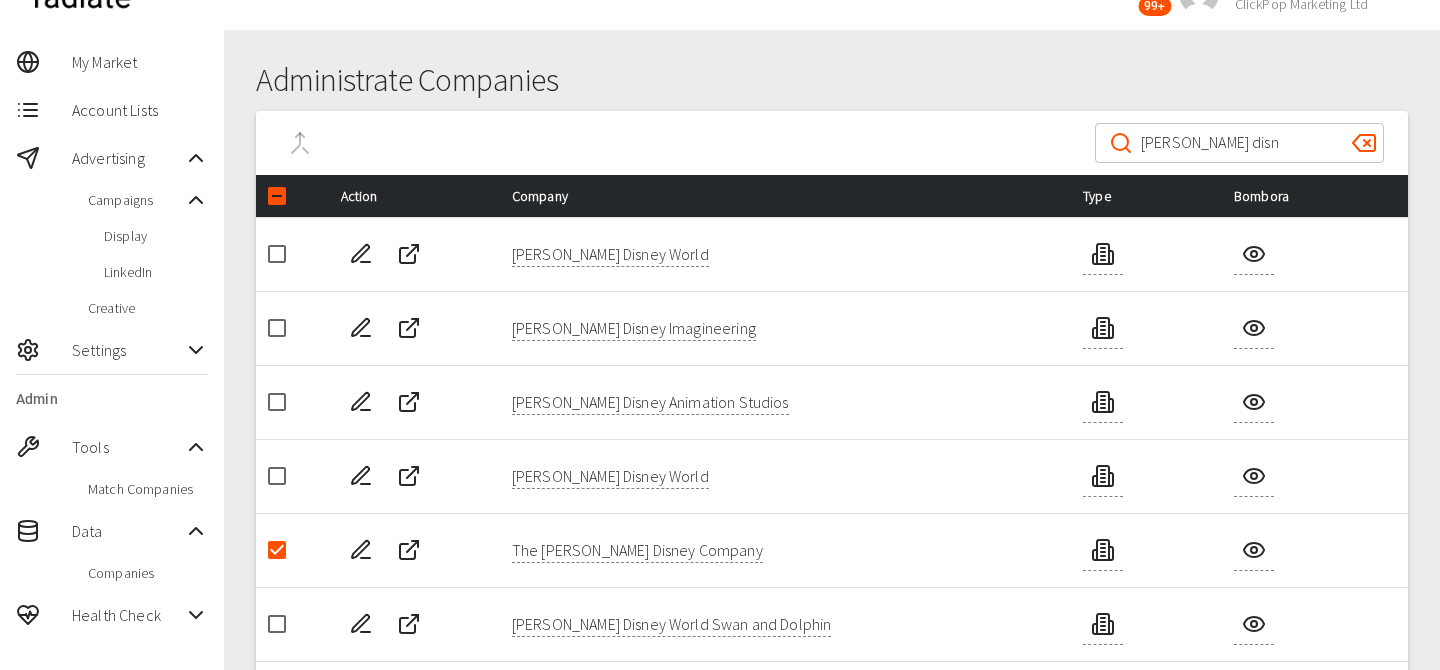 drag, startPoint x: 276, startPoint y: 471, endPoint x: 276, endPoint y: 387, distance: 84 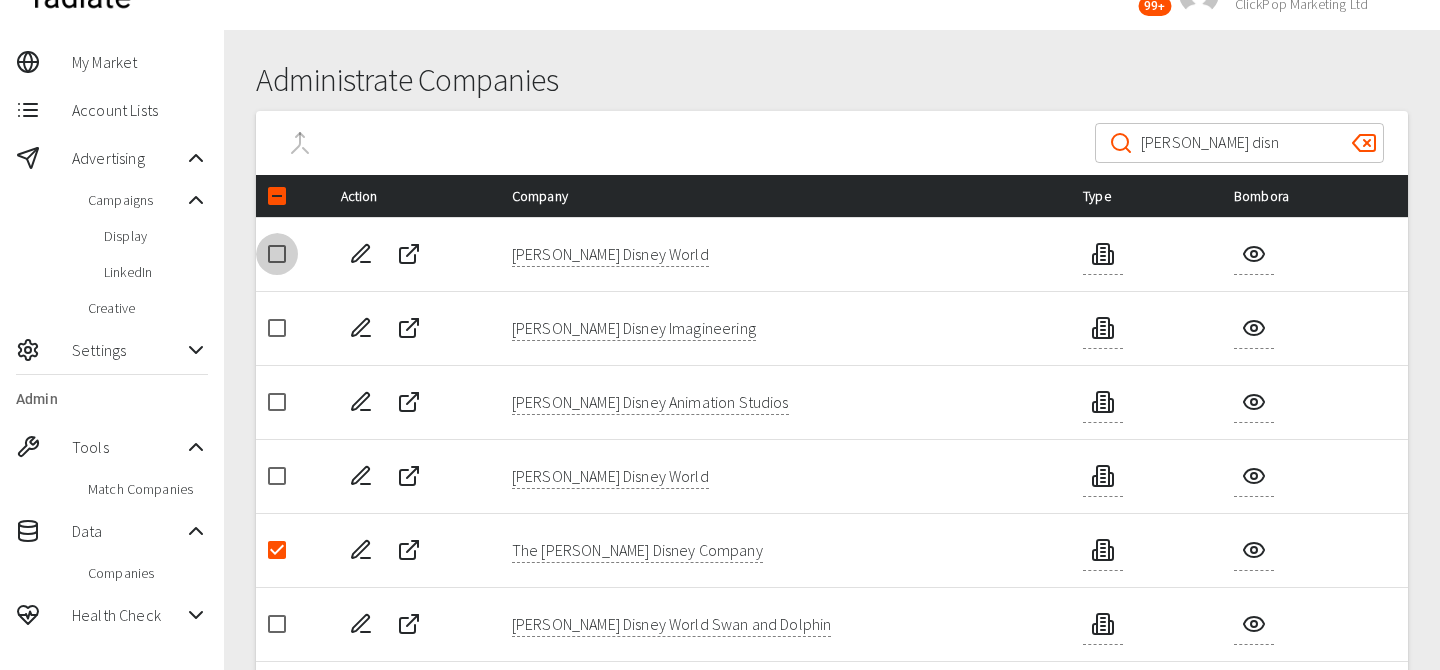 click at bounding box center [277, 254] 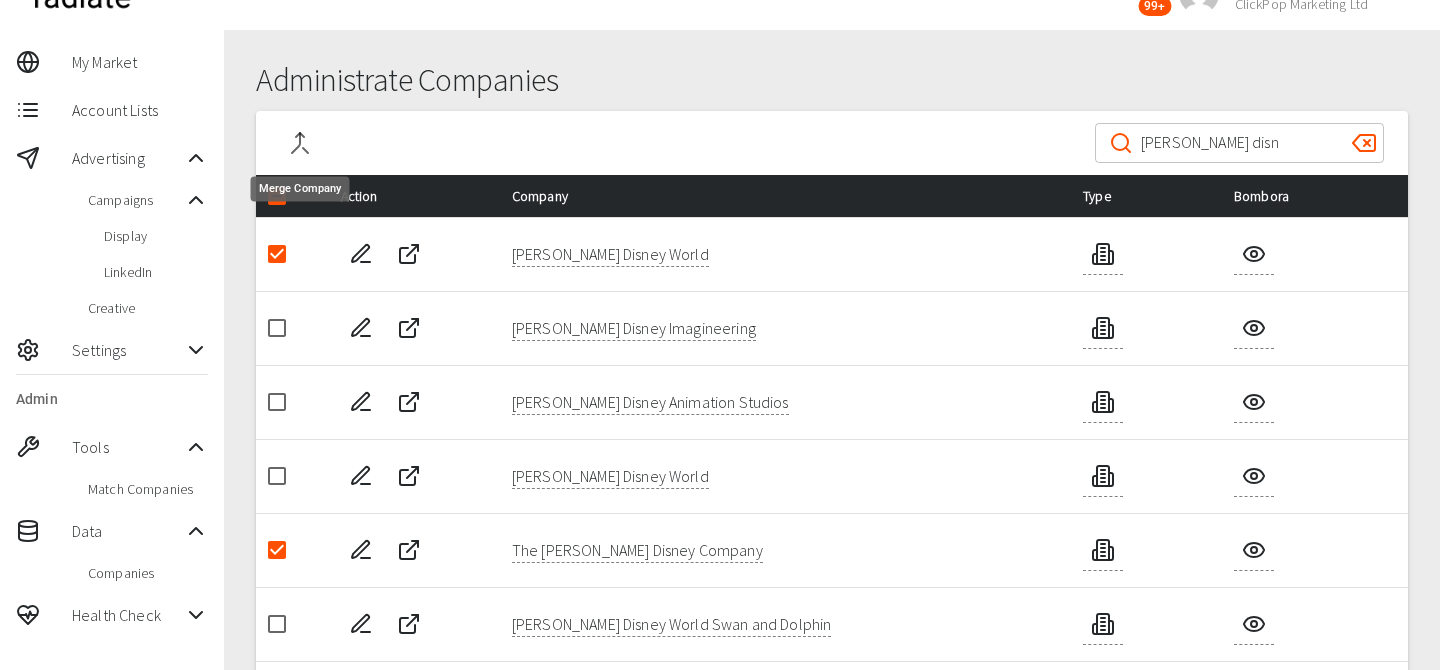click 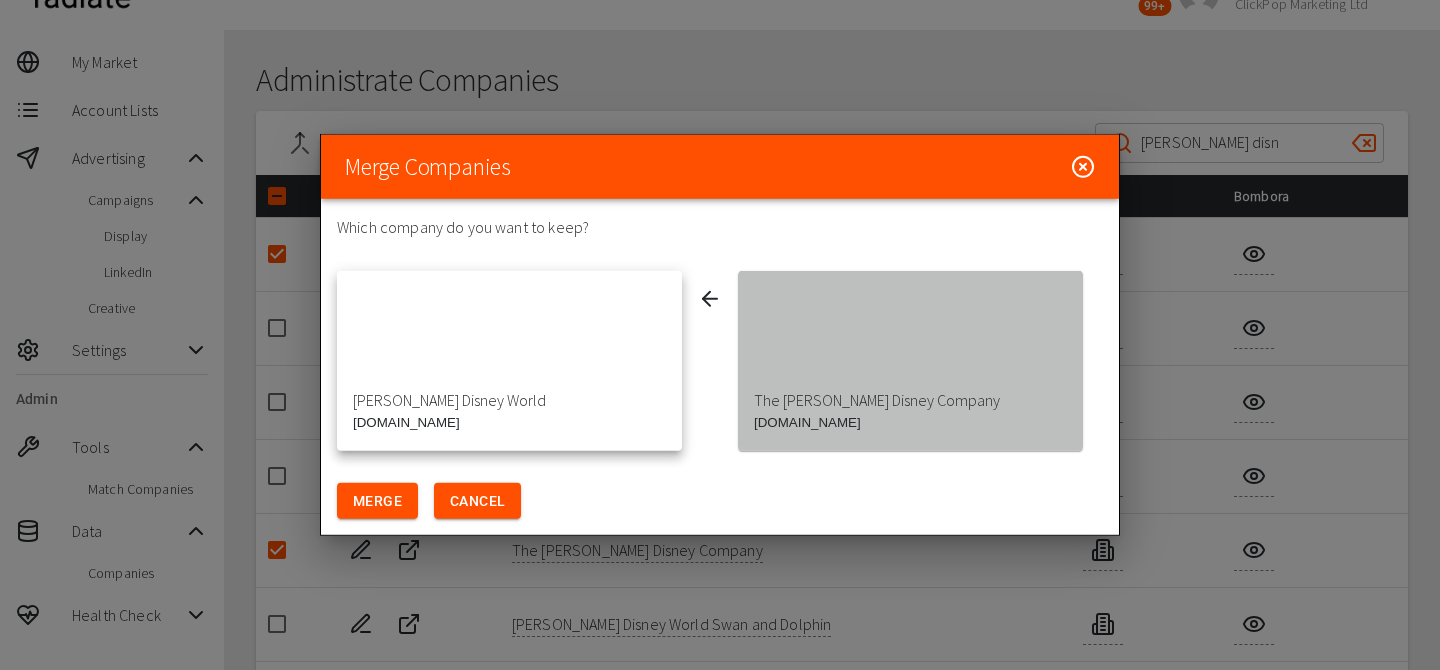 click at bounding box center (910, 341) 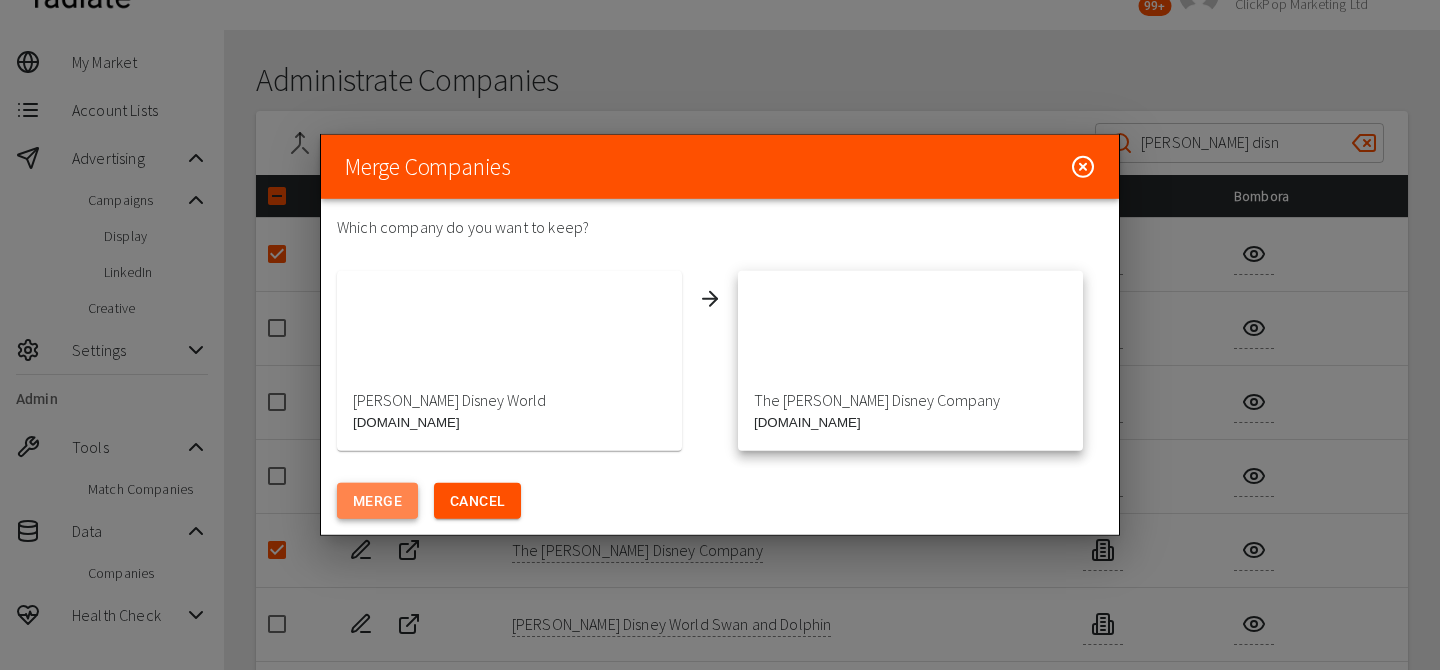 click on "Merge" at bounding box center [377, 501] 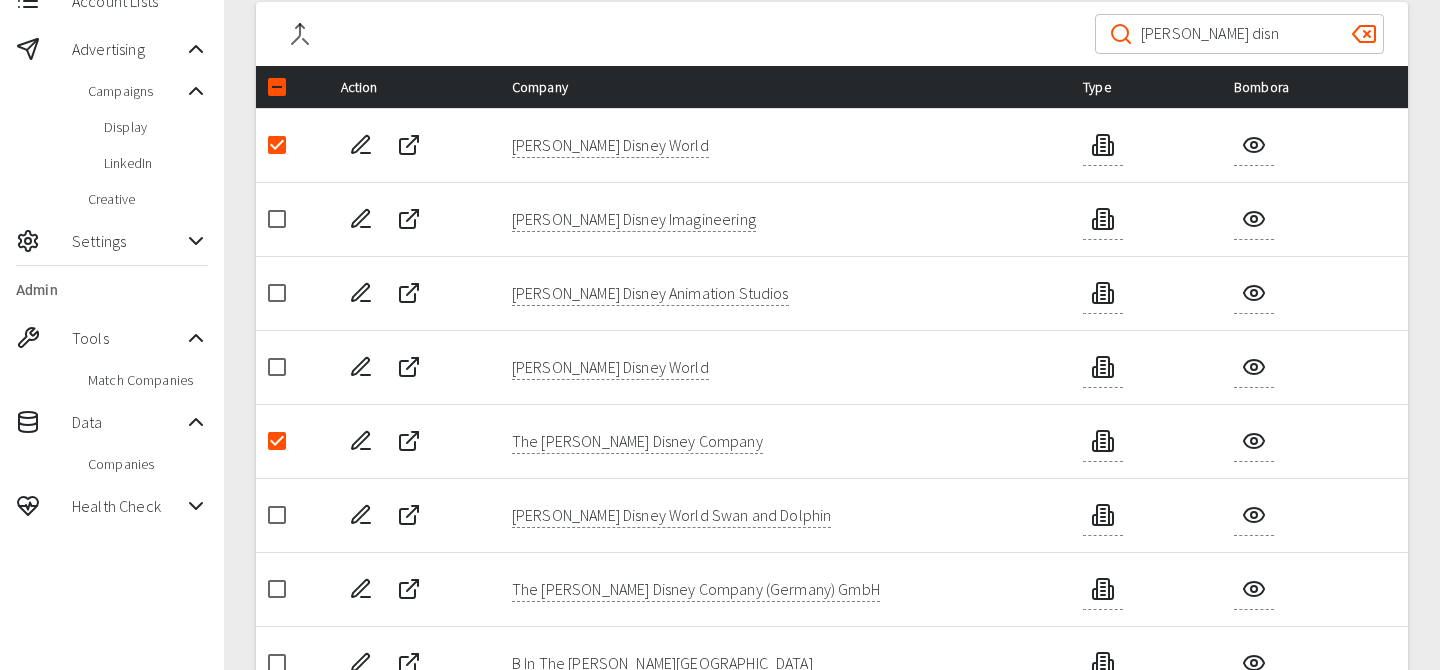 scroll, scrollTop: 175, scrollLeft: 0, axis: vertical 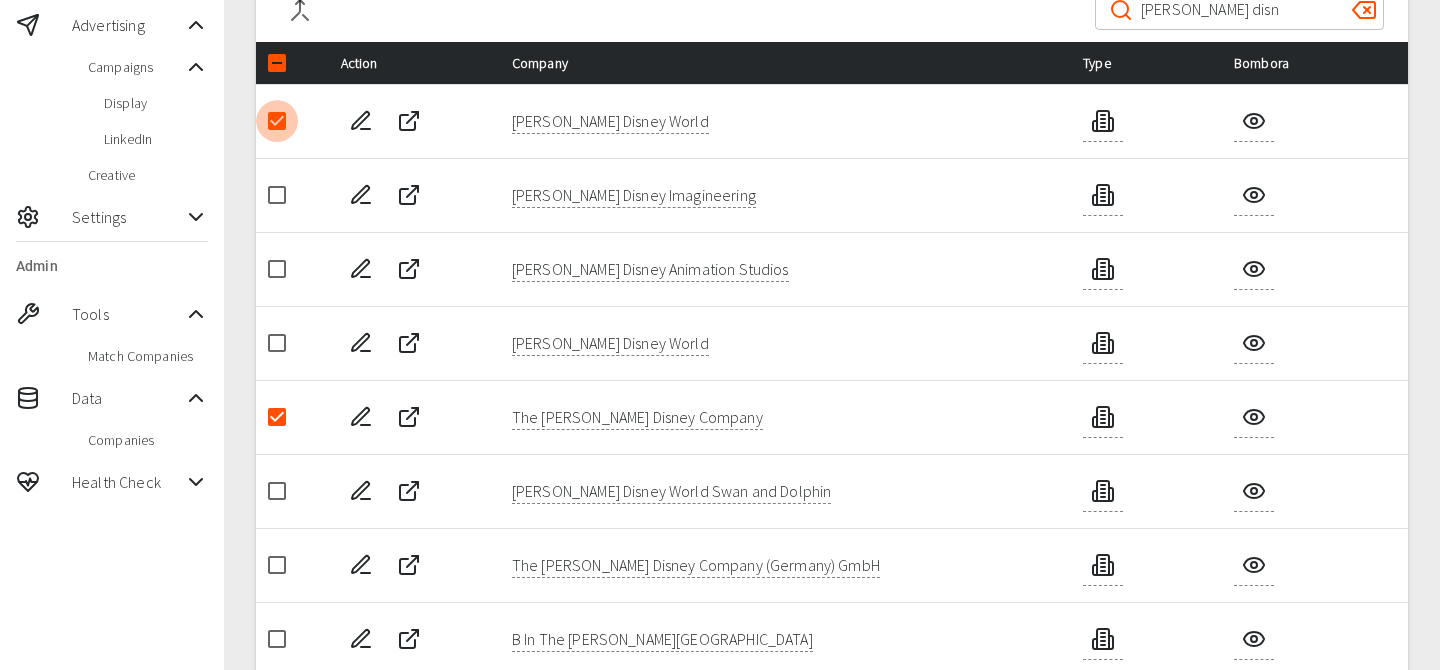 click at bounding box center [277, 121] 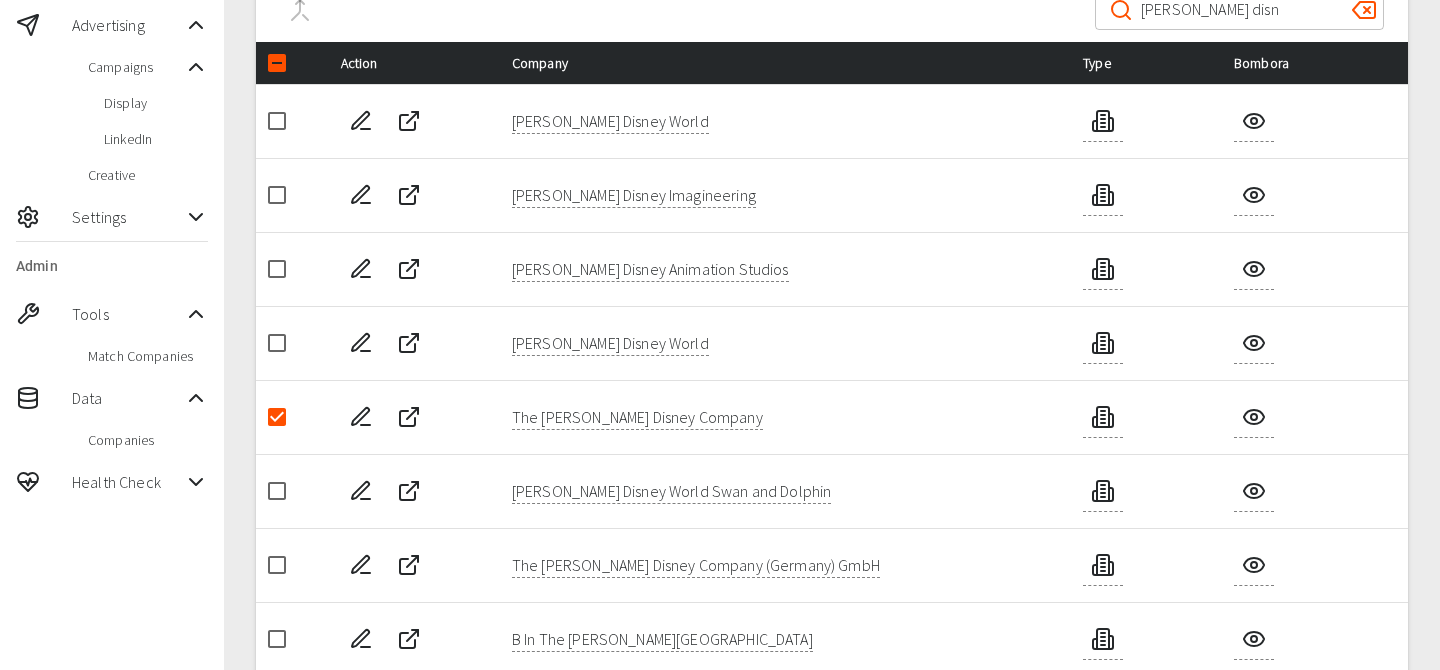 click at bounding box center (277, 417) 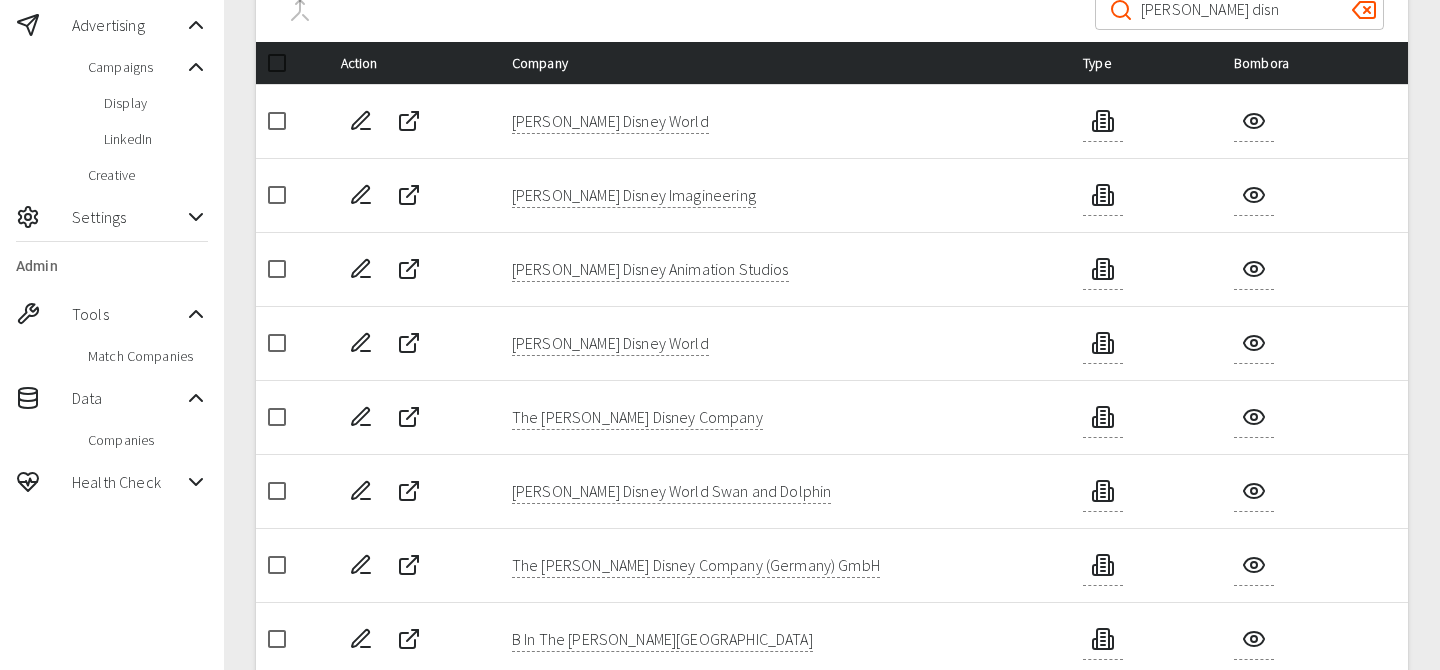 click at bounding box center (277, 417) 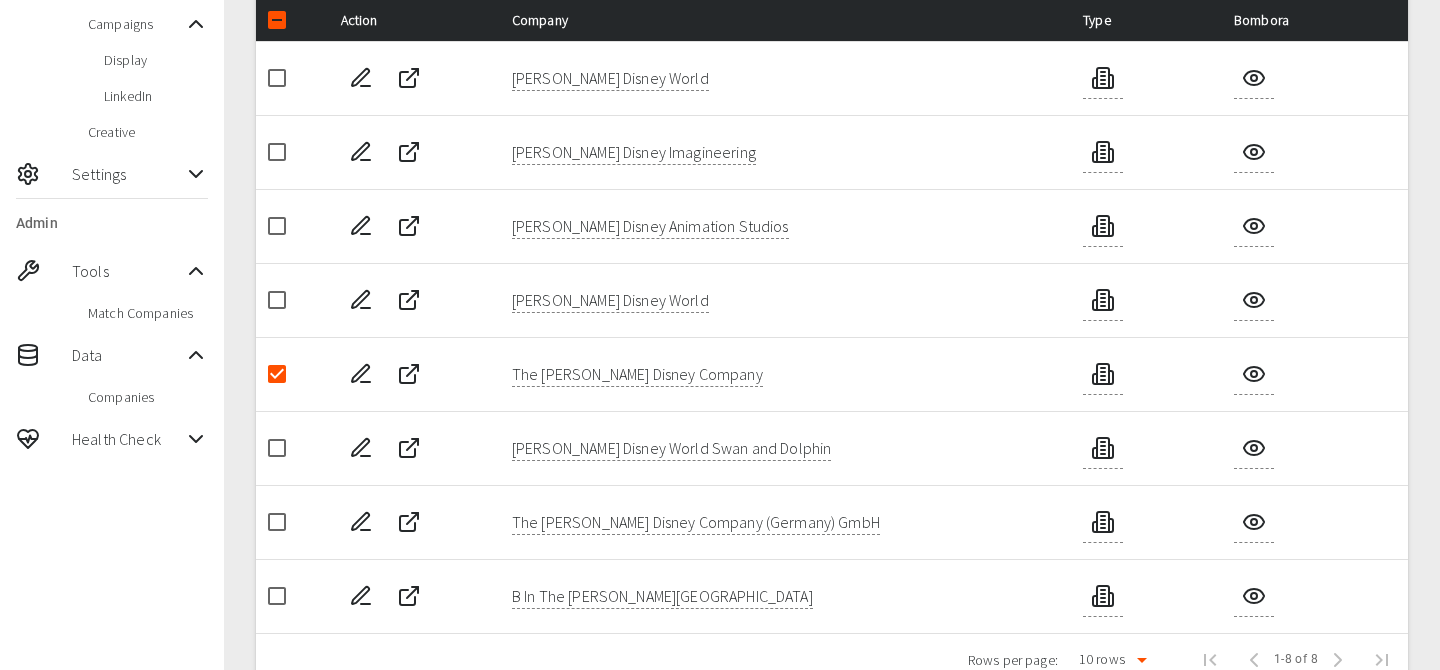 scroll, scrollTop: 266, scrollLeft: 0, axis: vertical 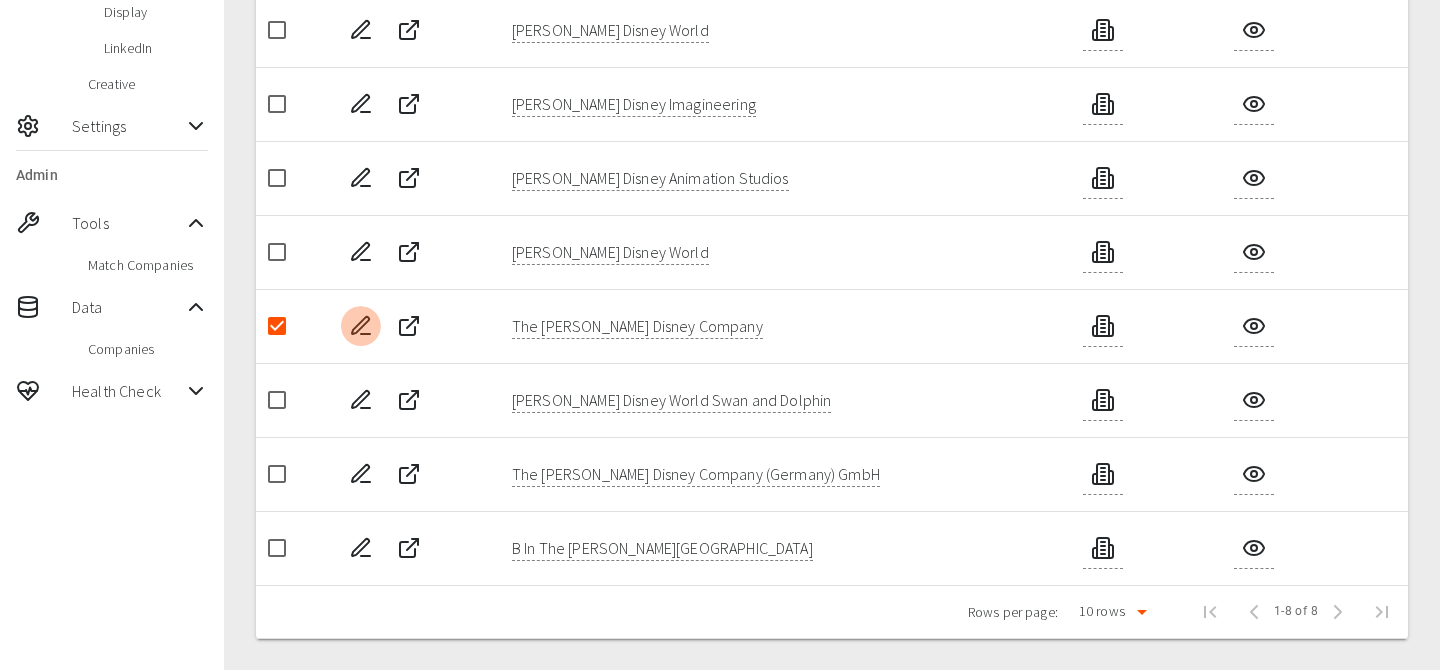 click 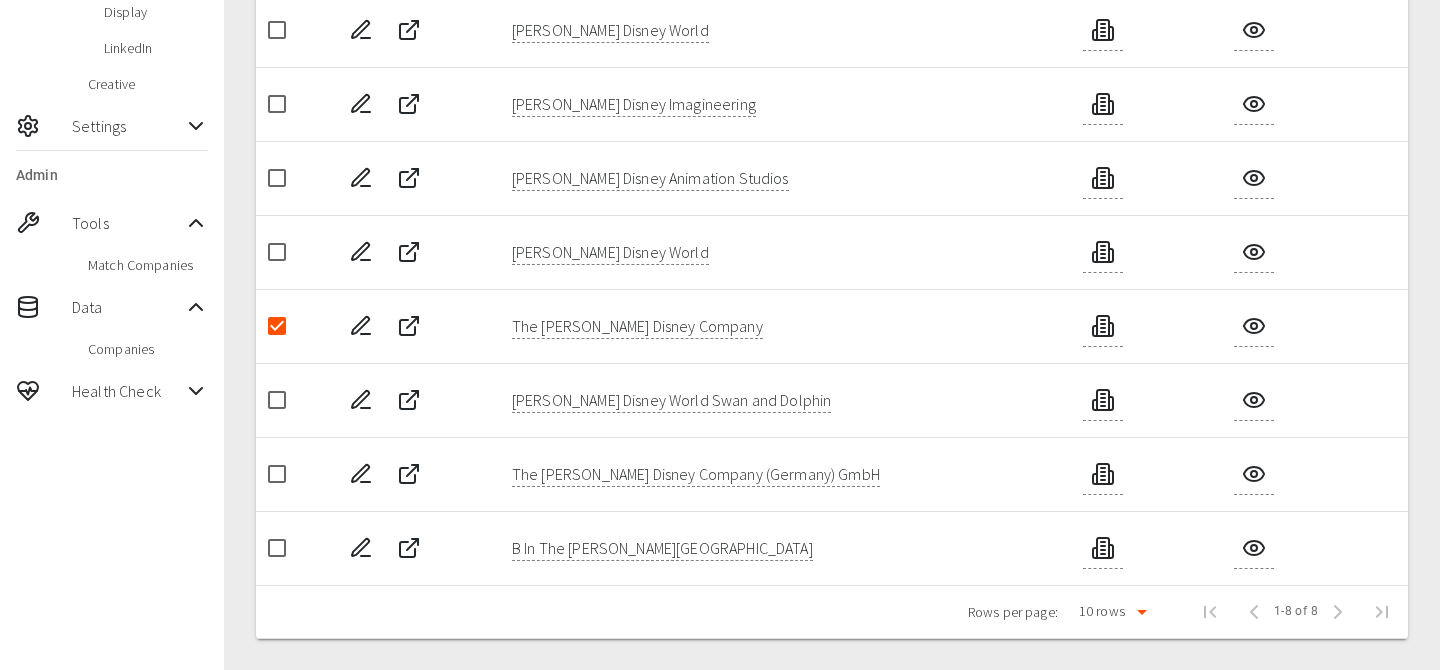 click at bounding box center (277, 326) 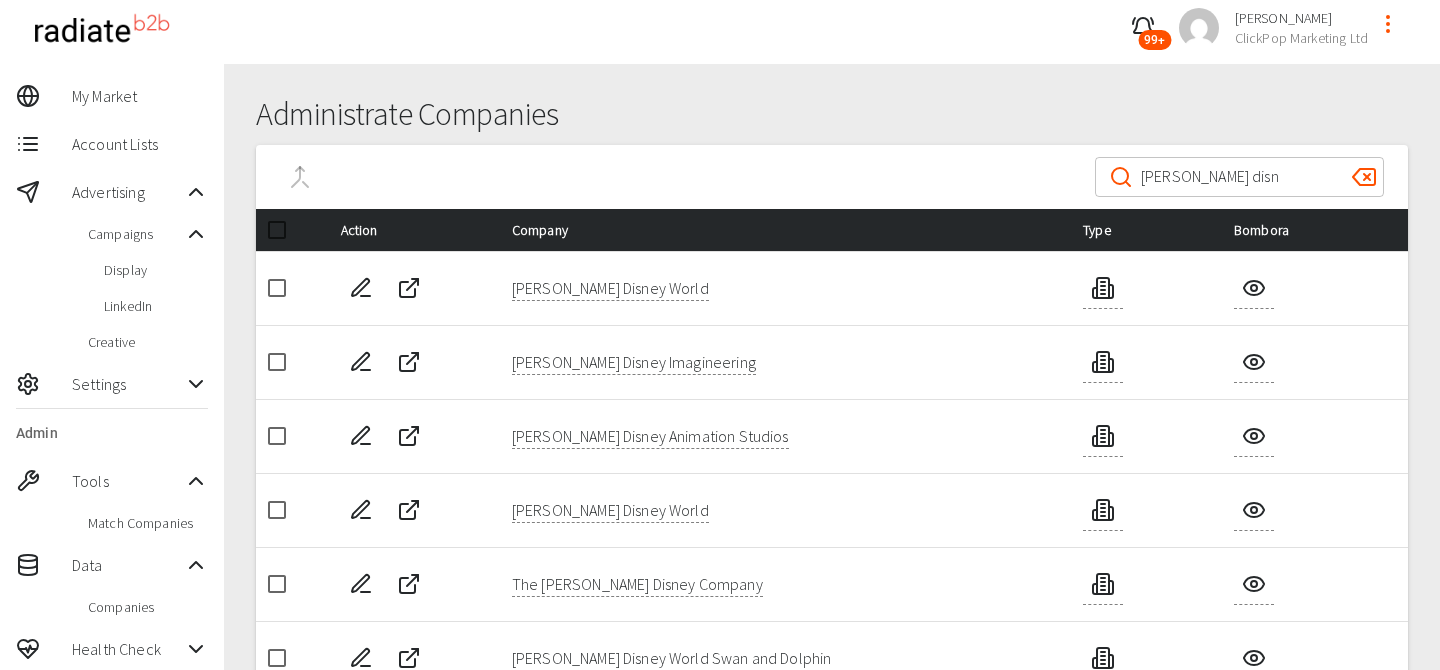scroll, scrollTop: 0, scrollLeft: 0, axis: both 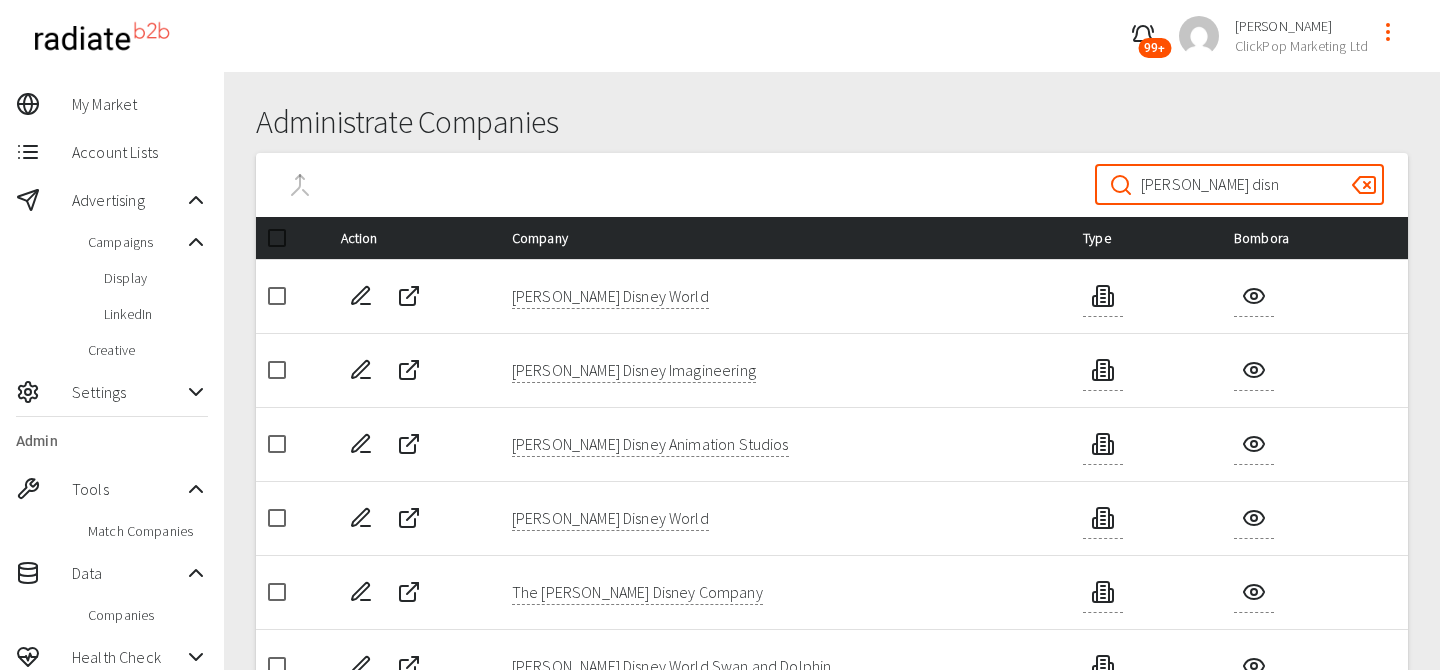 drag, startPoint x: 1265, startPoint y: 189, endPoint x: 871, endPoint y: 187, distance: 394.00507 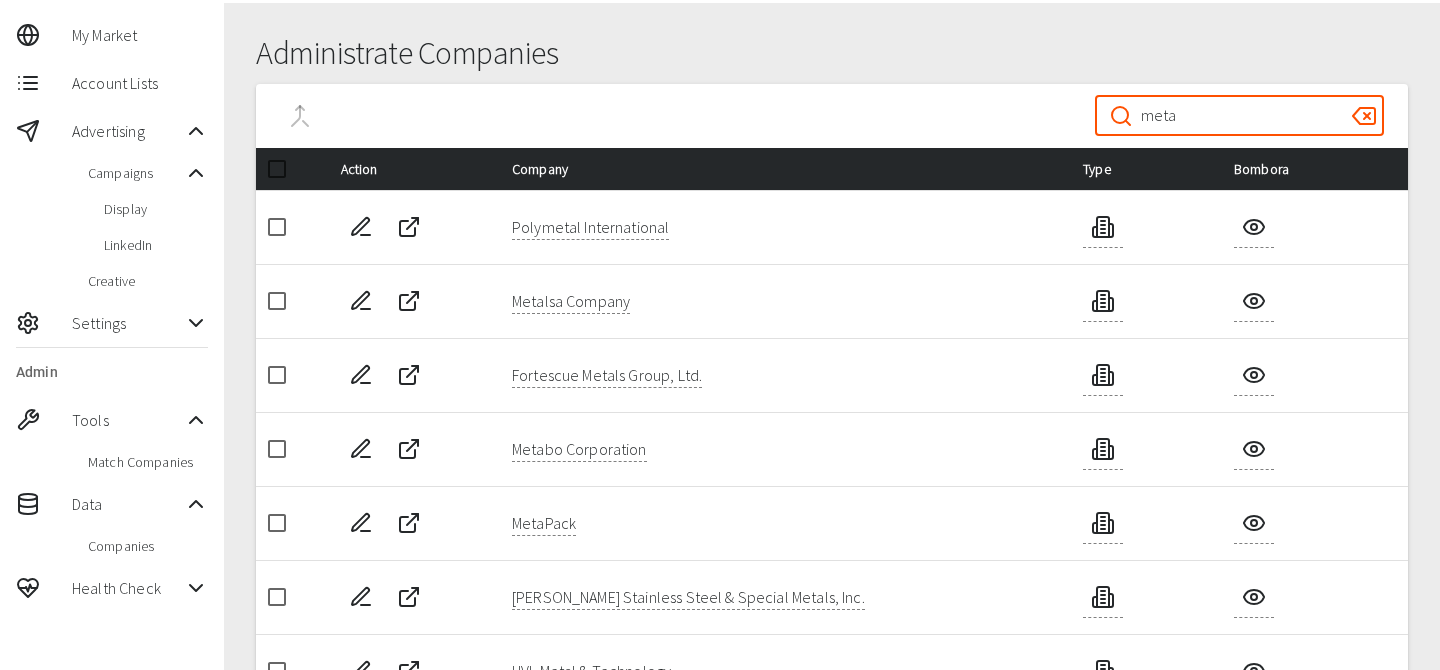 scroll, scrollTop: 0, scrollLeft: 0, axis: both 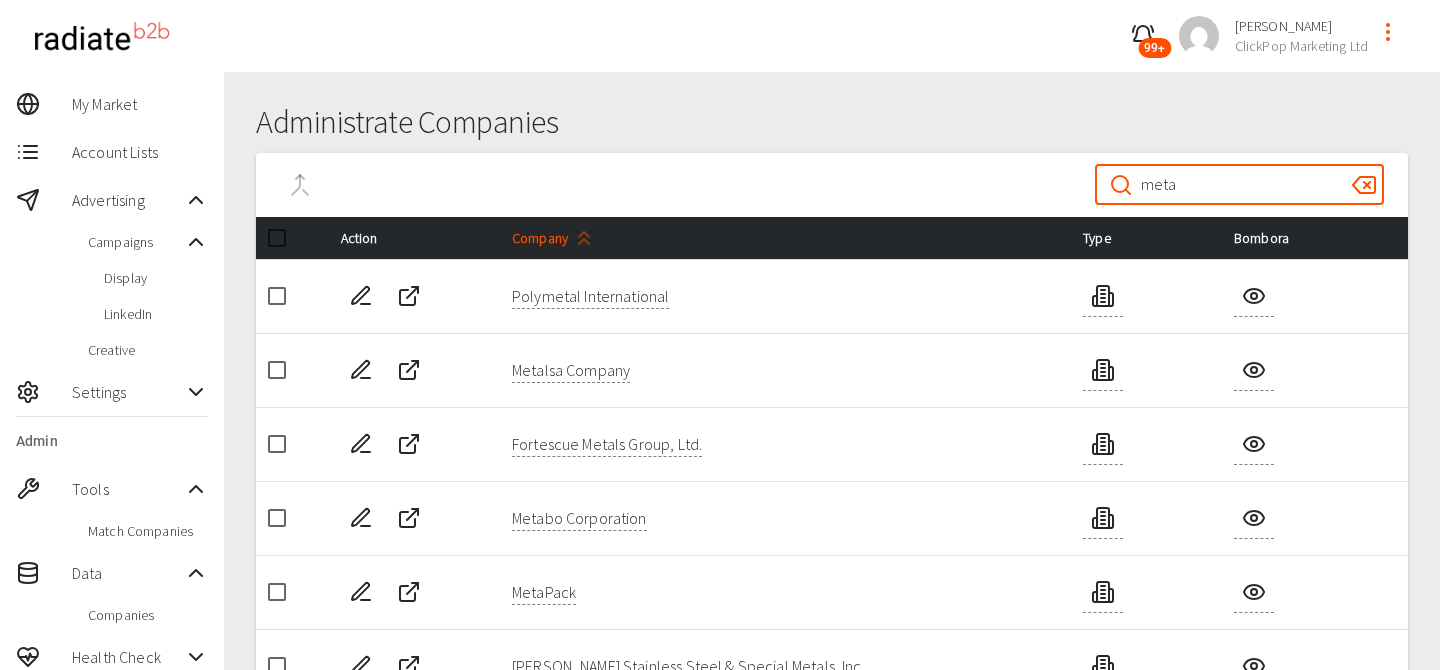 click on "Company" at bounding box center [556, 238] 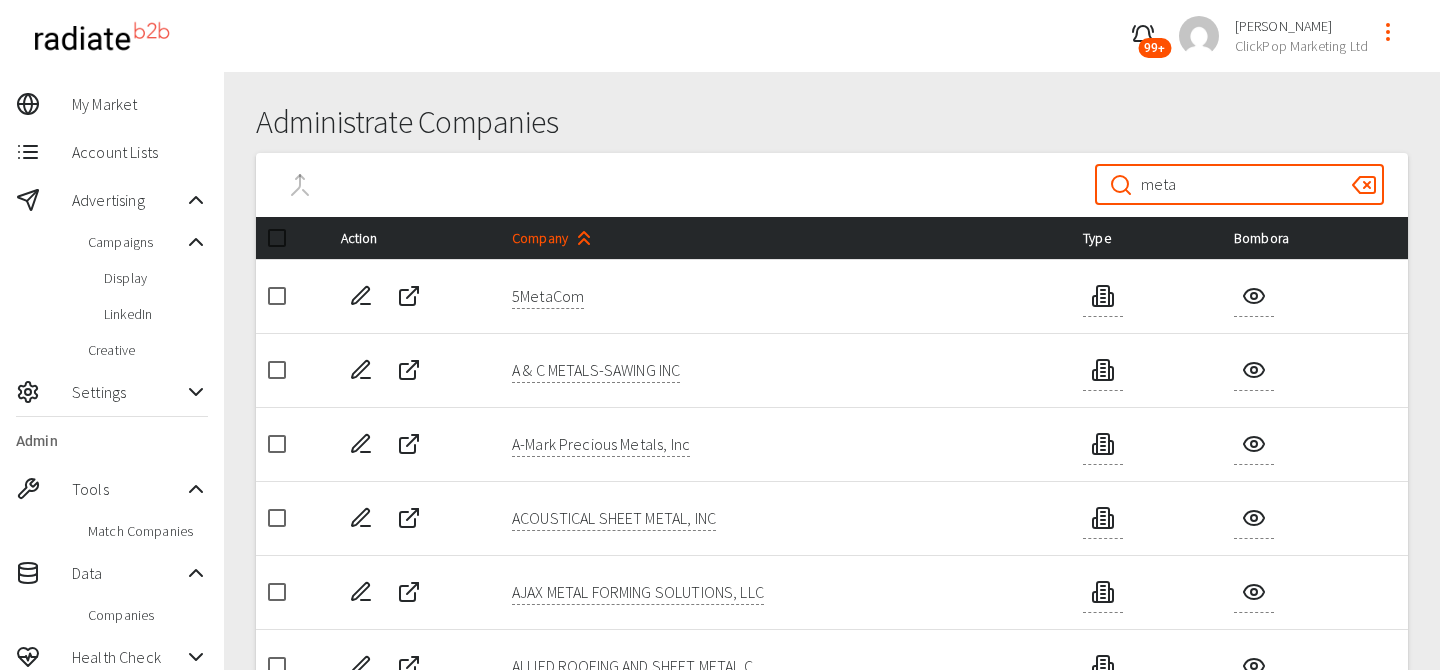 scroll, scrollTop: 414, scrollLeft: 0, axis: vertical 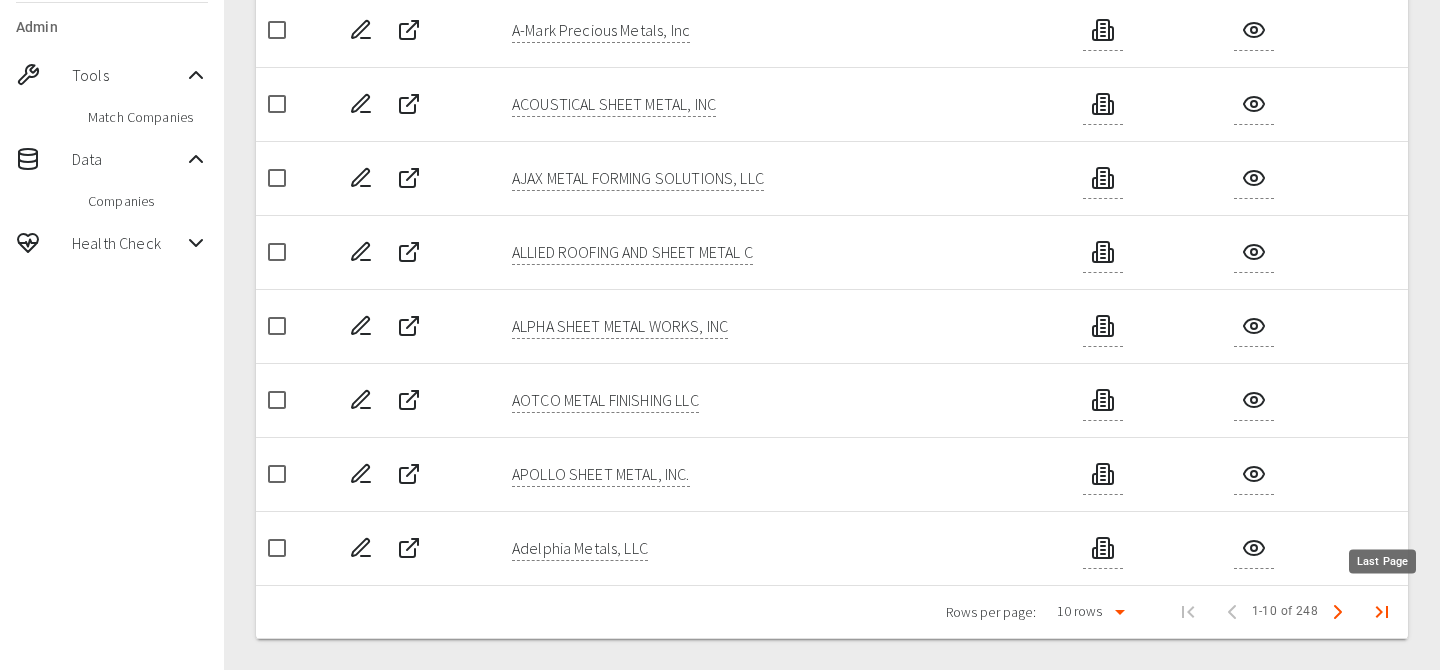 type on "meta" 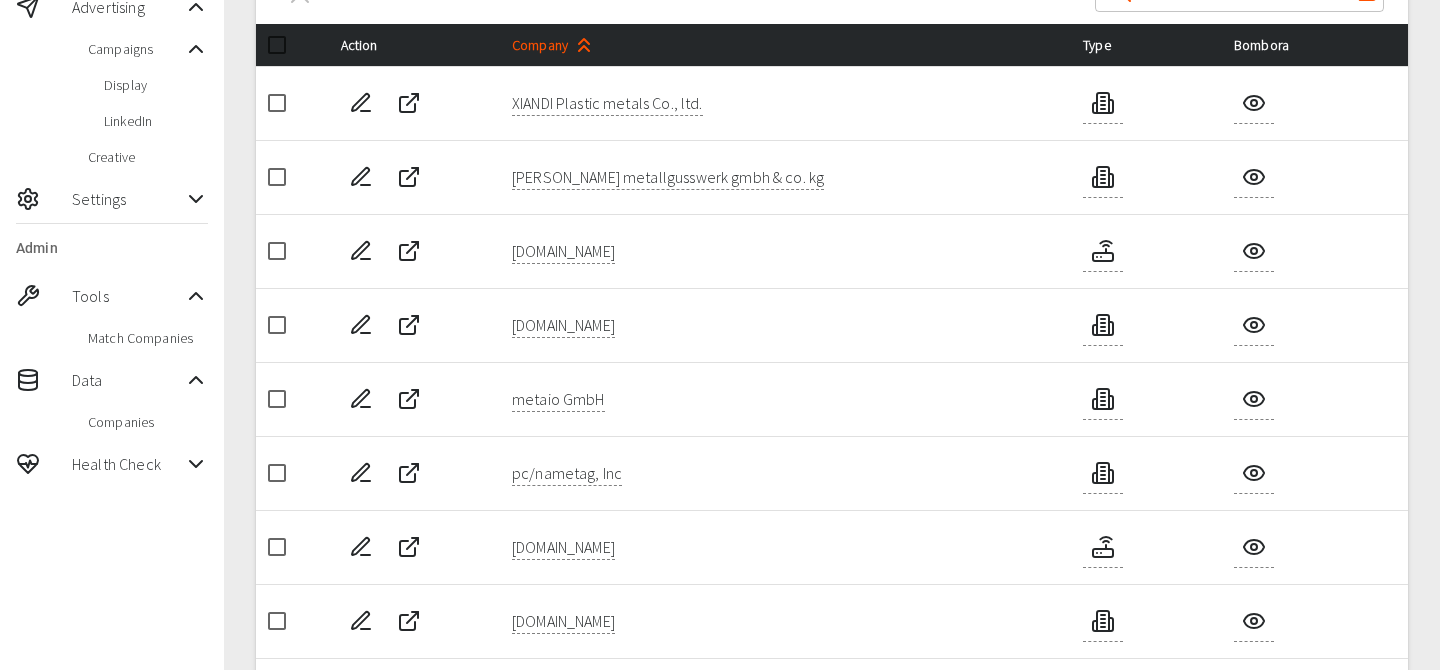 scroll, scrollTop: 266, scrollLeft: 0, axis: vertical 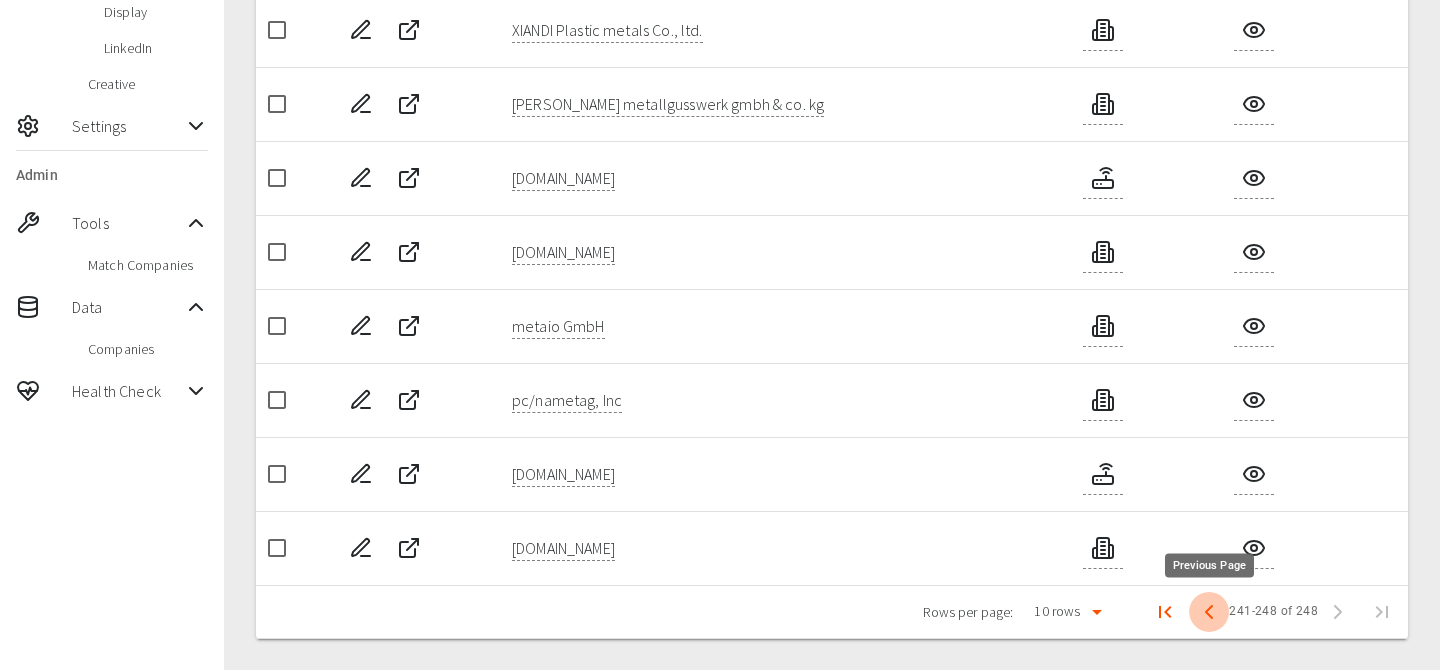 click 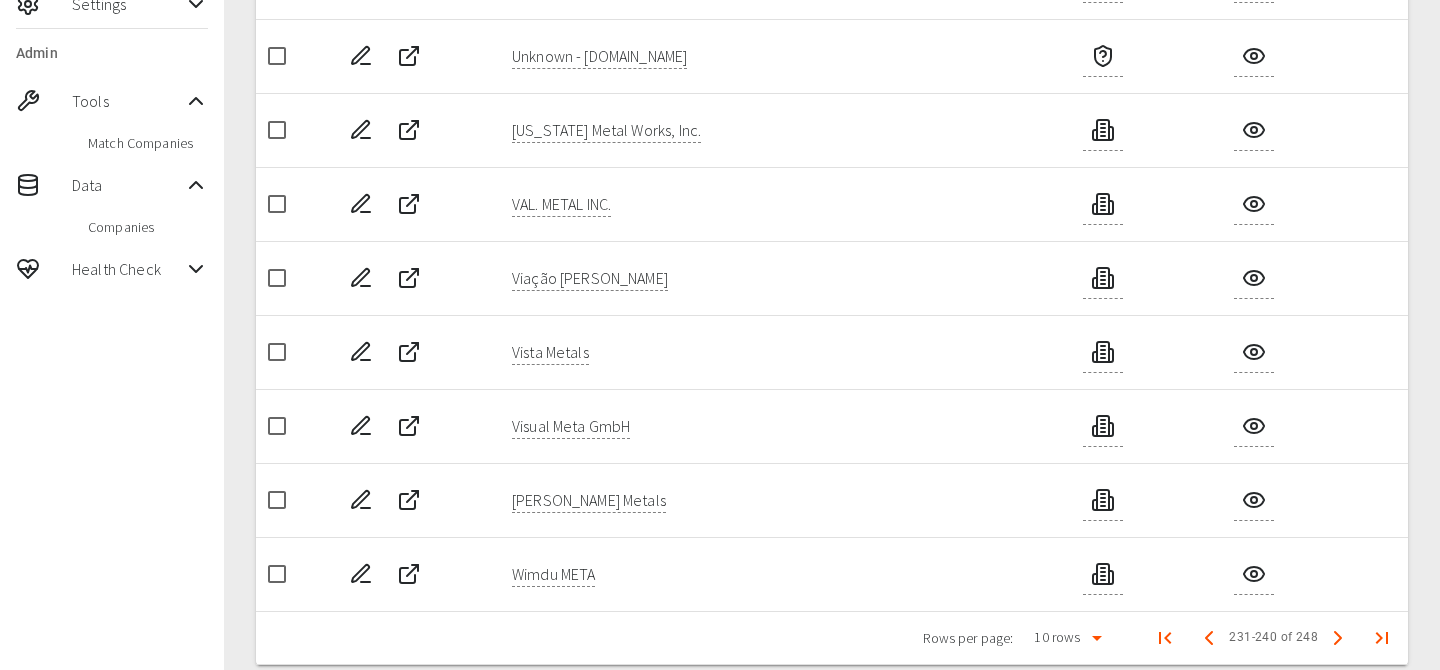 scroll, scrollTop: 414, scrollLeft: 0, axis: vertical 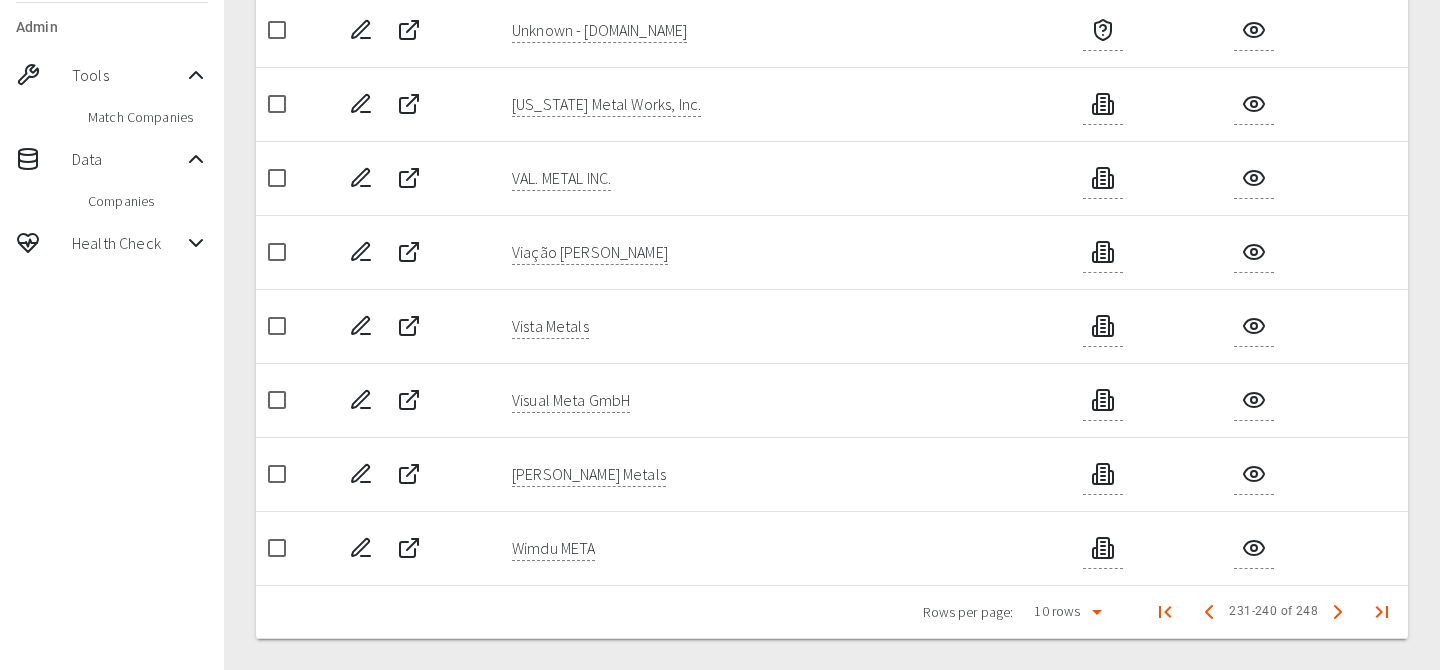 click 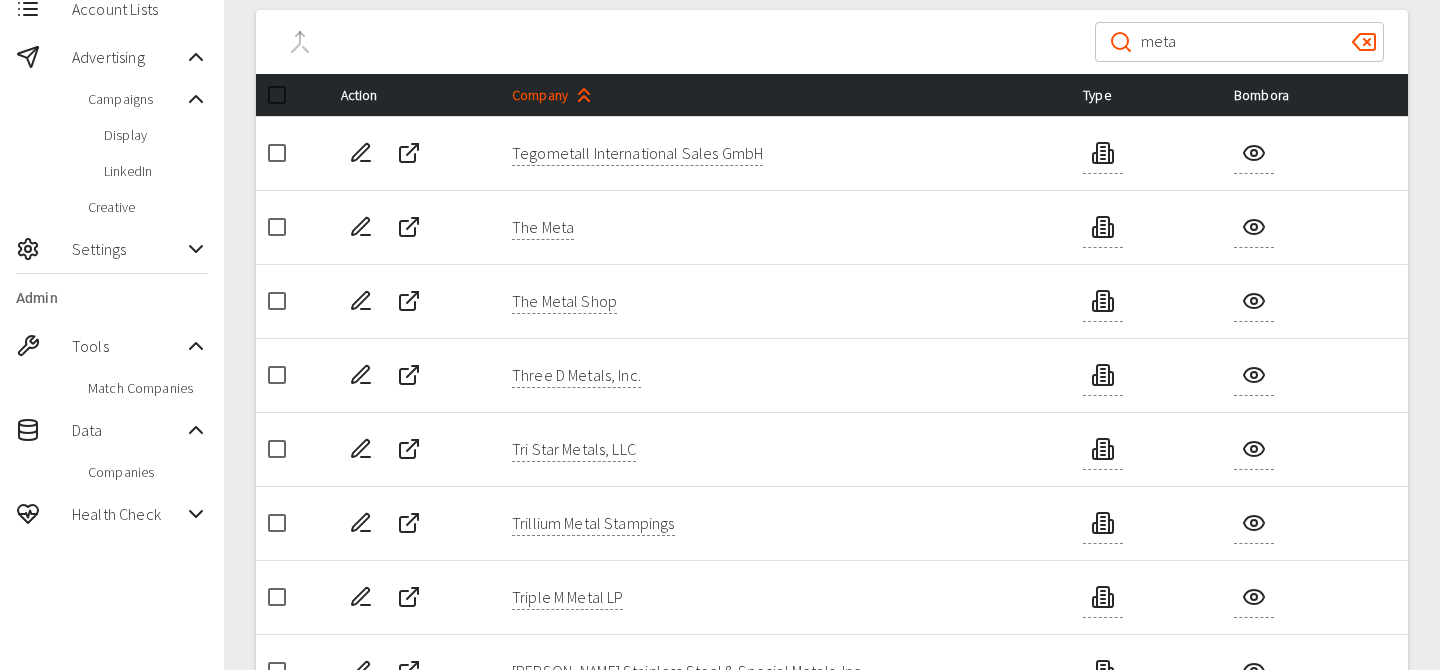 scroll, scrollTop: 414, scrollLeft: 0, axis: vertical 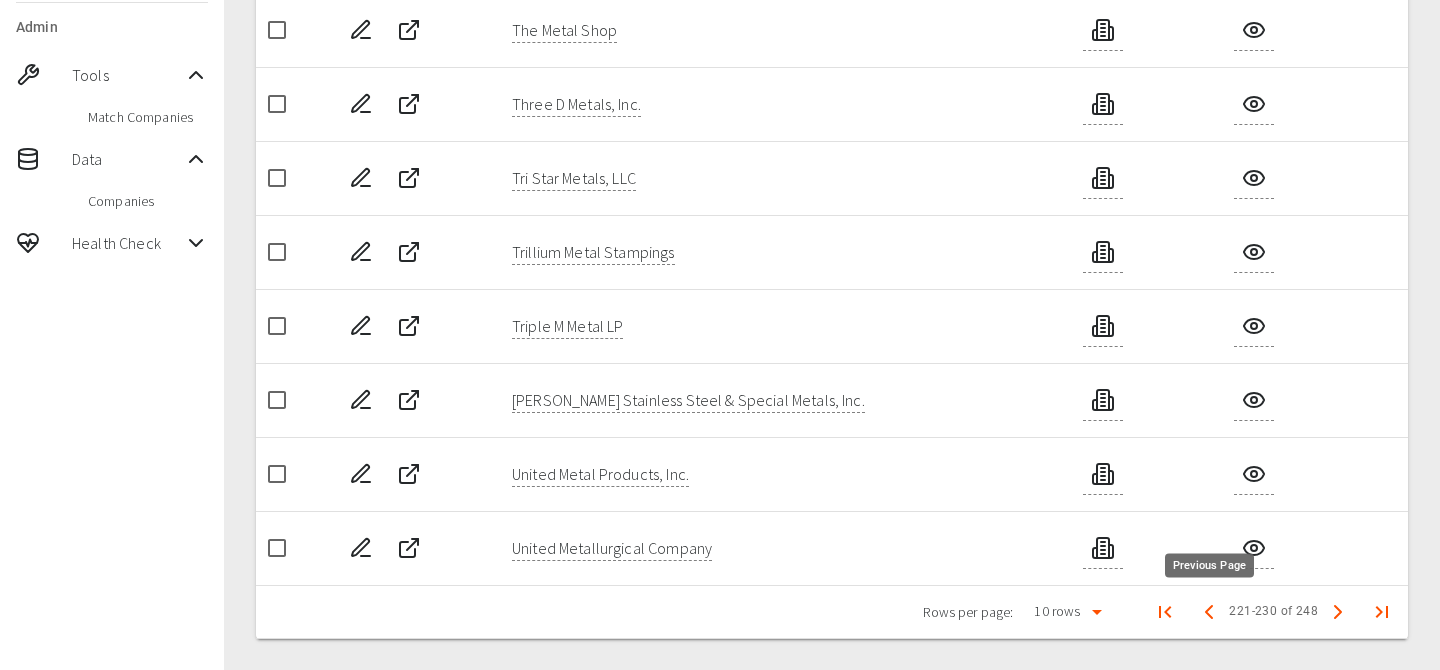 click 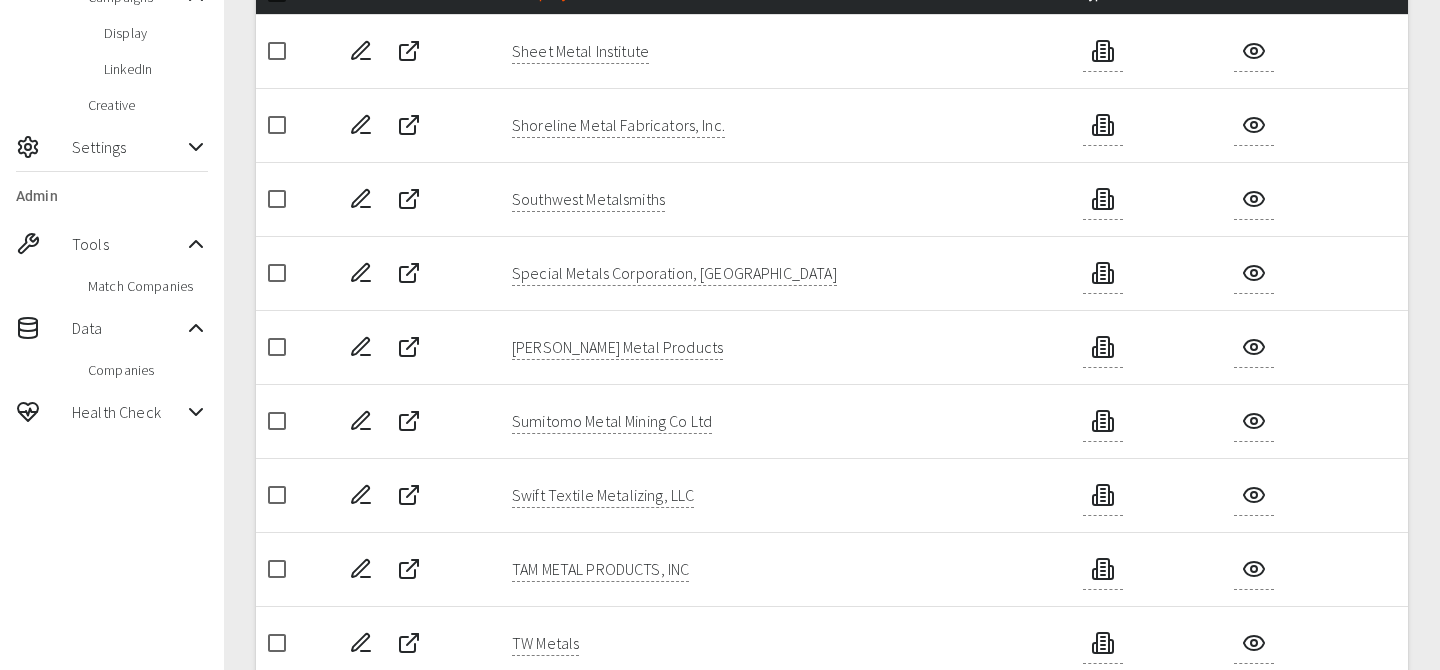 scroll, scrollTop: 414, scrollLeft: 0, axis: vertical 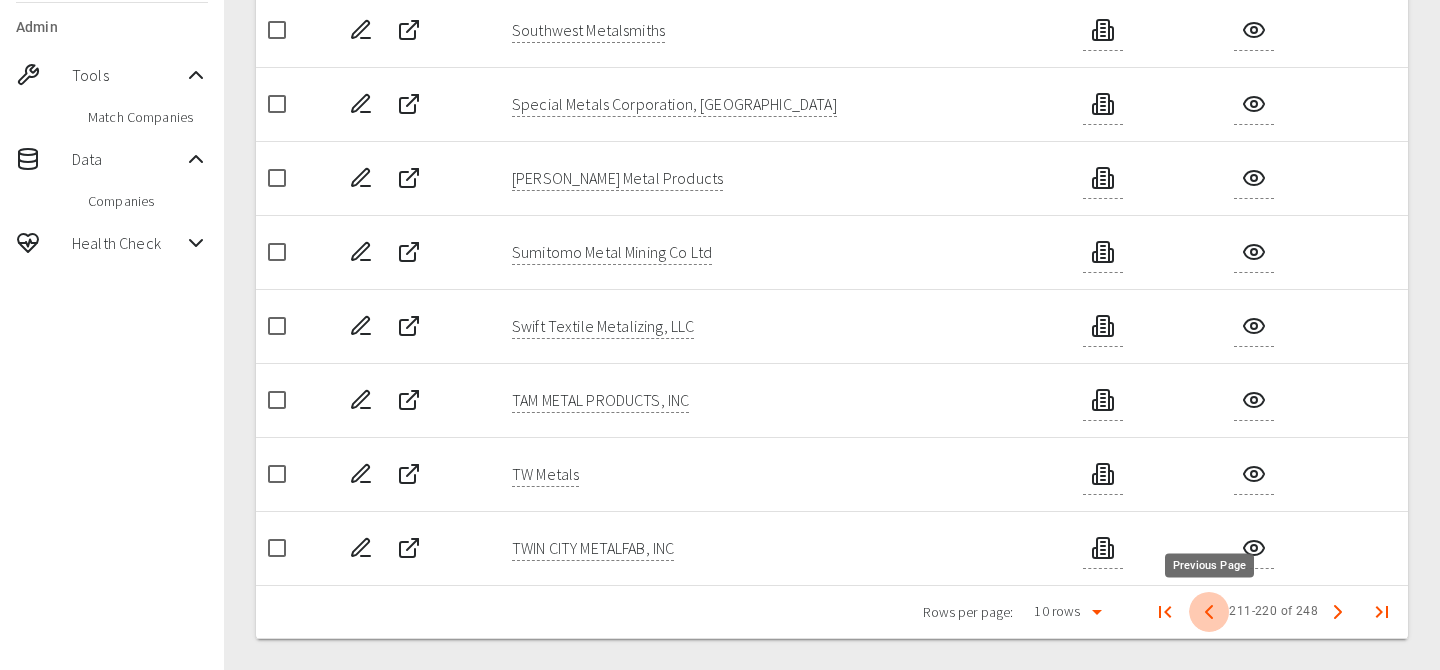 click 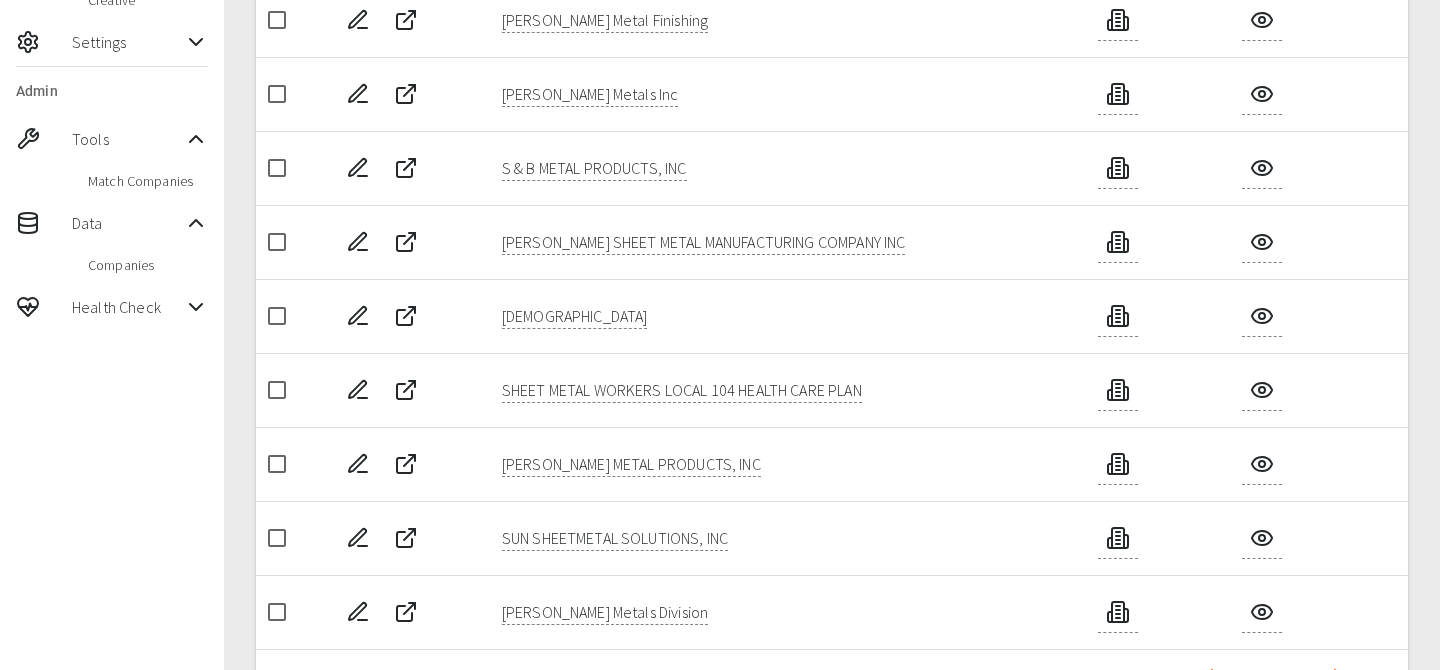 scroll, scrollTop: 414, scrollLeft: 0, axis: vertical 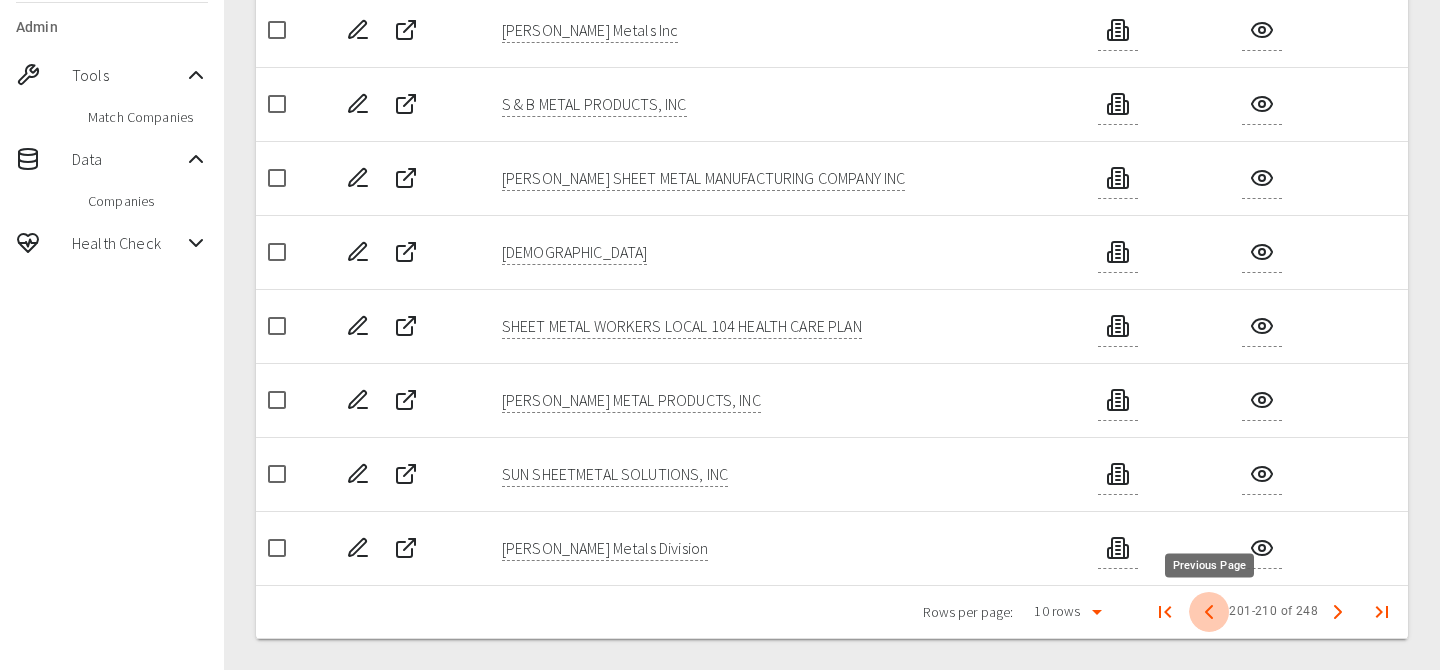 click 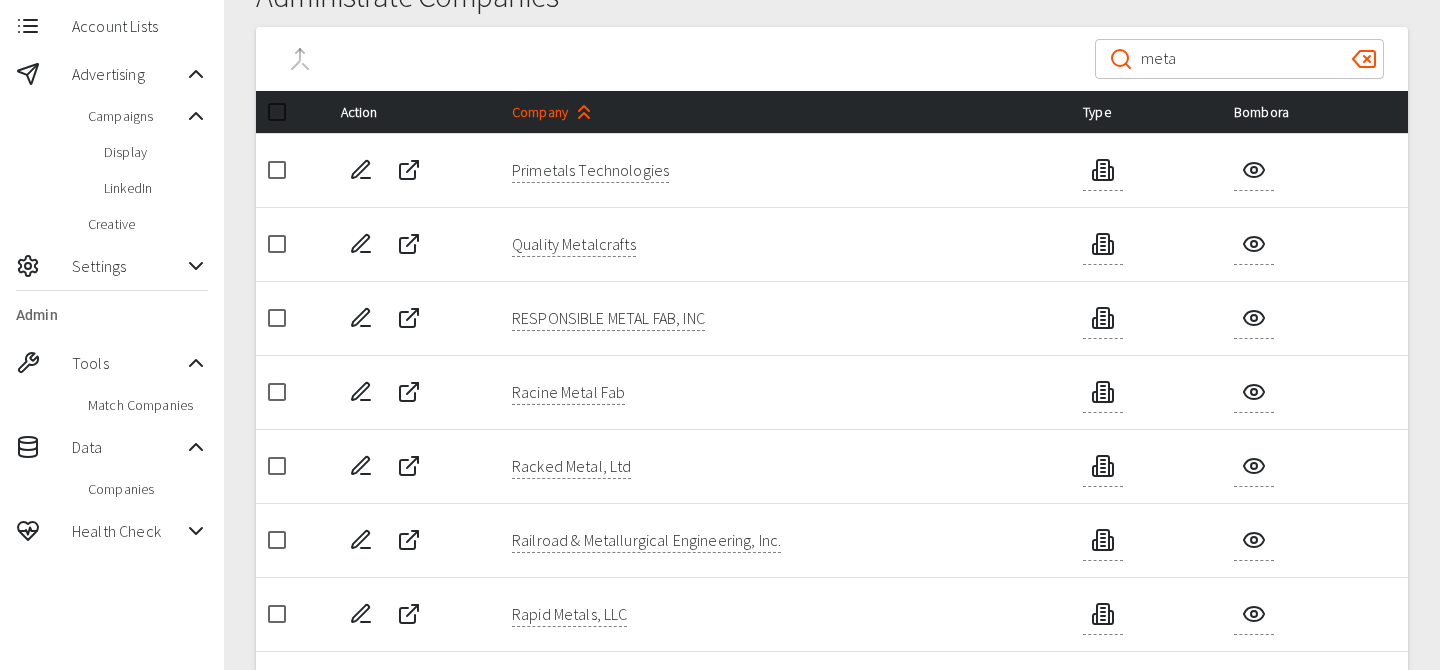 scroll, scrollTop: 414, scrollLeft: 0, axis: vertical 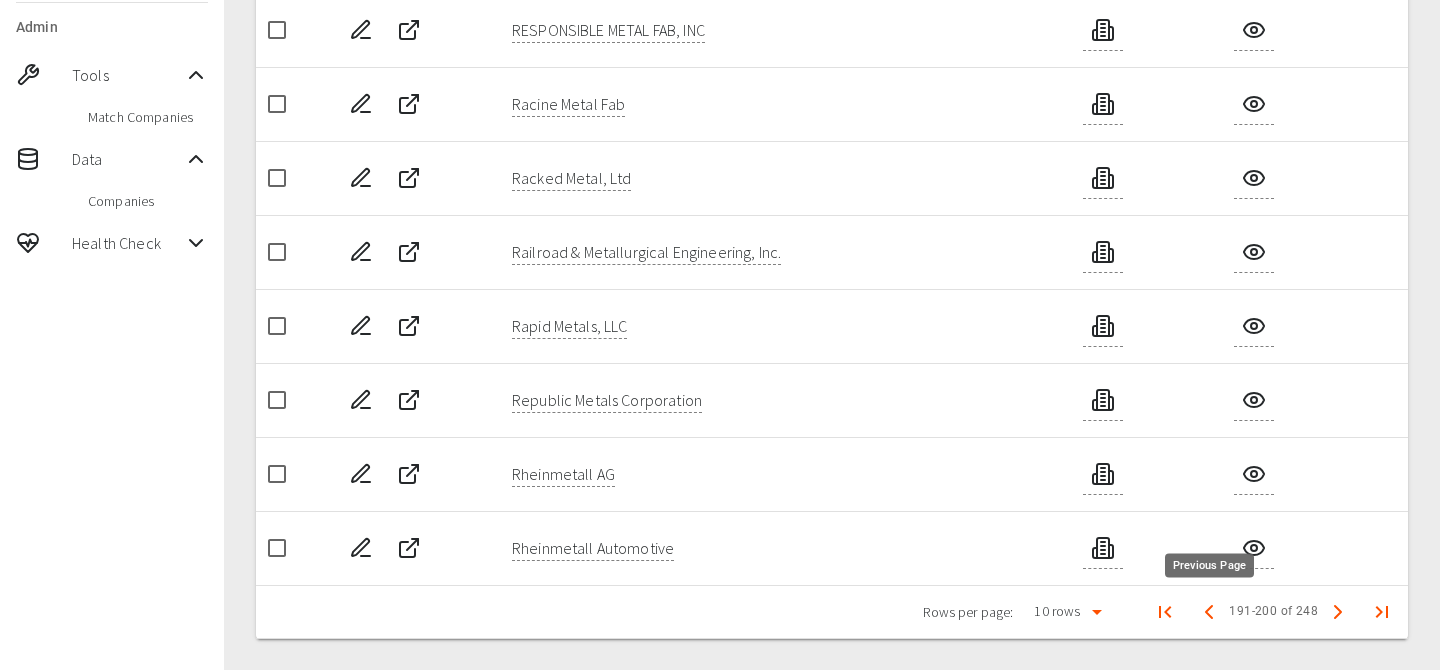 click 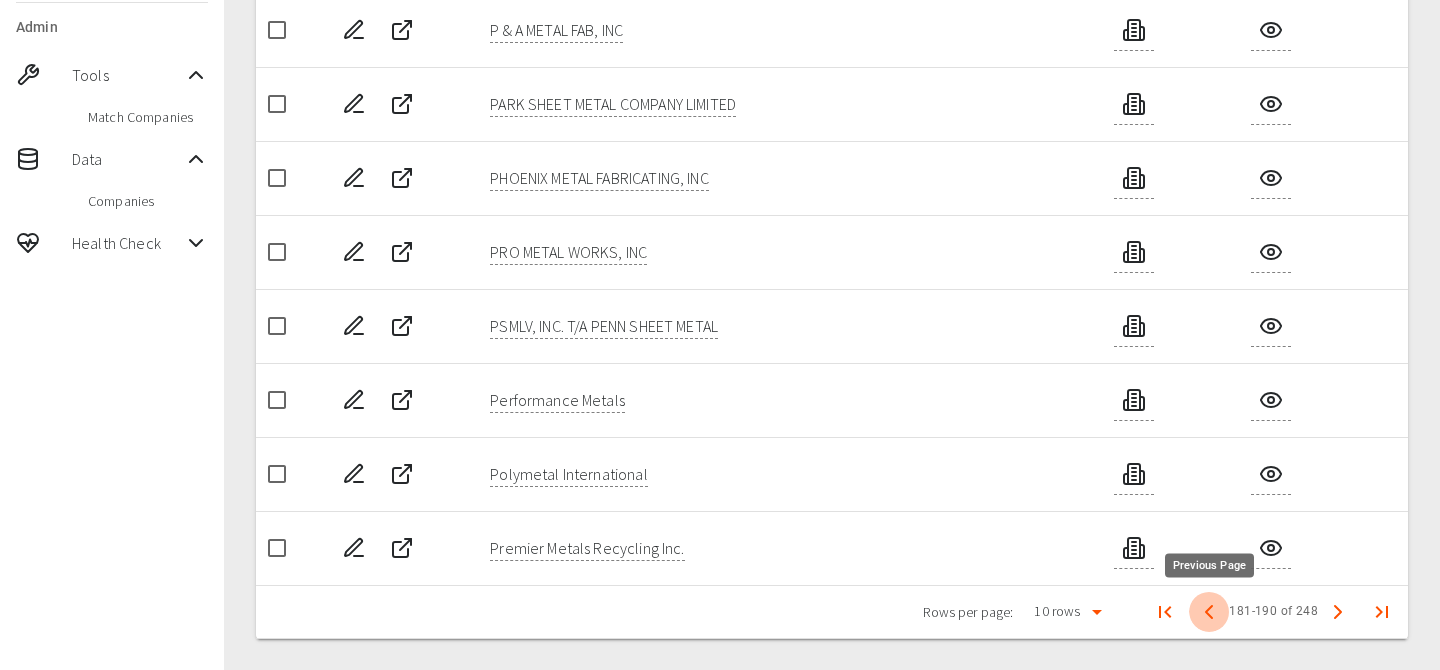 click 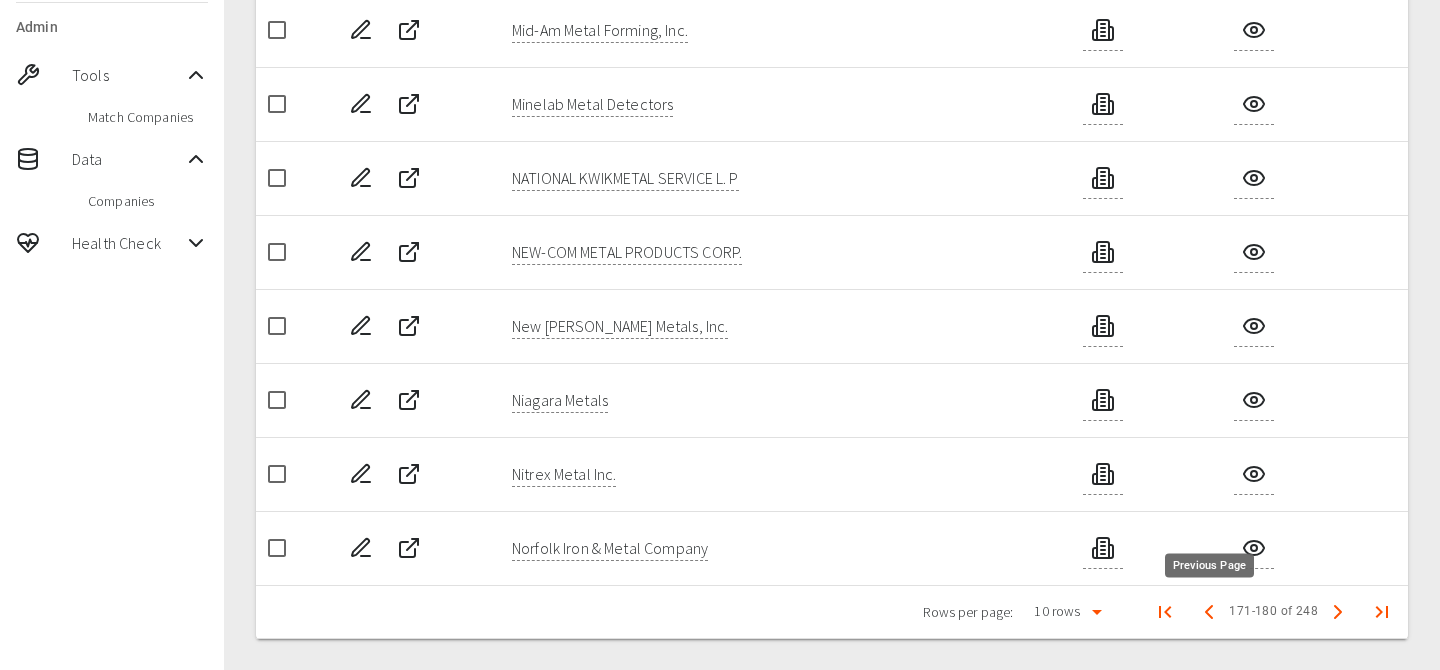 click 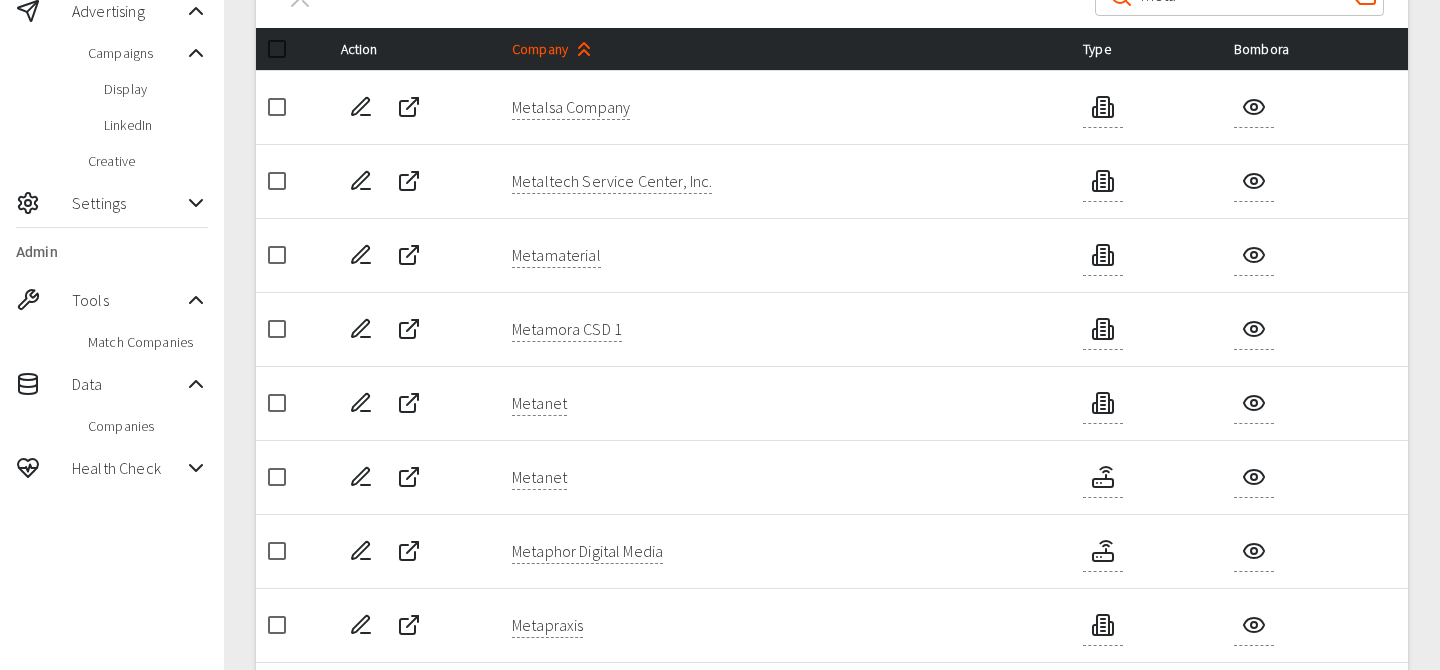 scroll, scrollTop: 414, scrollLeft: 0, axis: vertical 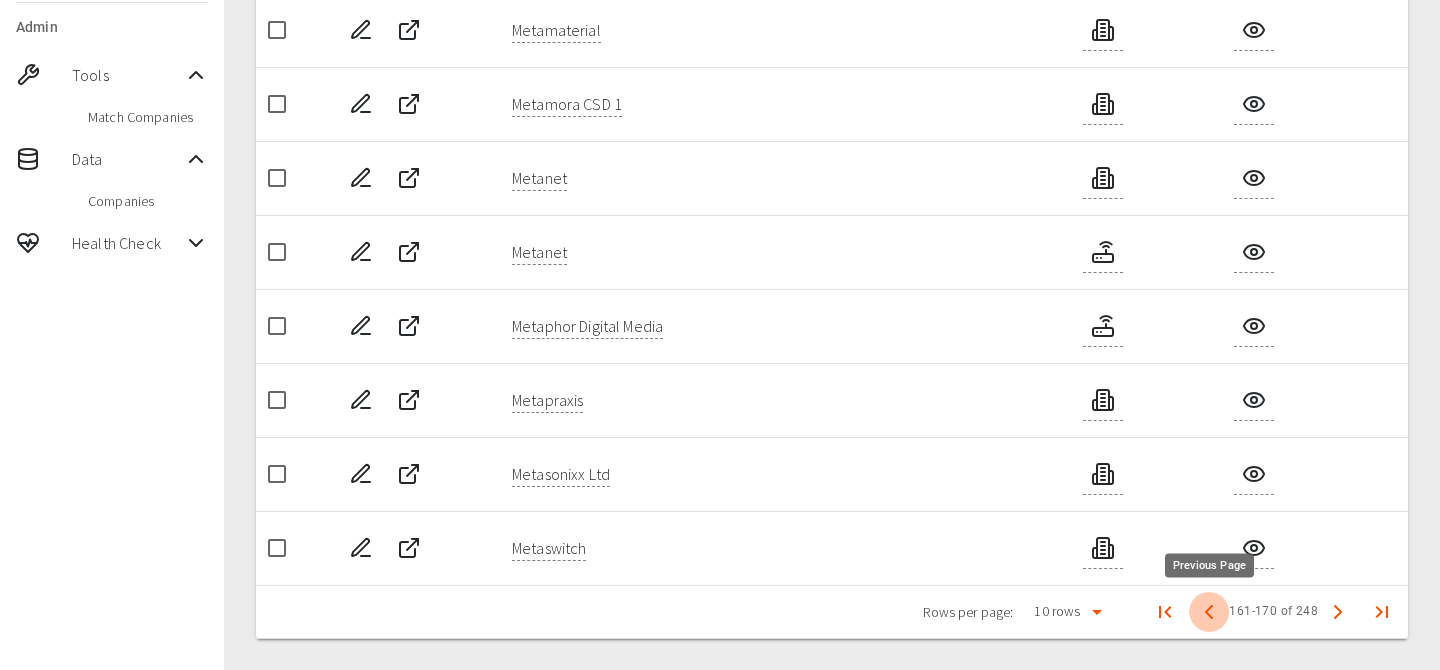 click 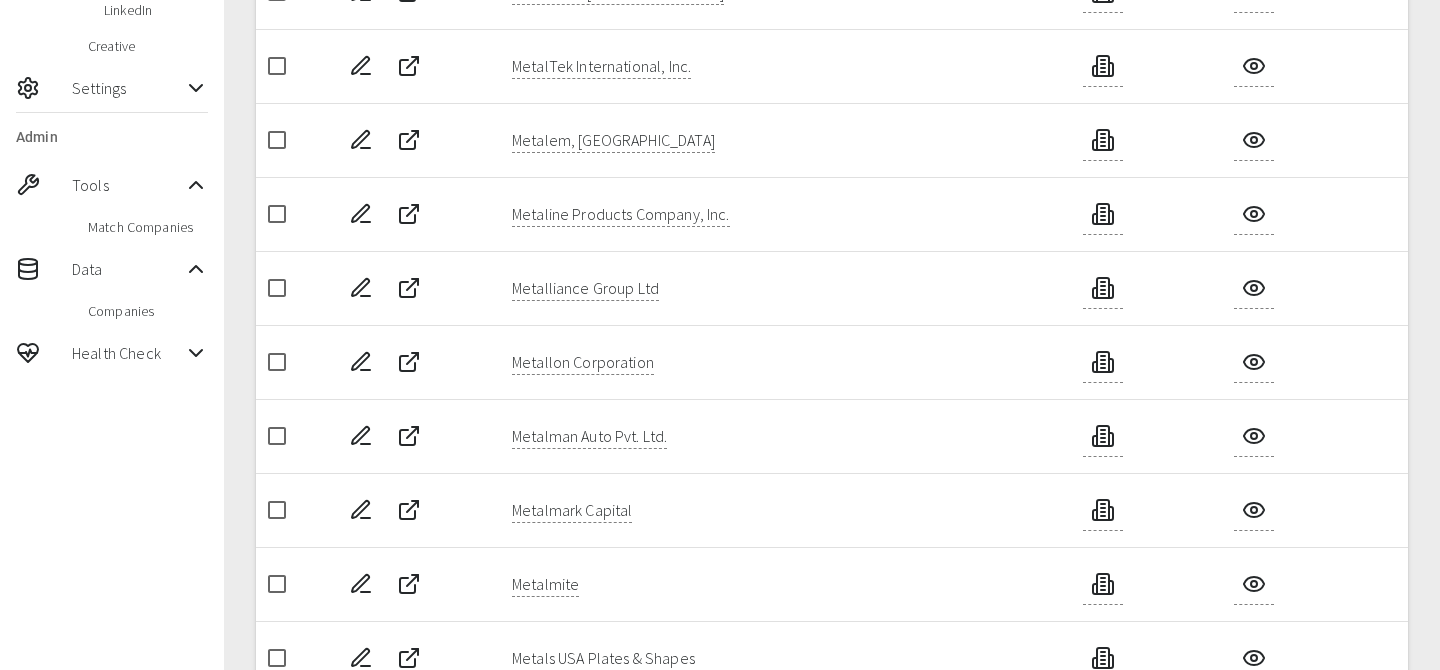 scroll, scrollTop: 414, scrollLeft: 0, axis: vertical 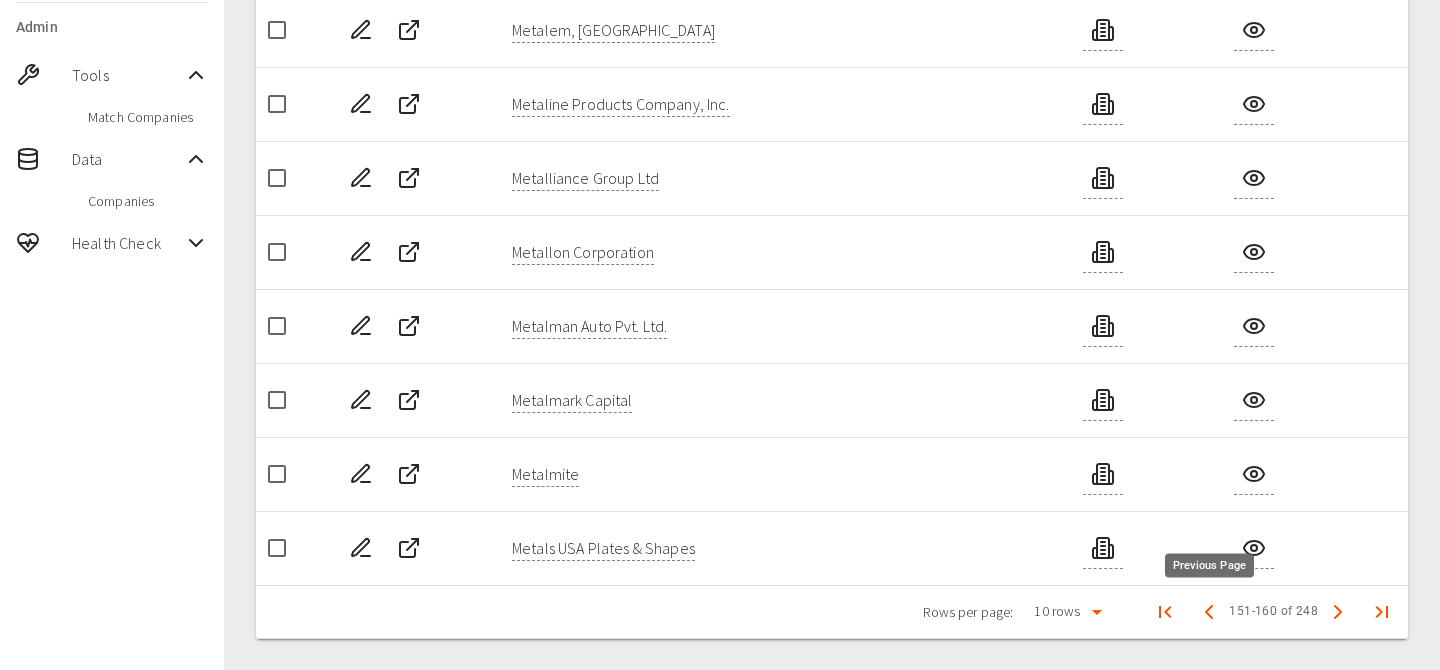 click 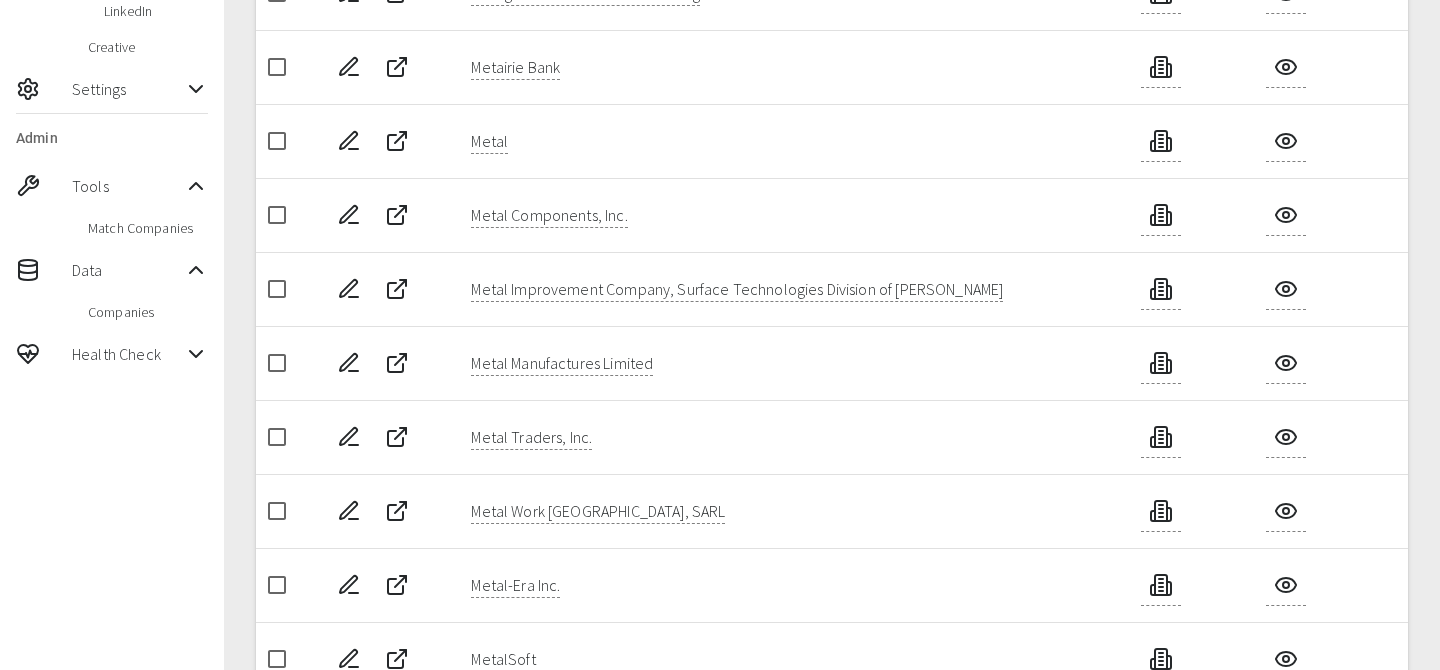 scroll, scrollTop: 414, scrollLeft: 0, axis: vertical 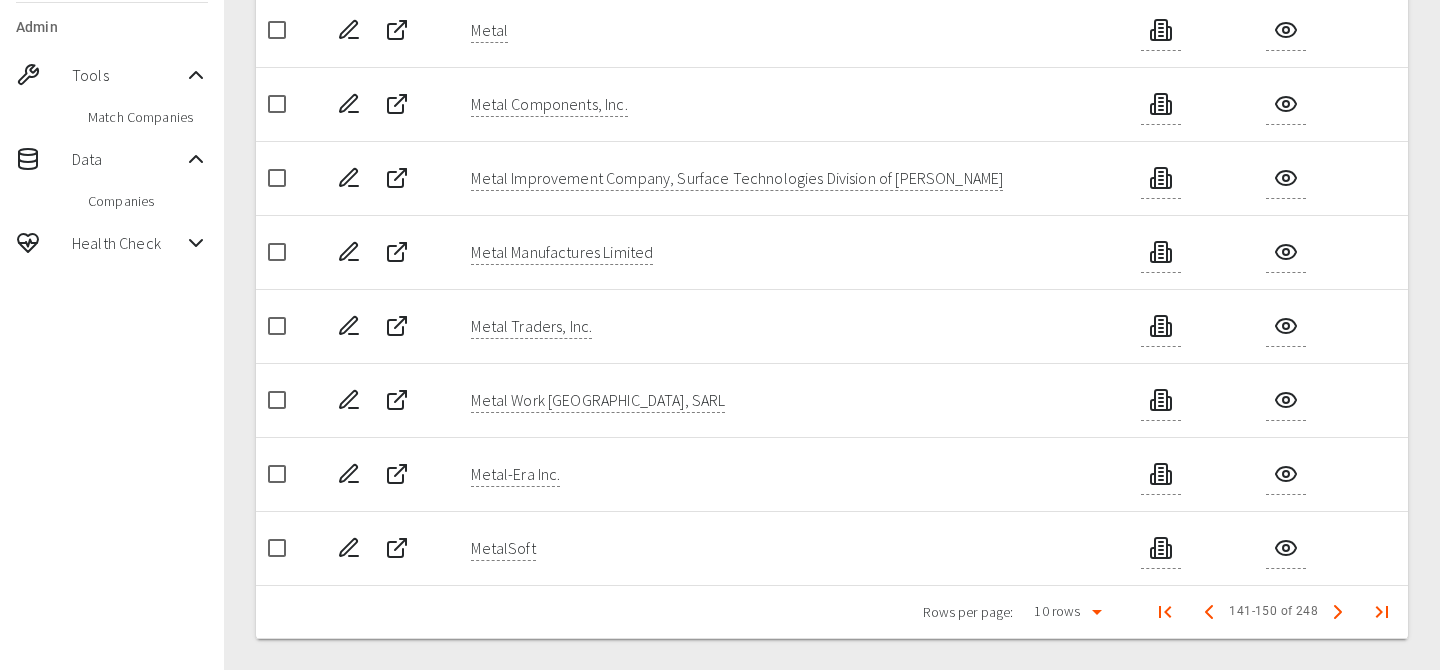 click 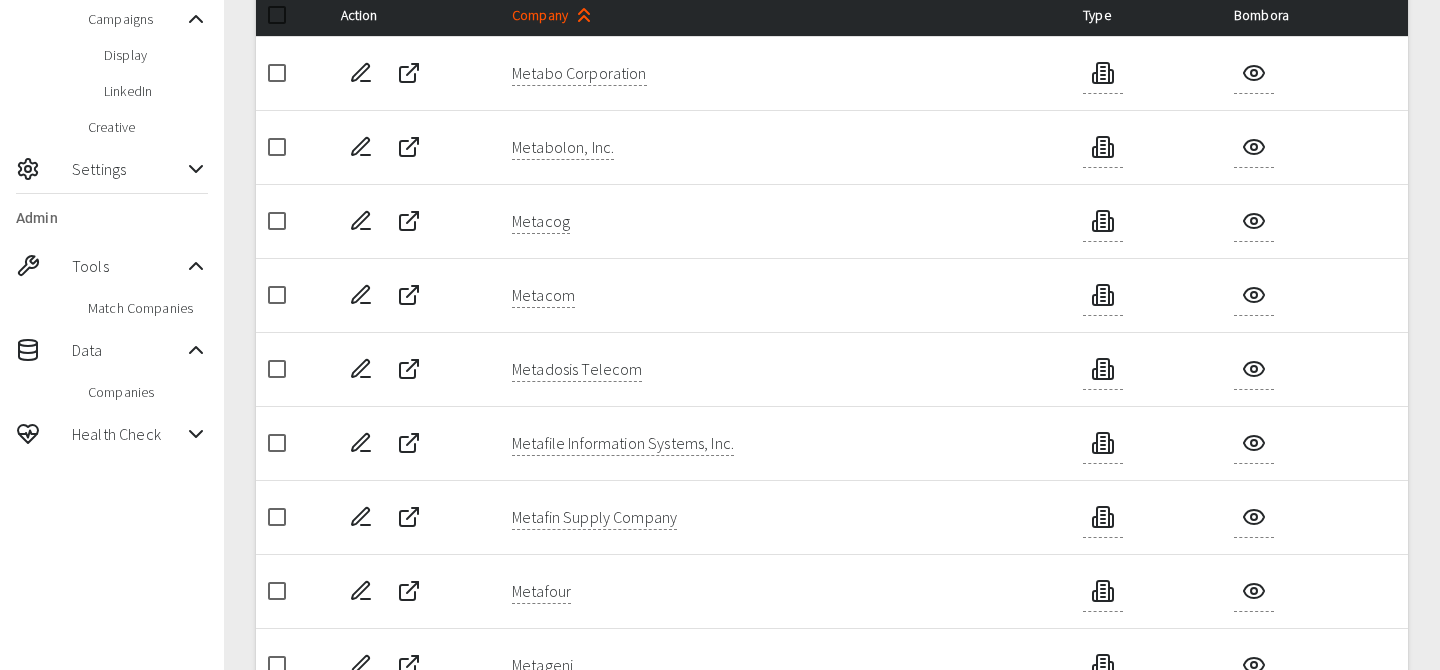 scroll, scrollTop: 414, scrollLeft: 0, axis: vertical 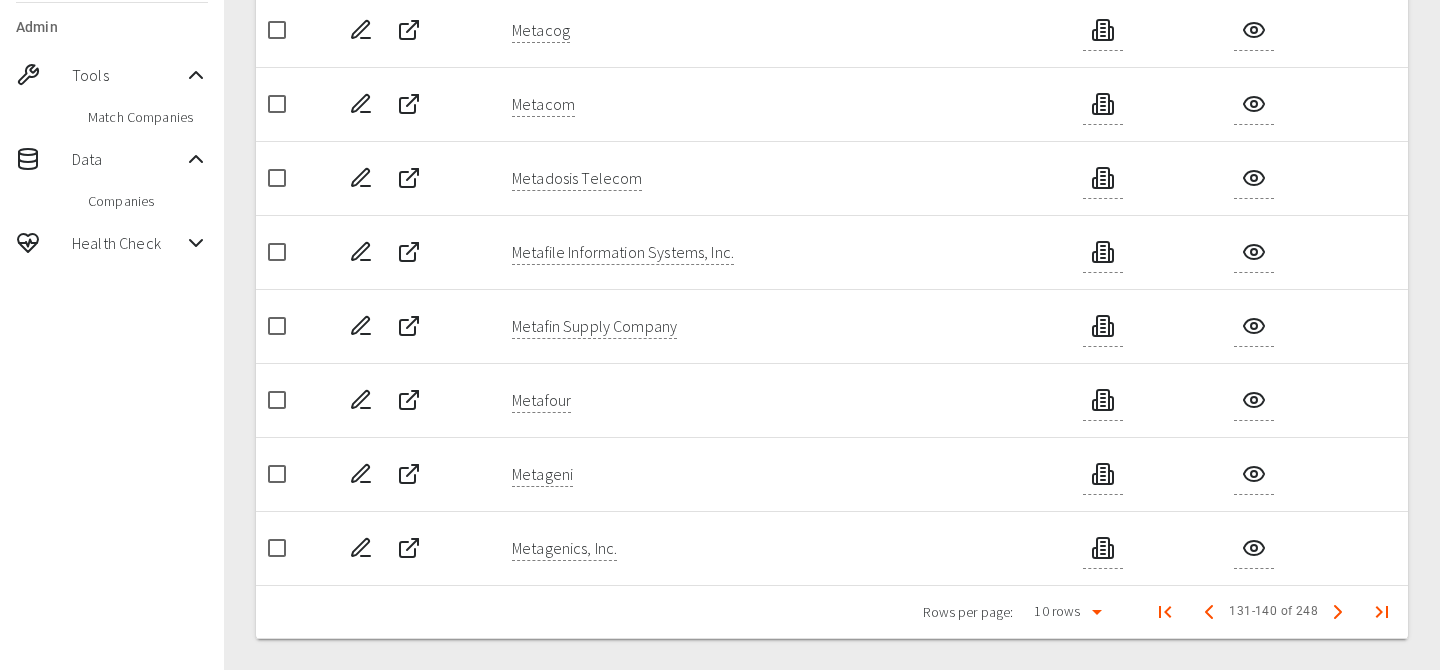 click 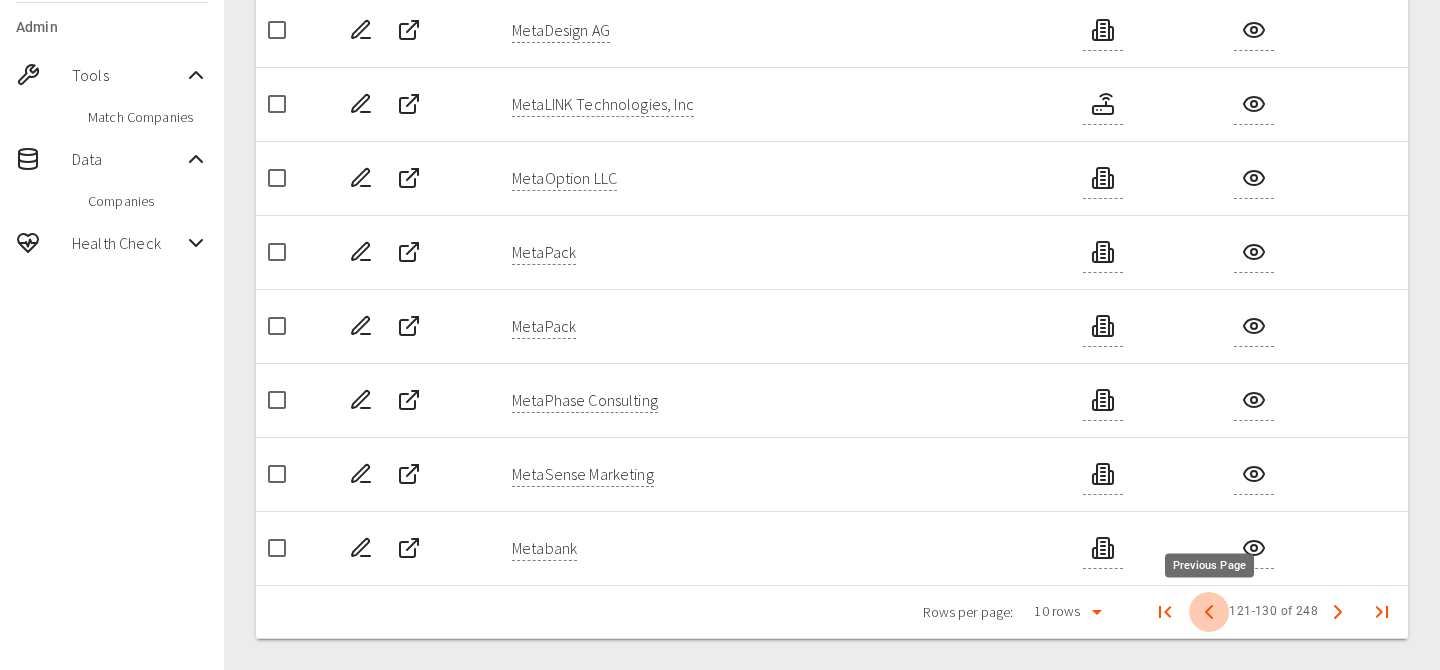 click 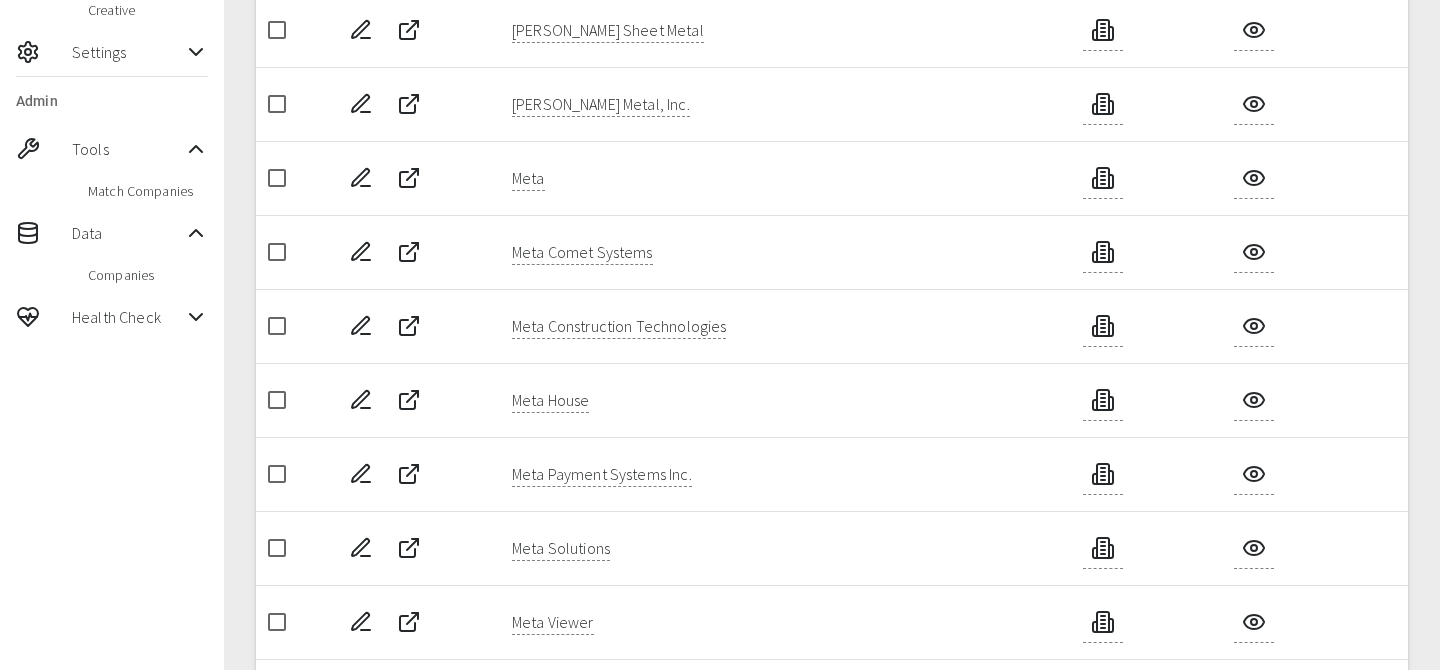 scroll, scrollTop: 354, scrollLeft: 0, axis: vertical 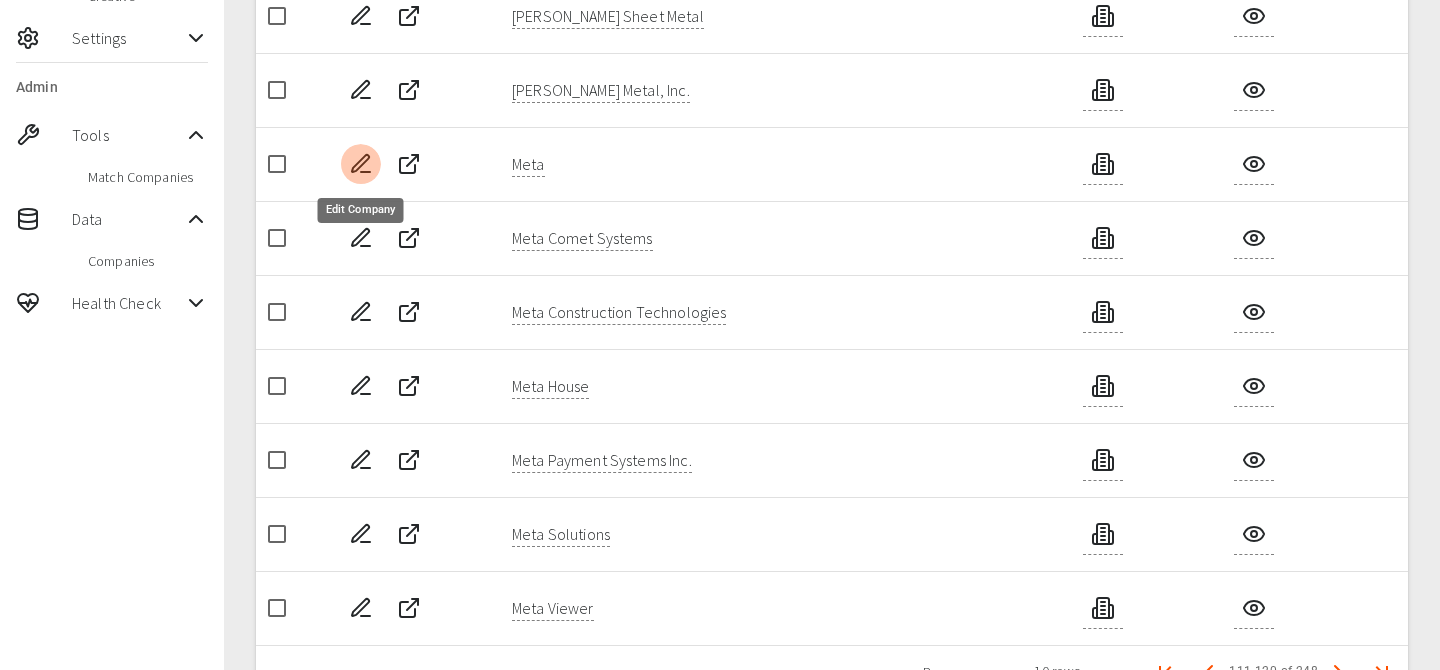 click 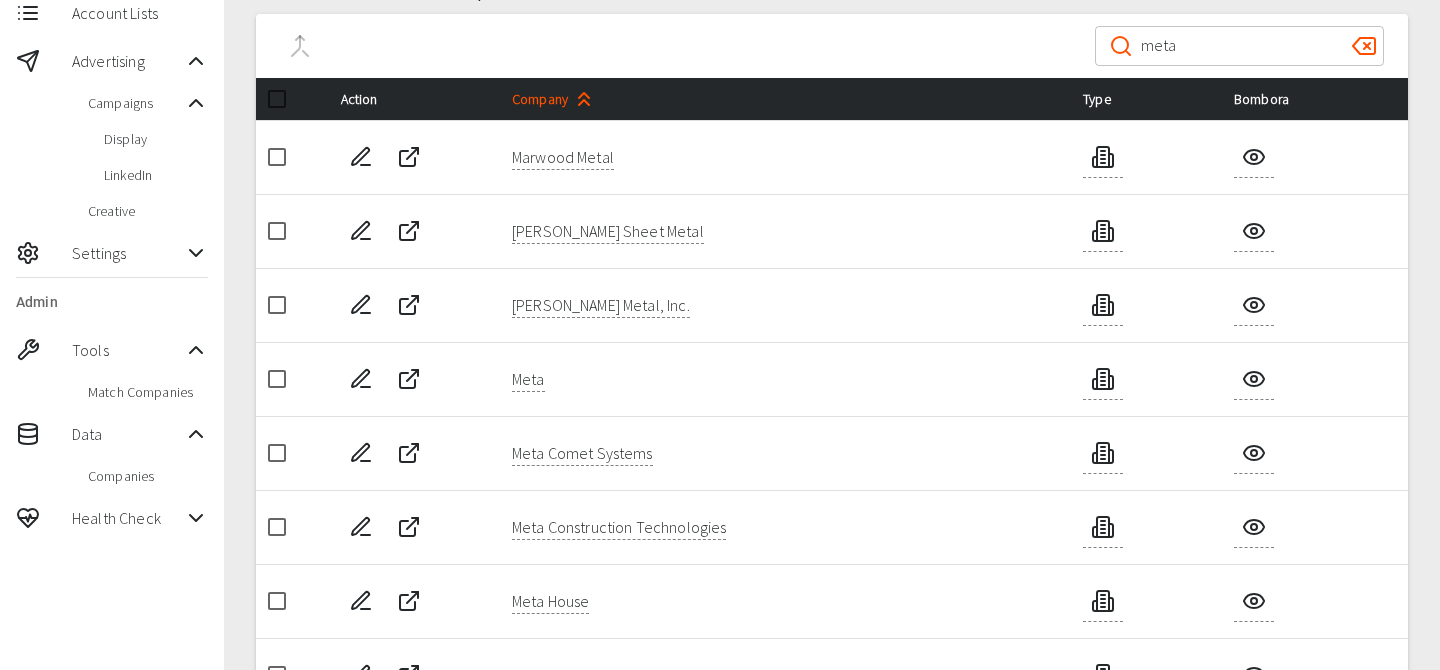 scroll, scrollTop: 0, scrollLeft: 0, axis: both 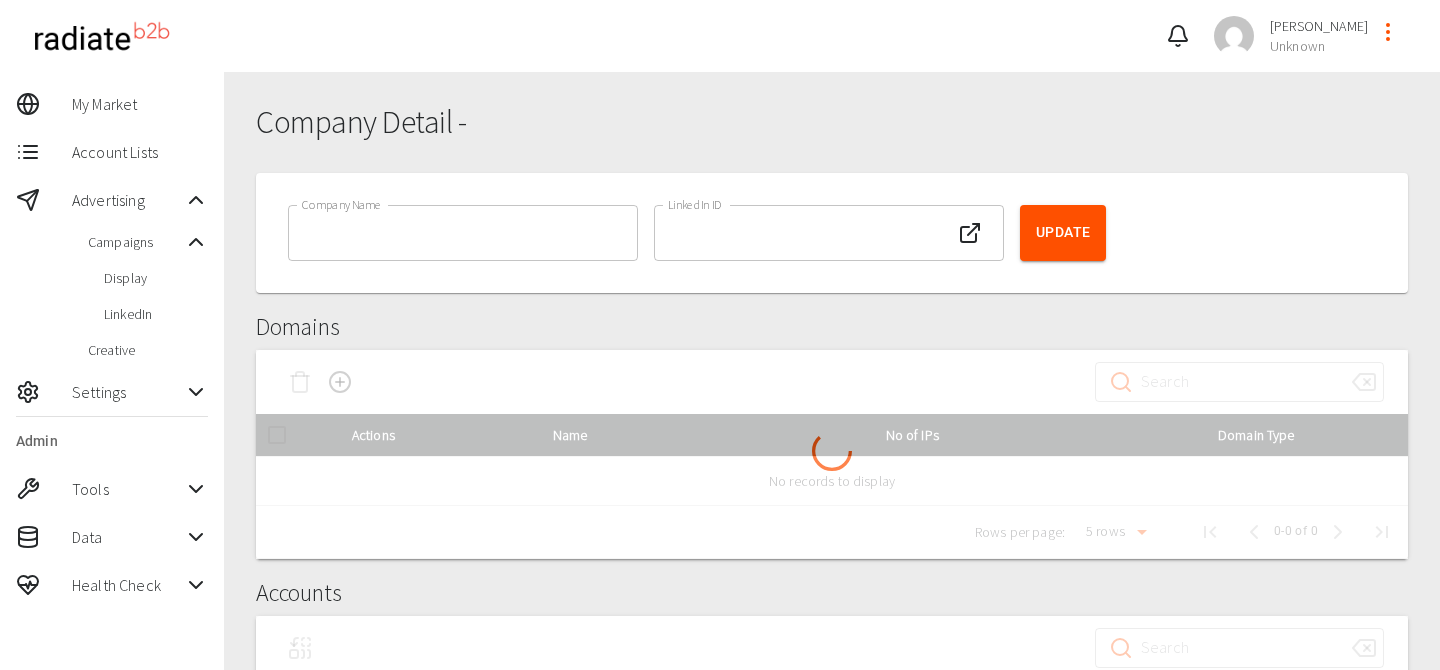 type on "Sky Italia Srl" 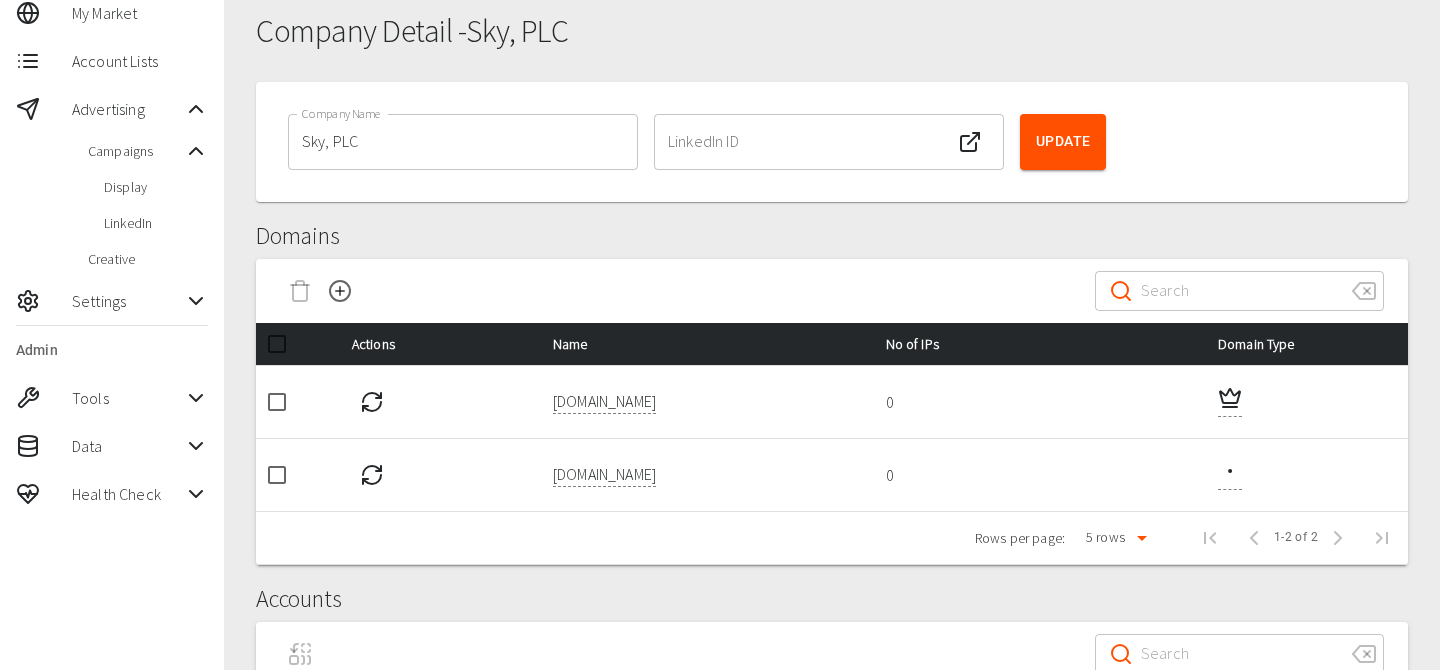 scroll, scrollTop: 0, scrollLeft: 0, axis: both 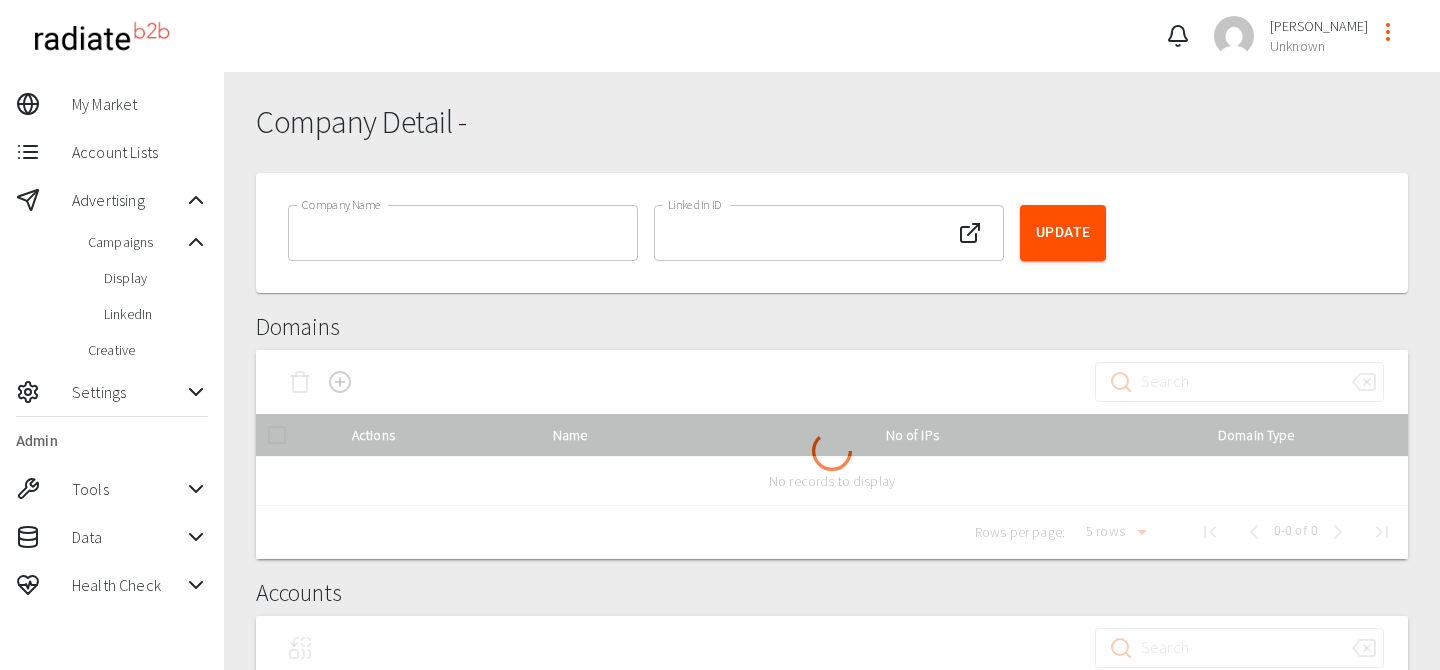 type on "Sky Group" 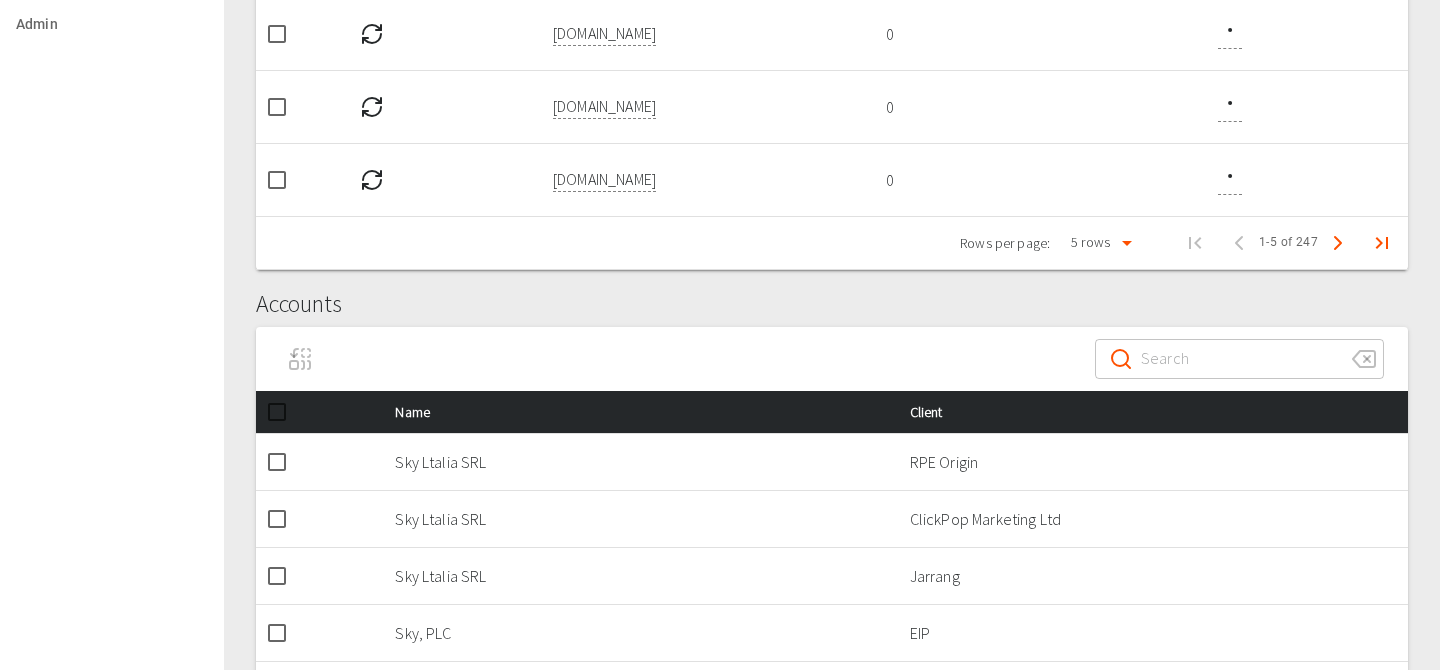 scroll, scrollTop: 574, scrollLeft: 0, axis: vertical 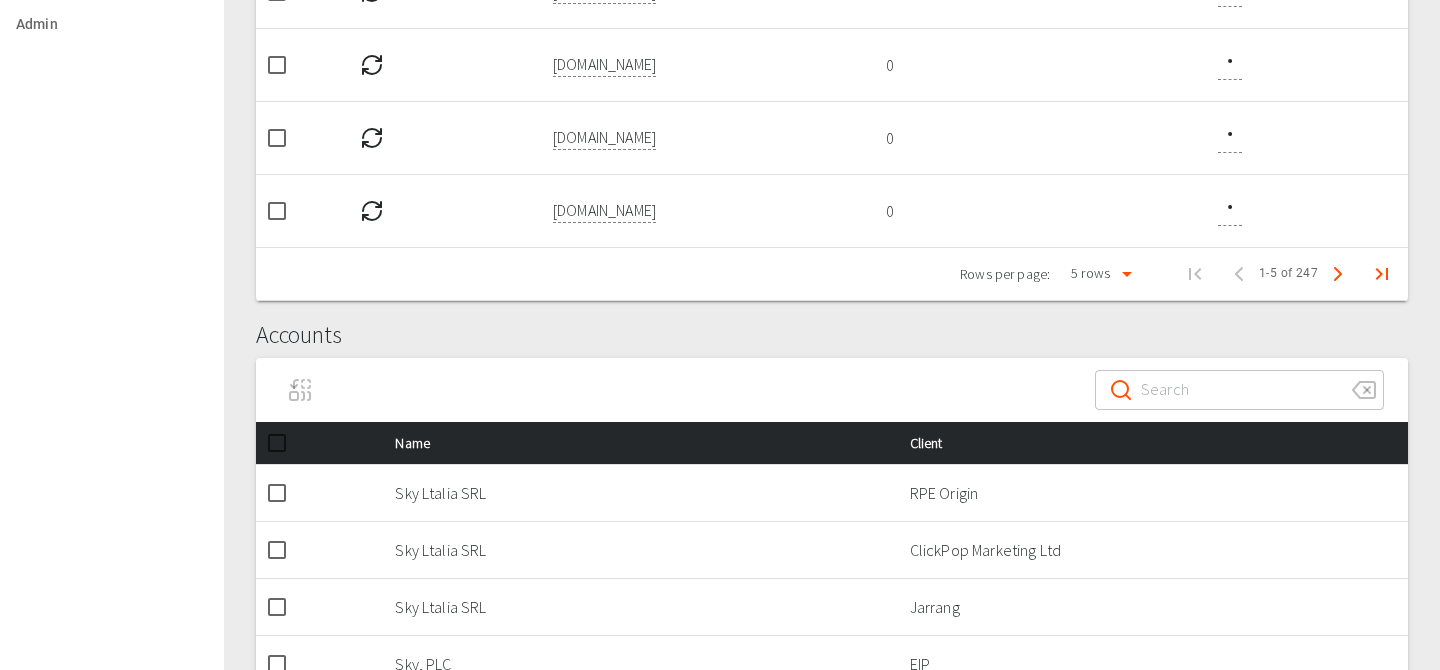 click on "llyfraurenfys.cymru" at bounding box center [604, 210] 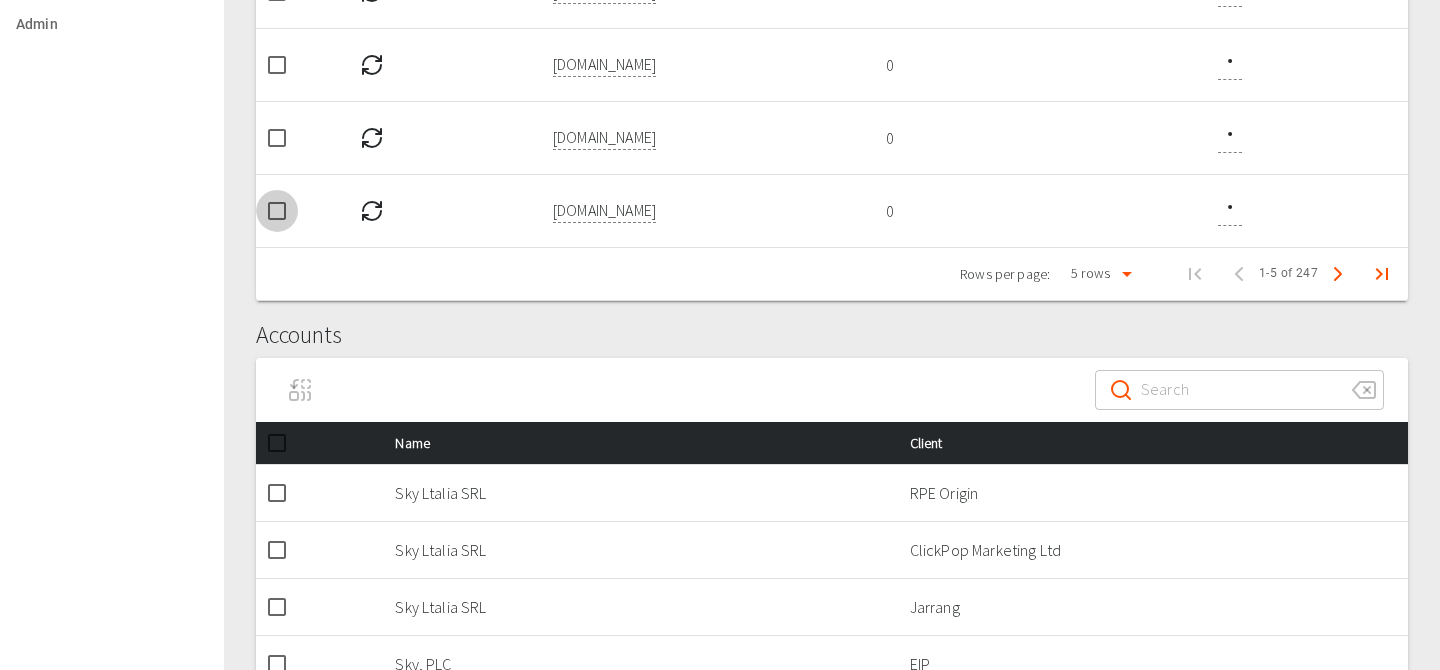 click at bounding box center [277, 211] 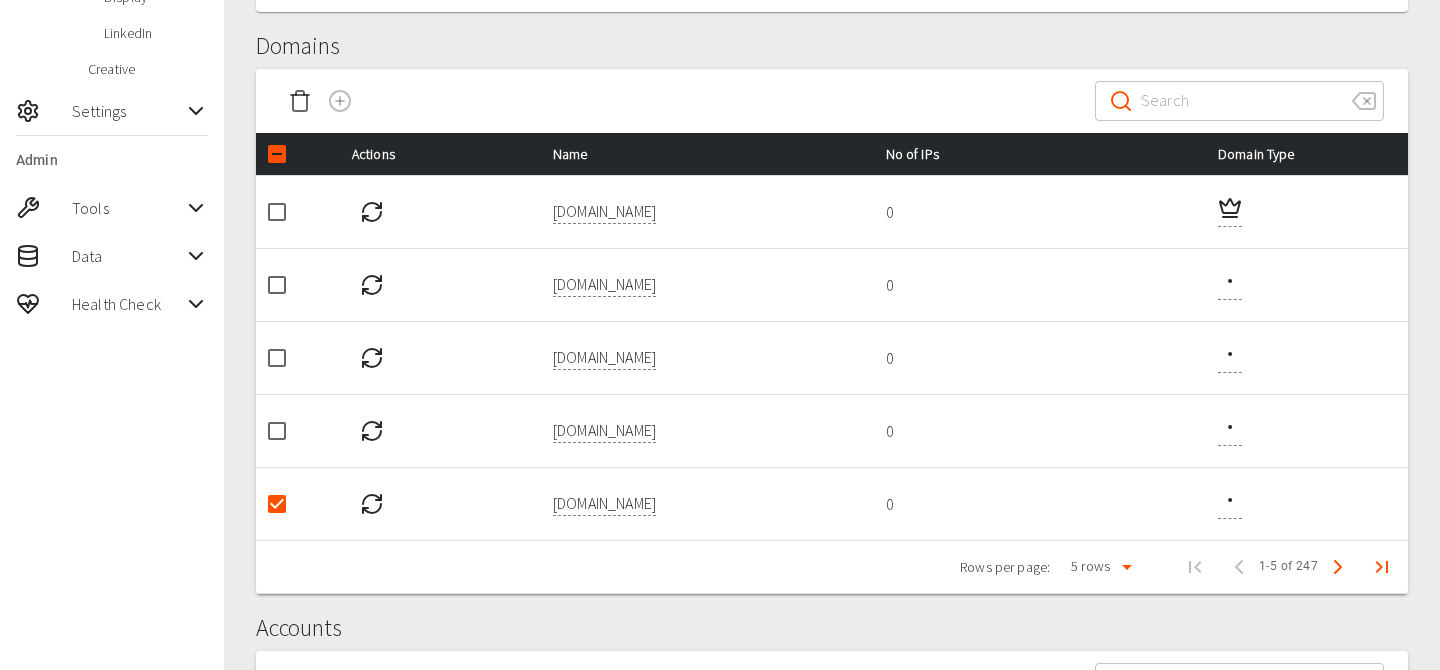 scroll, scrollTop: 280, scrollLeft: 0, axis: vertical 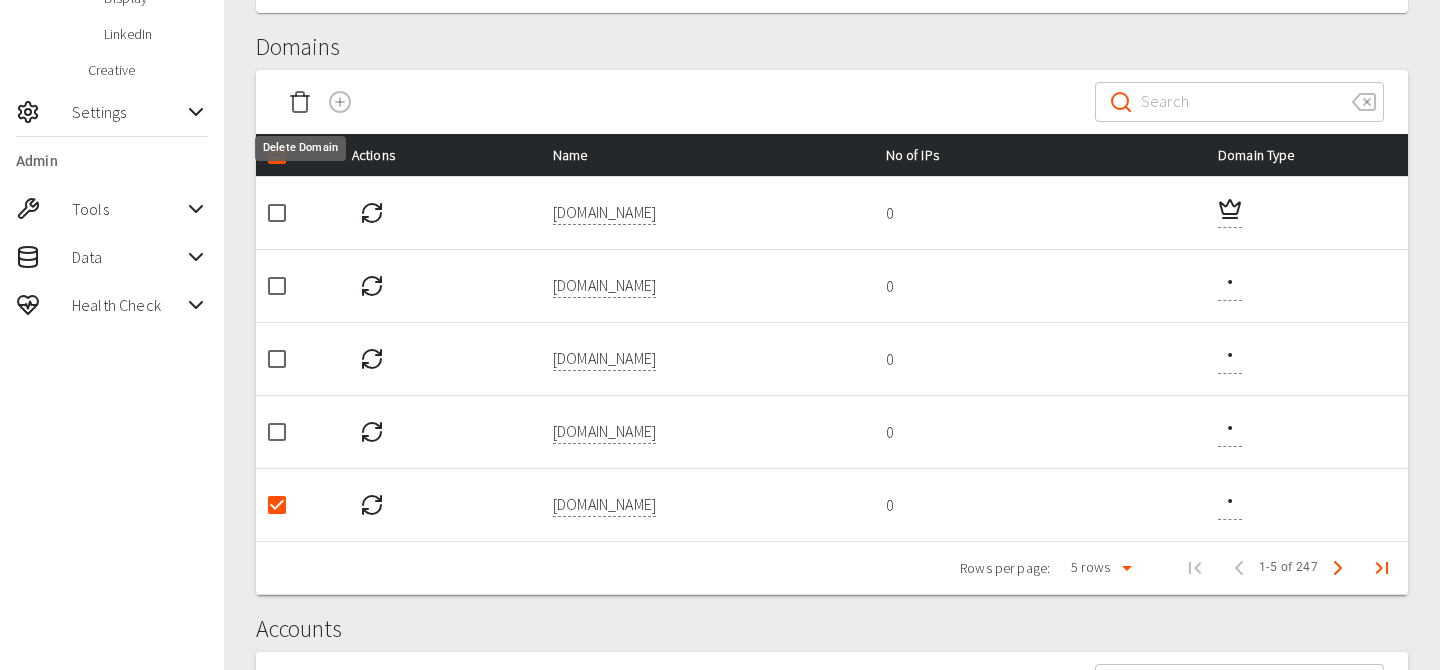 click 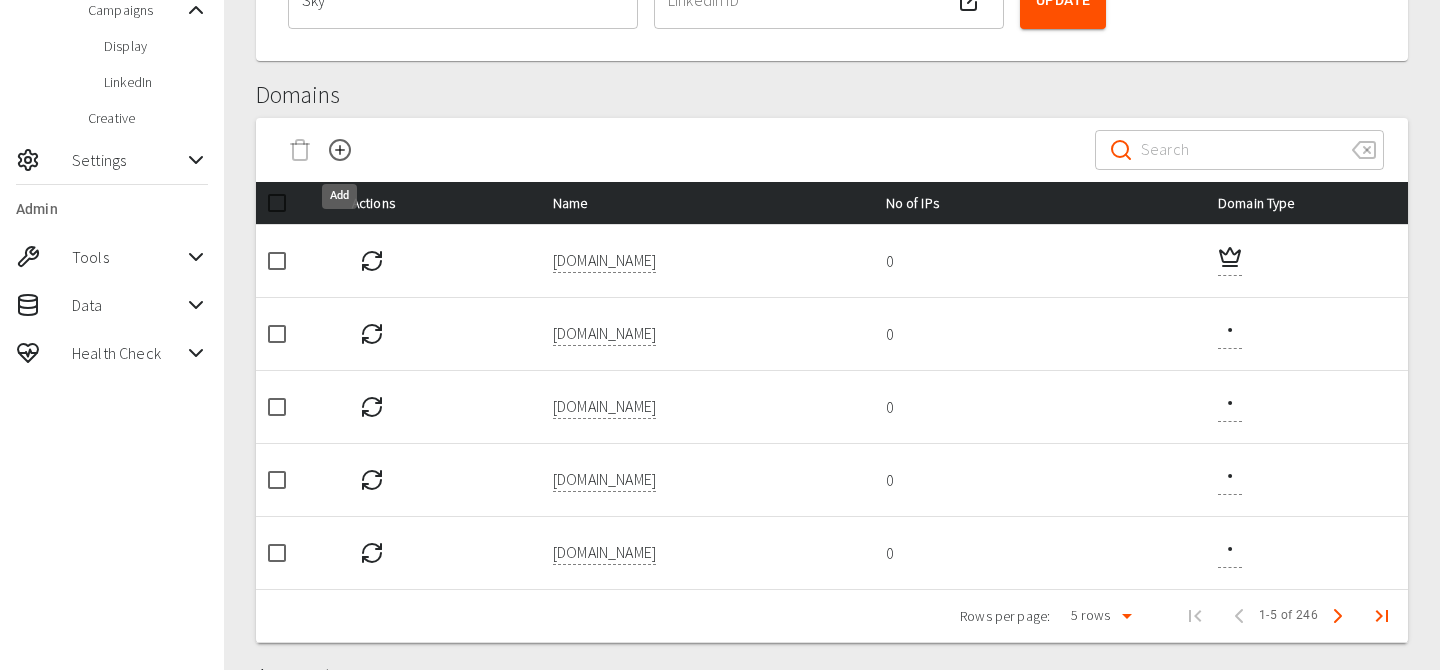 scroll, scrollTop: 0, scrollLeft: 0, axis: both 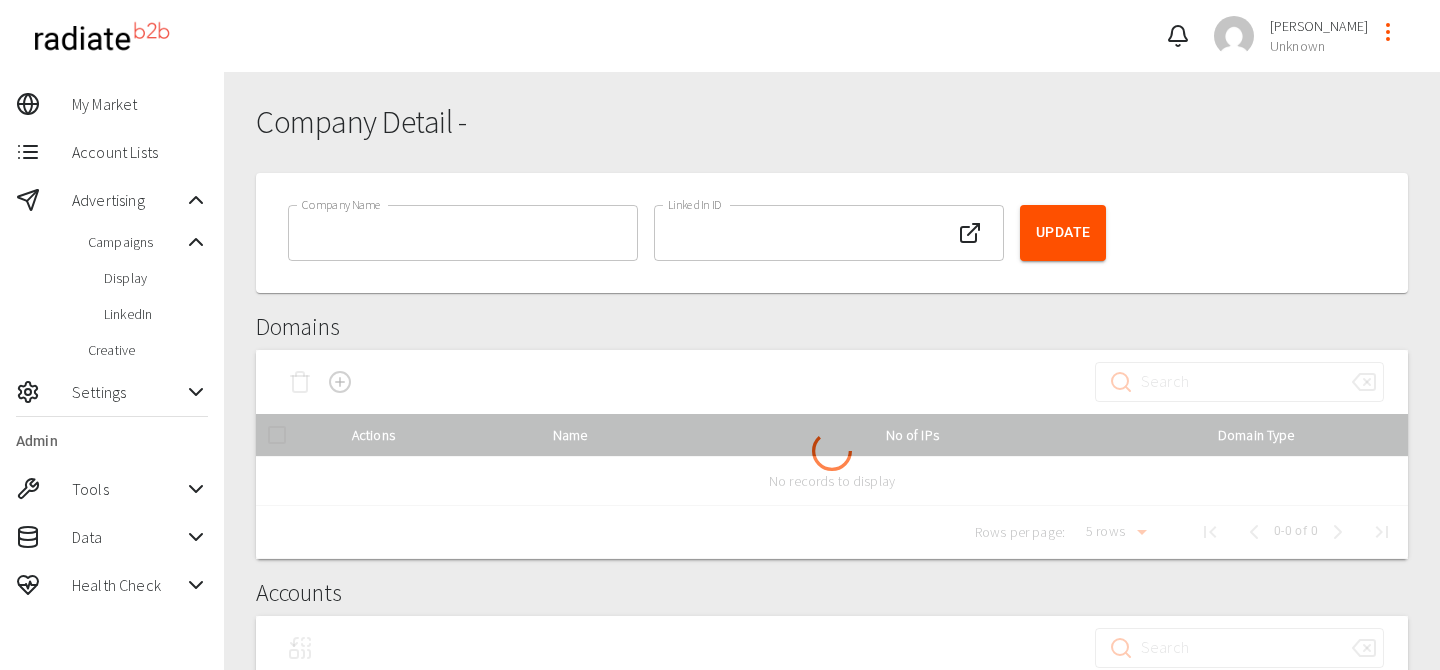 type on "Sky, PLC" 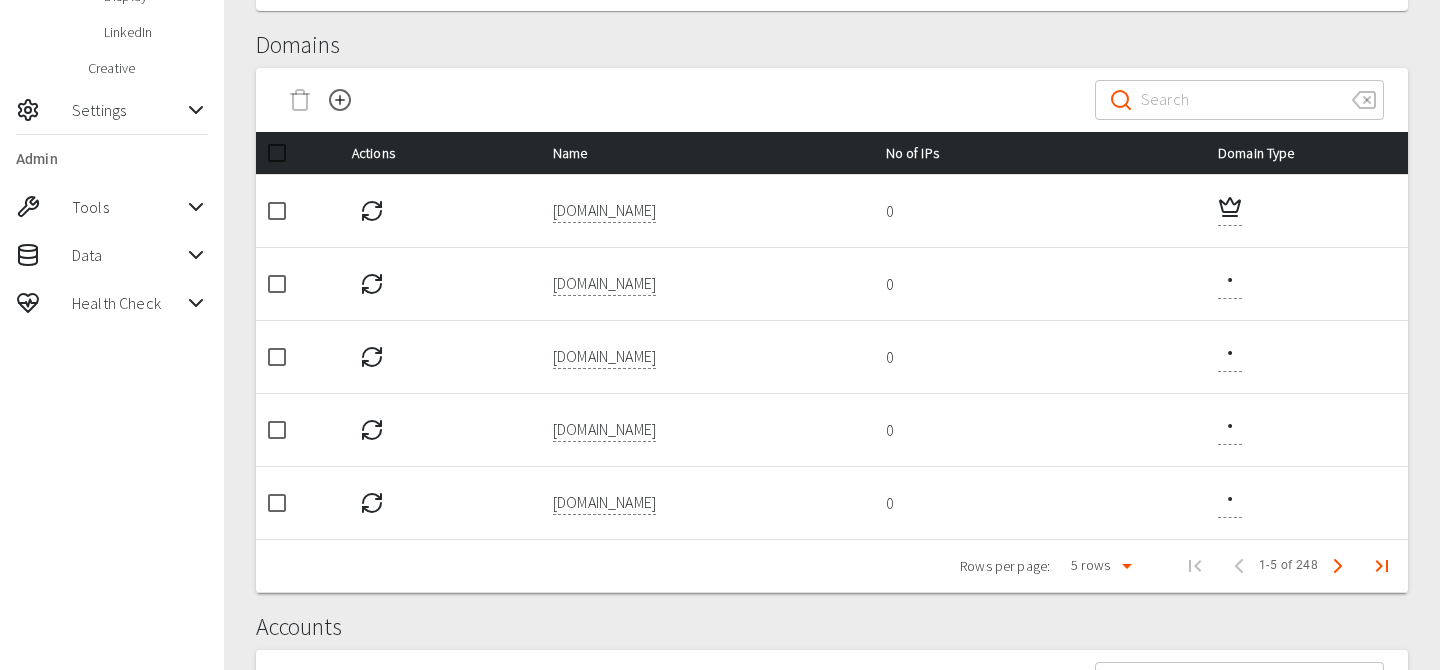 scroll, scrollTop: 298, scrollLeft: 0, axis: vertical 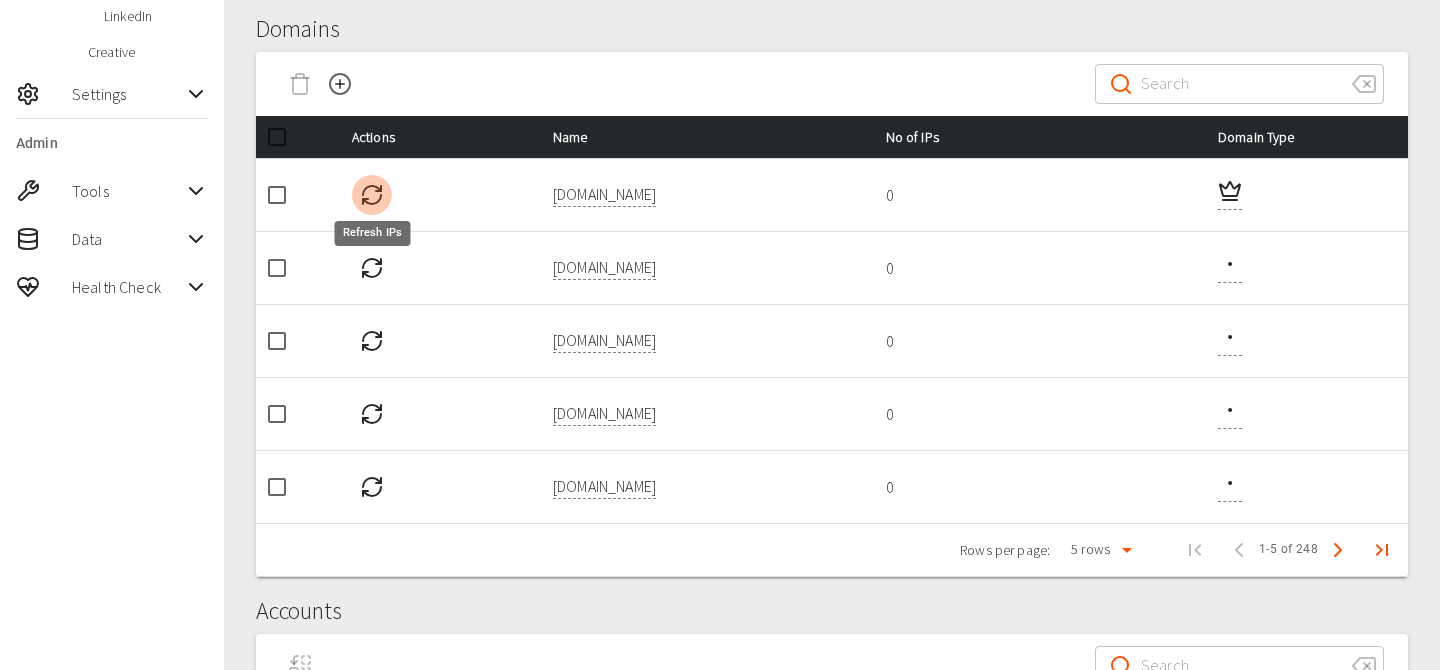 click 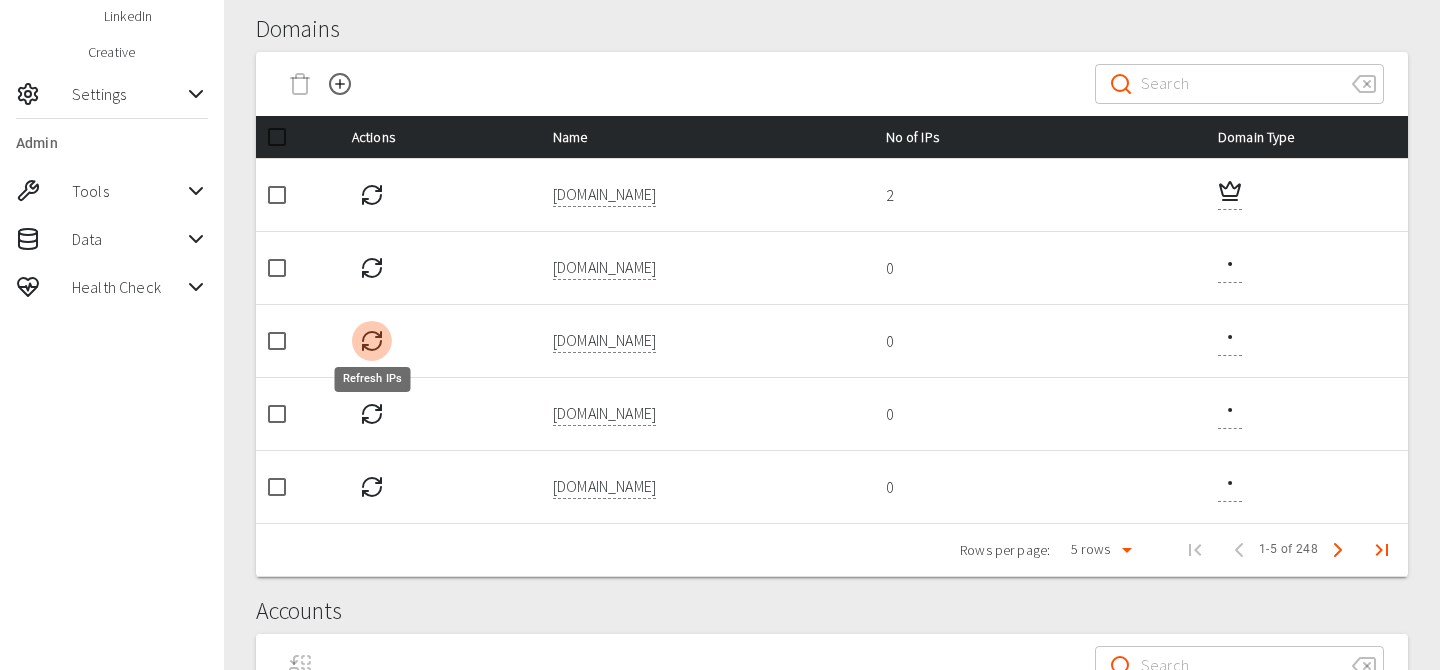 click on "Refresh IPs" at bounding box center (373, 373) 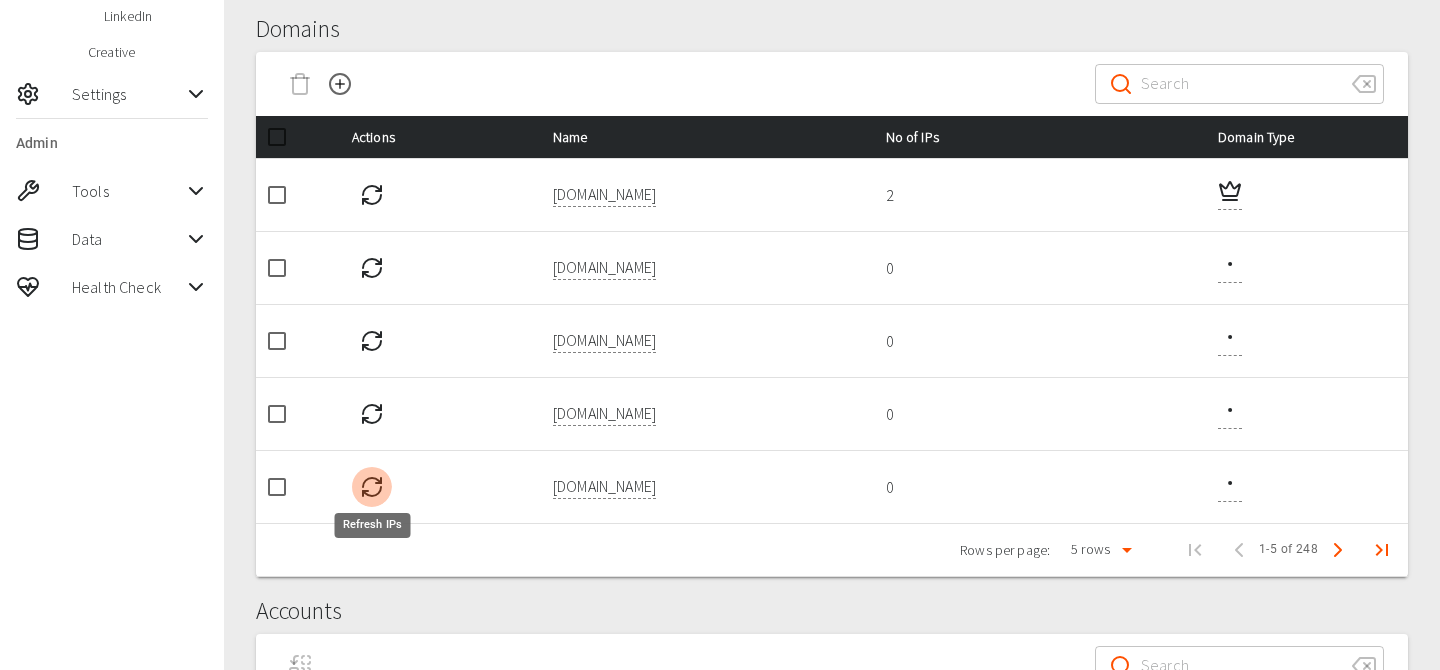 click on "Refresh IPs" at bounding box center [373, 519] 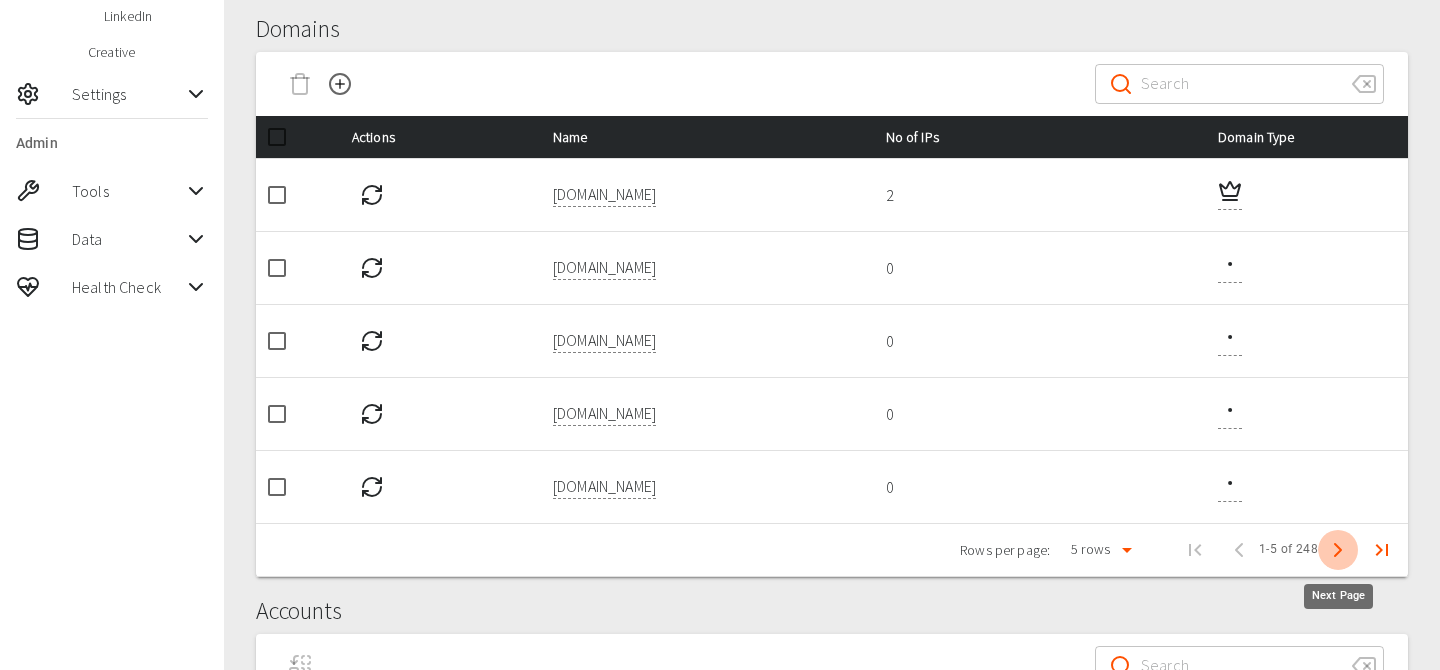 click 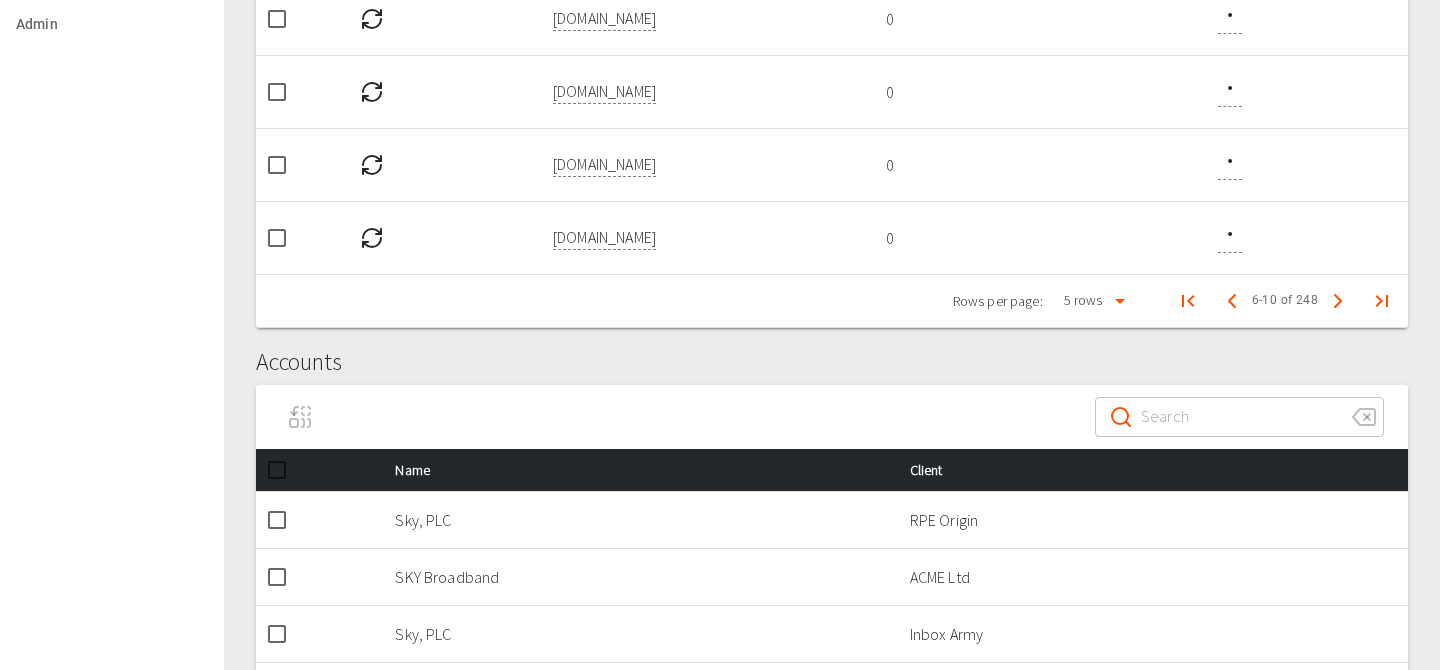 scroll, scrollTop: 739, scrollLeft: 0, axis: vertical 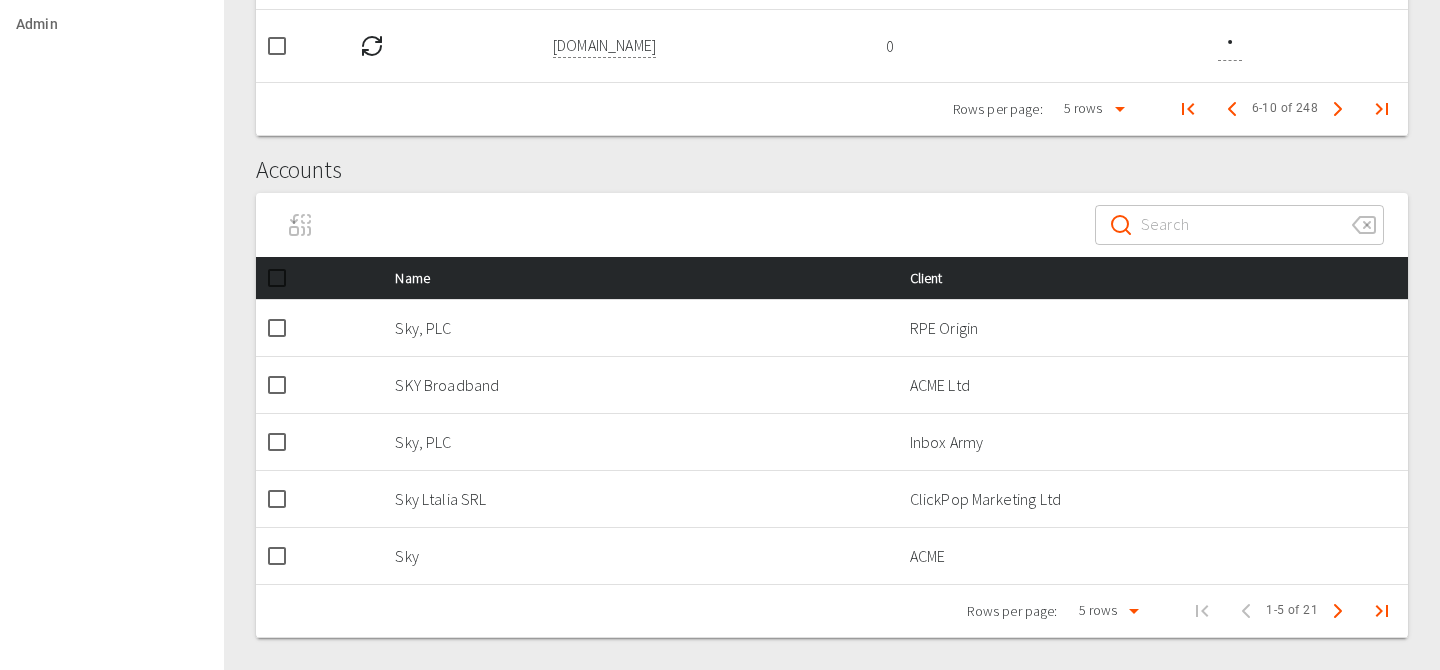 click at bounding box center (277, 278) 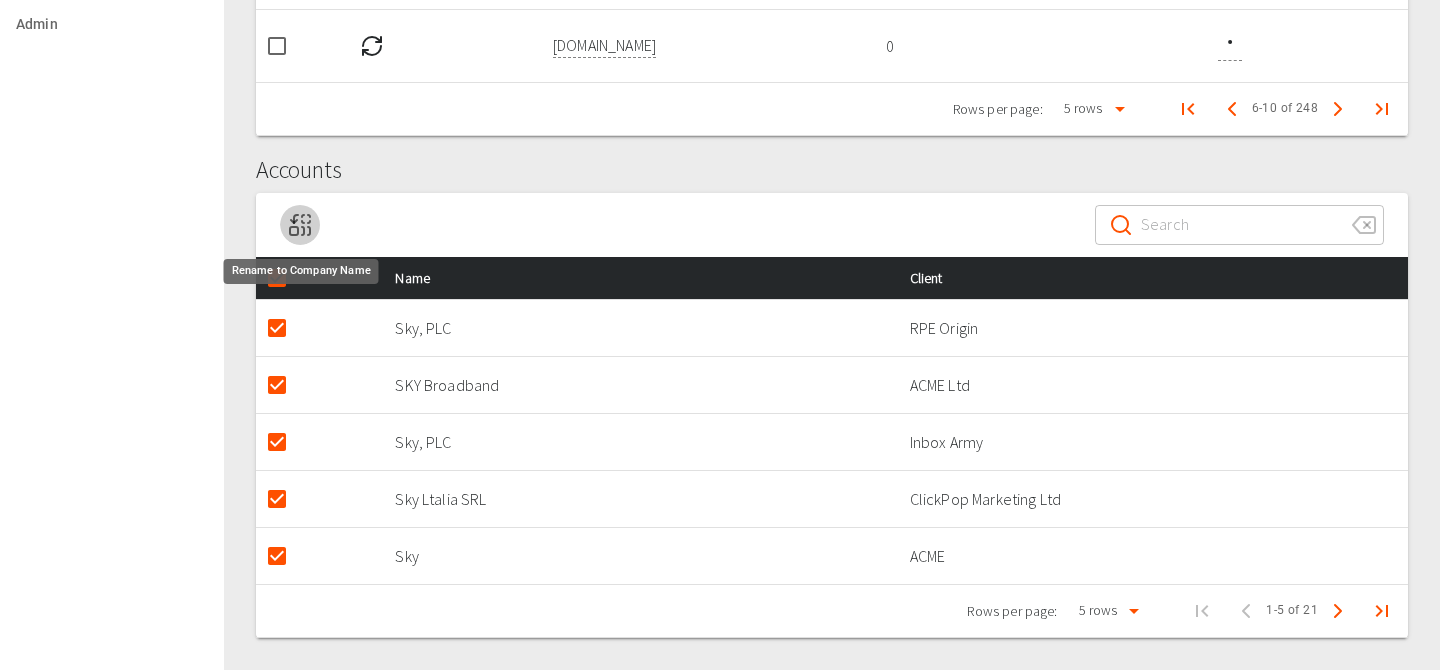 click 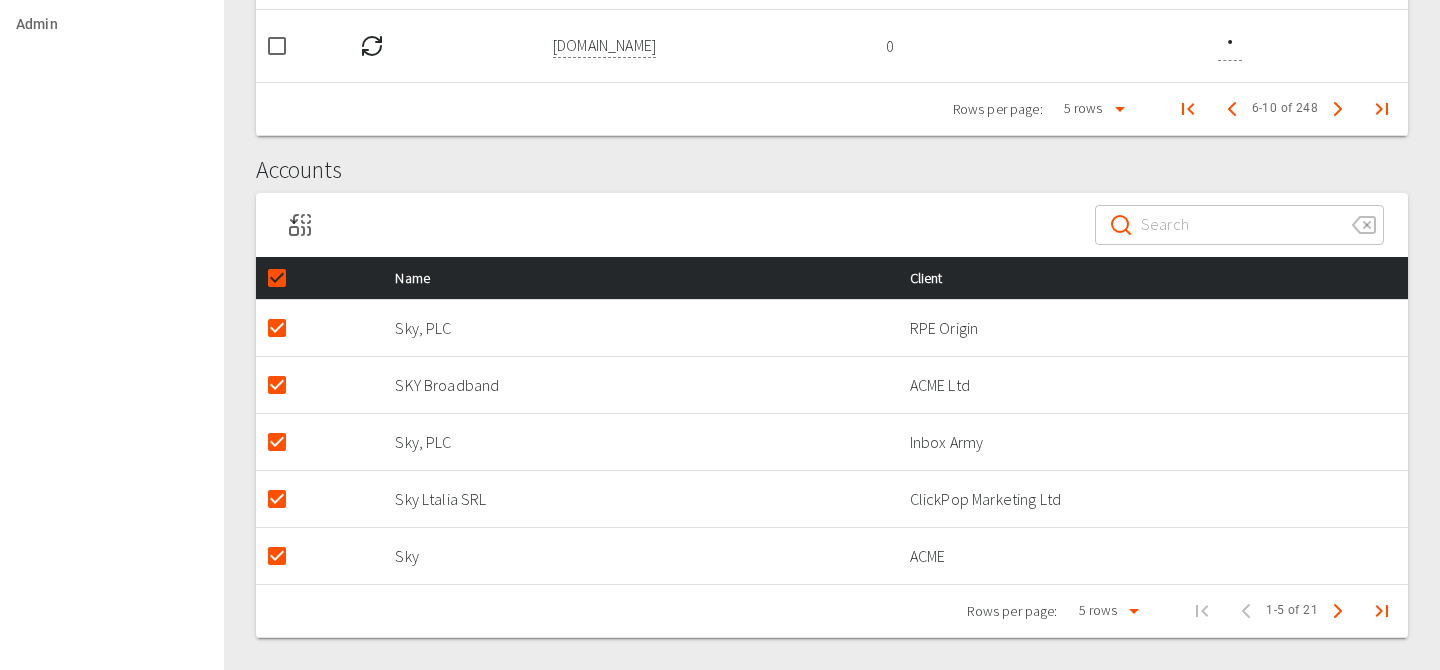 checkbox on "false" 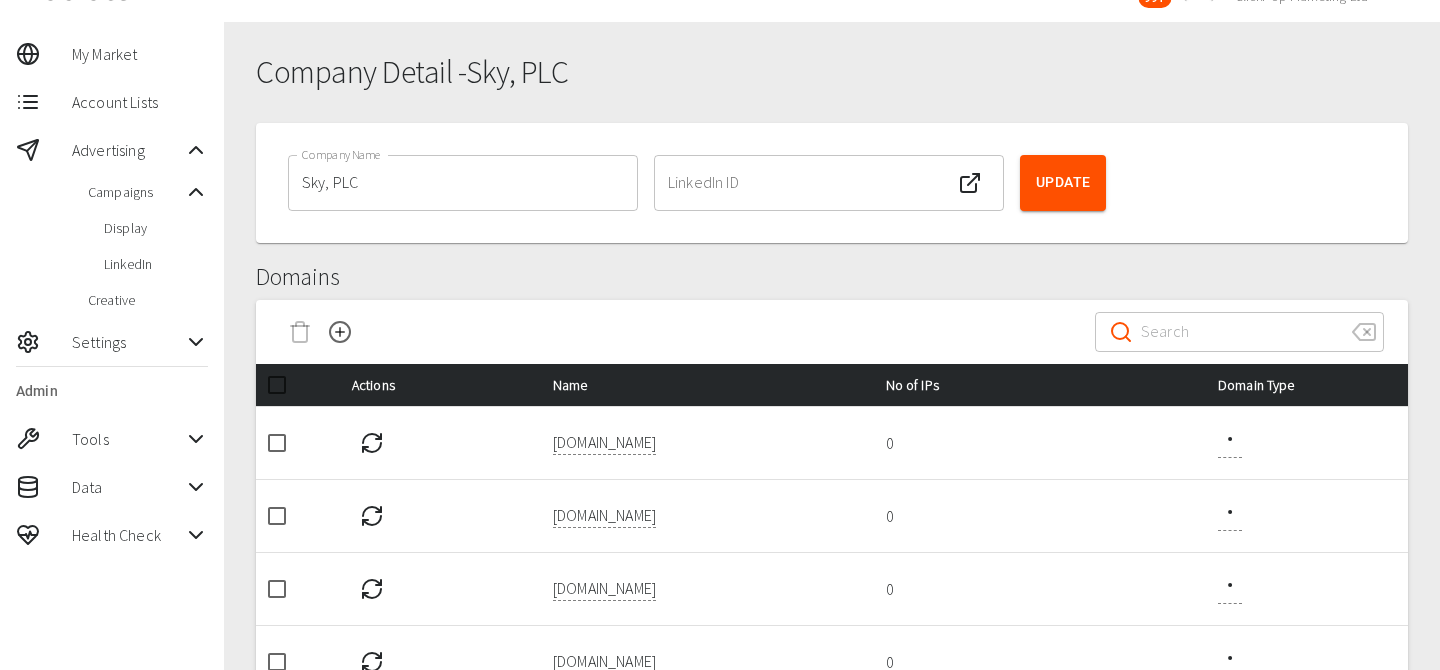 scroll, scrollTop: 0, scrollLeft: 0, axis: both 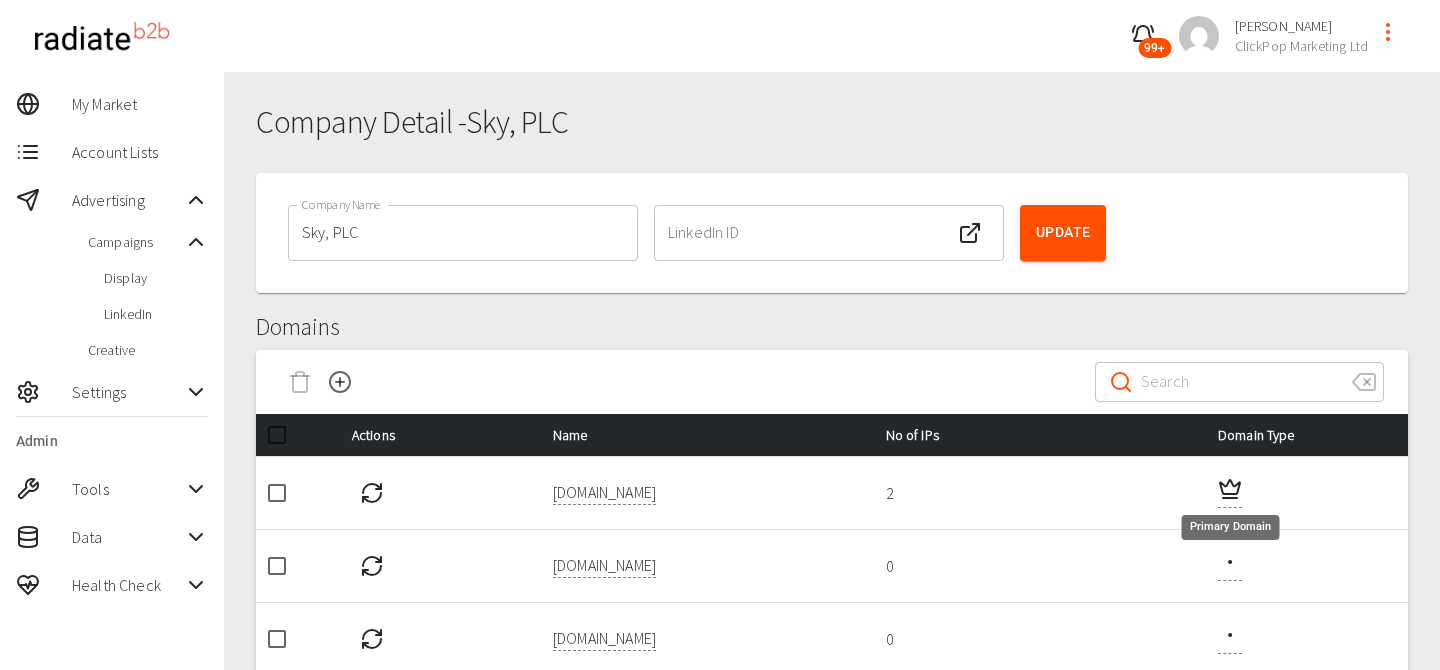 click 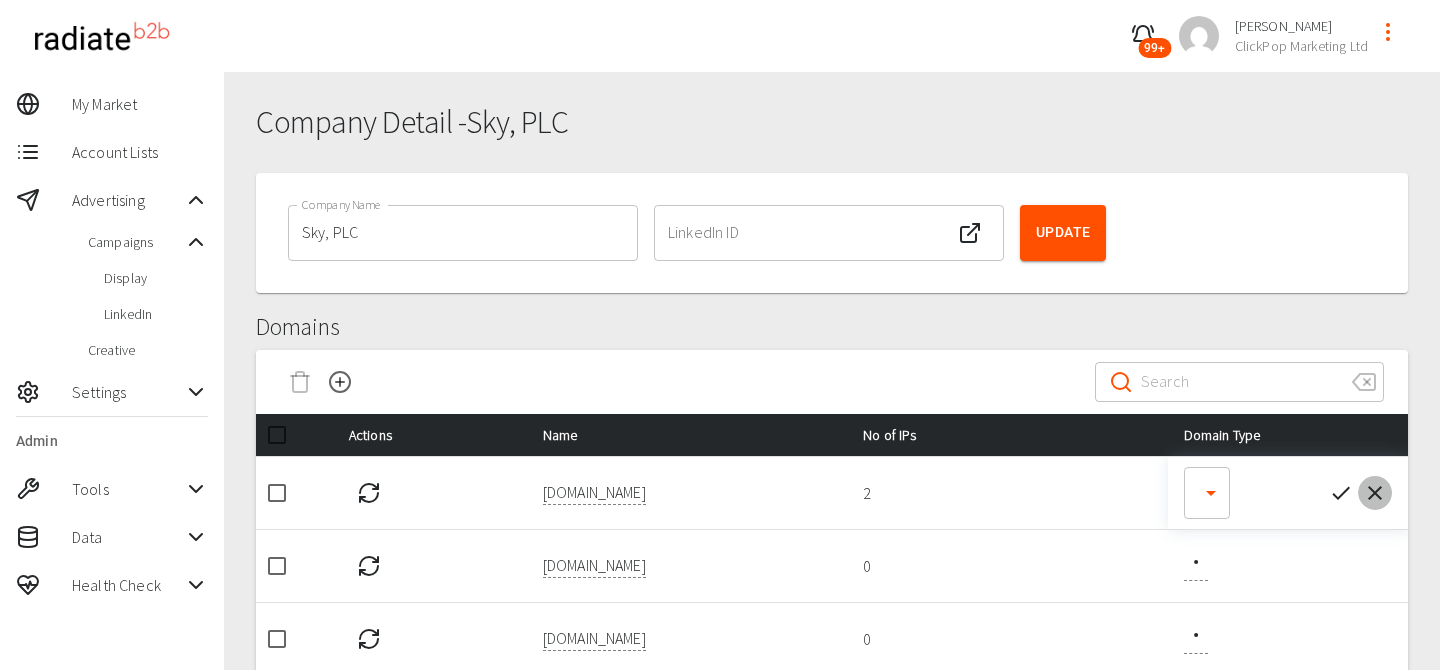 click 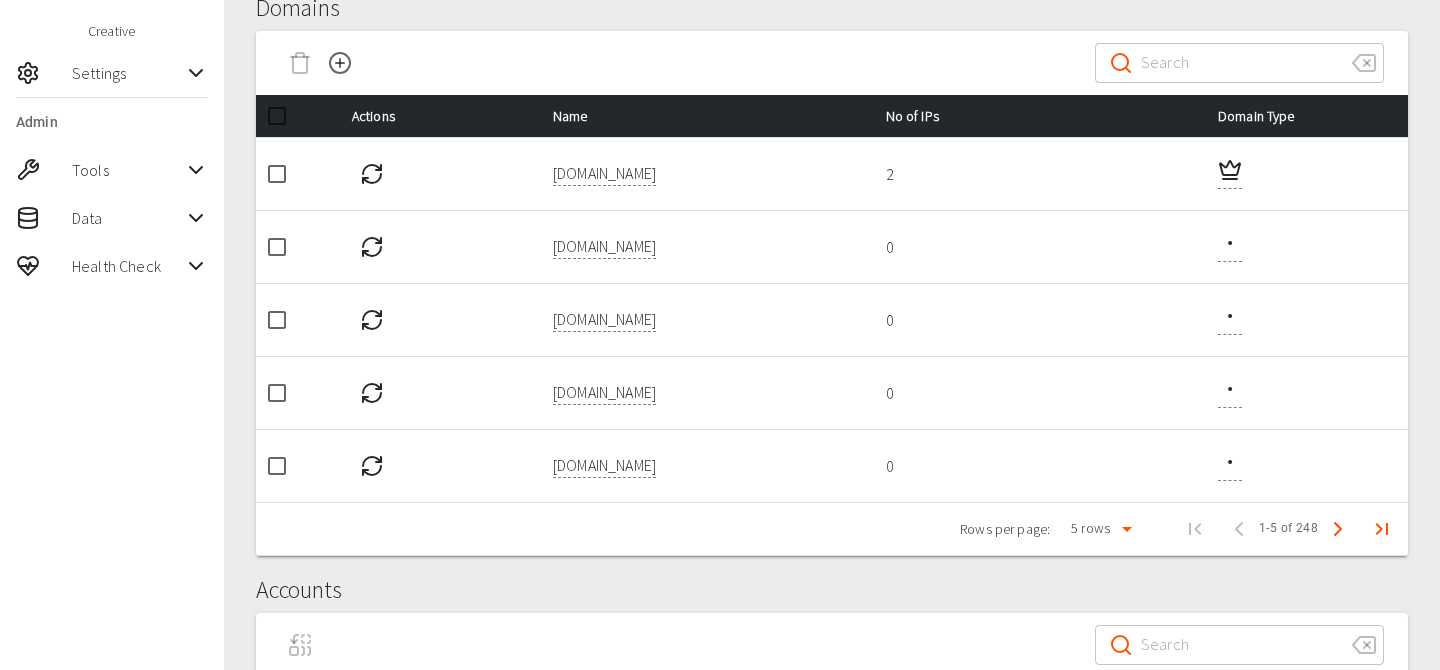 scroll, scrollTop: 320, scrollLeft: 0, axis: vertical 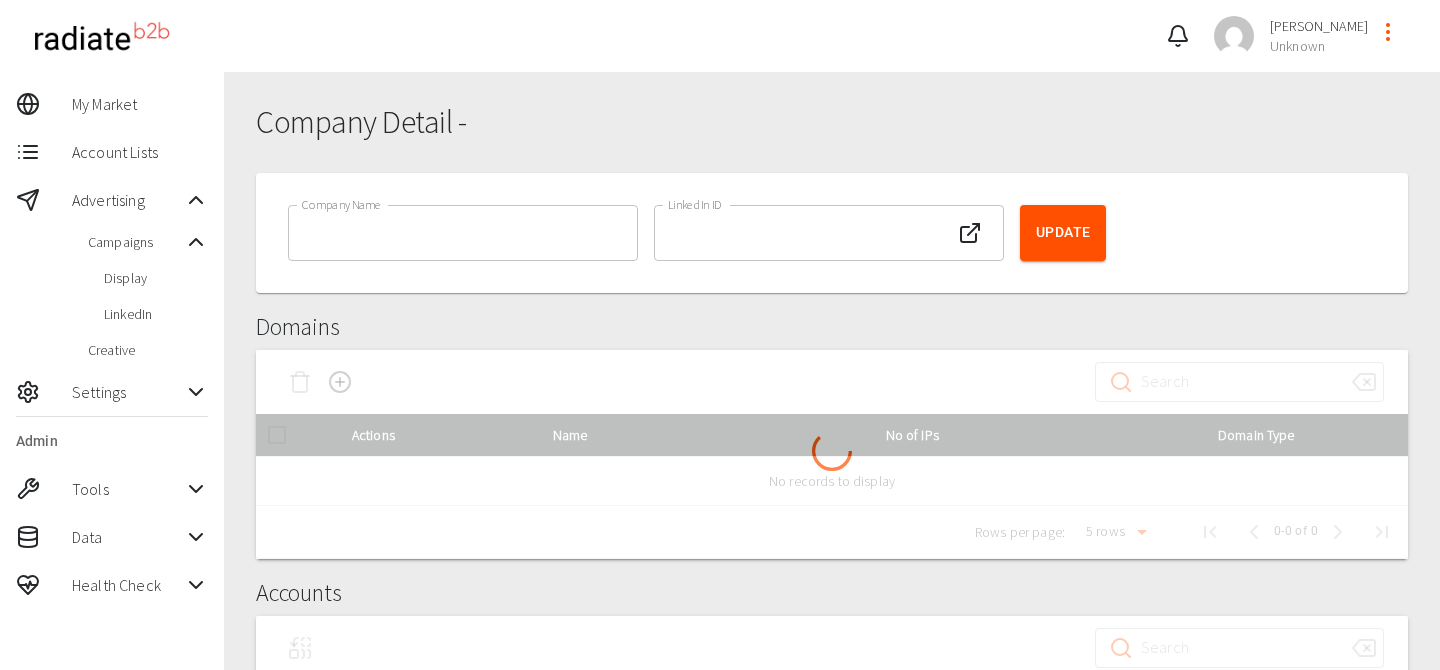 type on "The [PERSON_NAME] Disney Company" 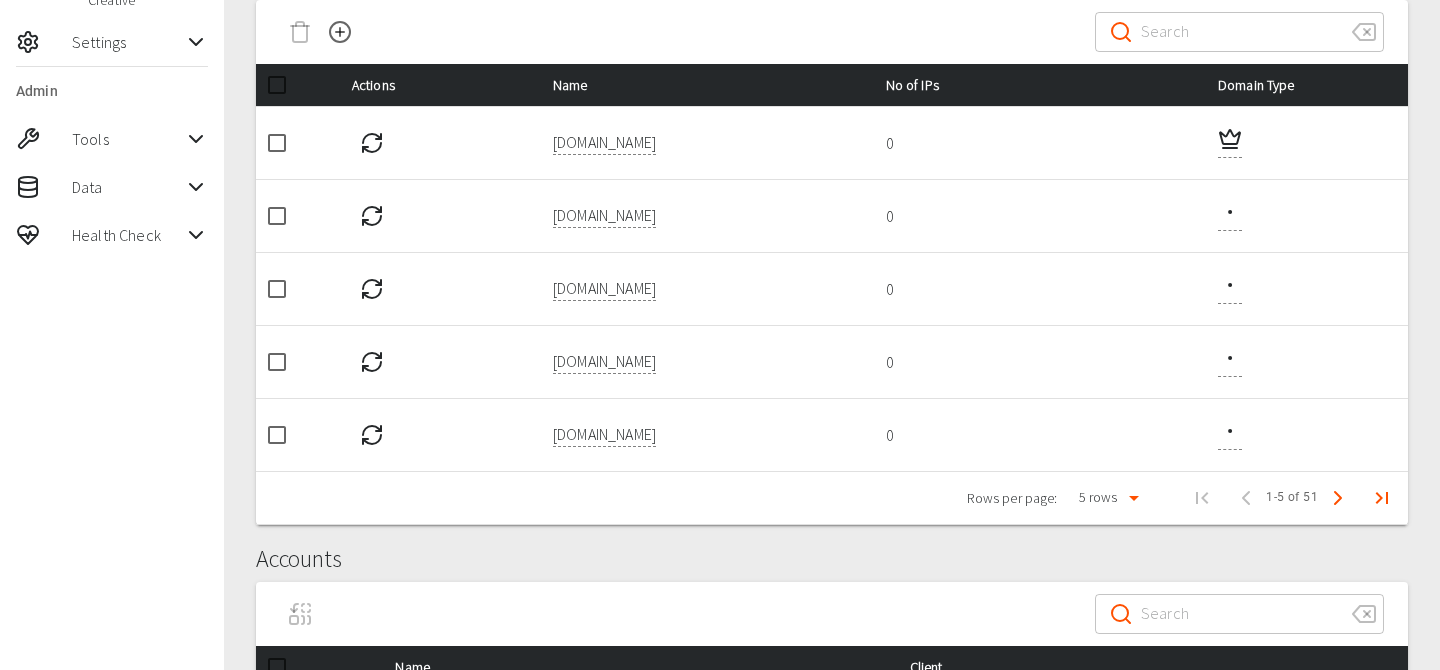 scroll, scrollTop: 354, scrollLeft: 0, axis: vertical 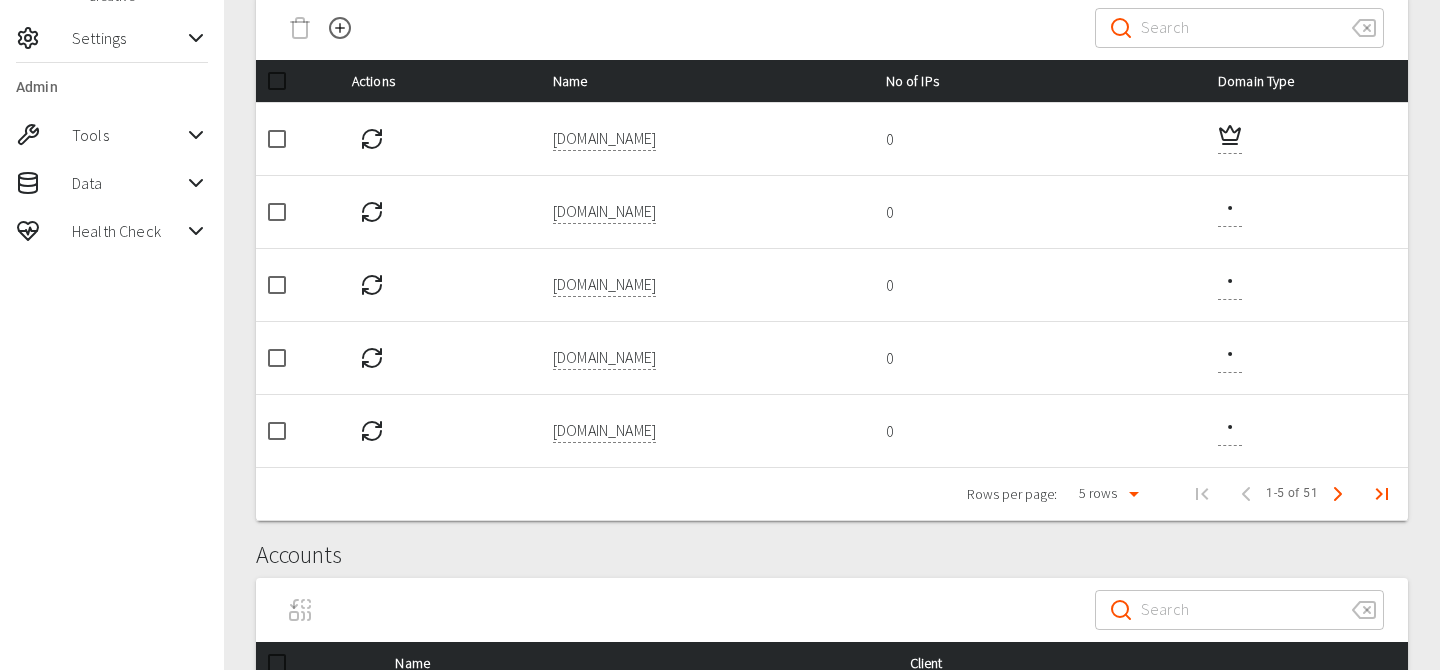click 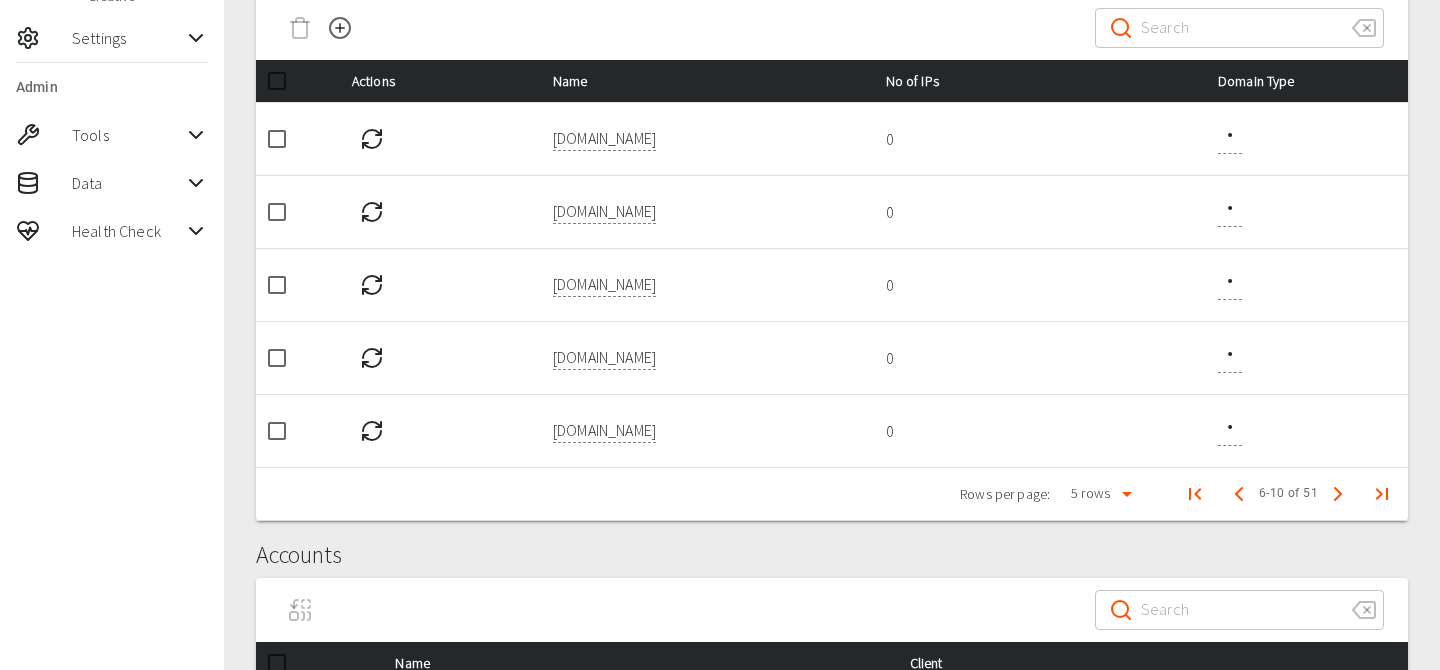 click 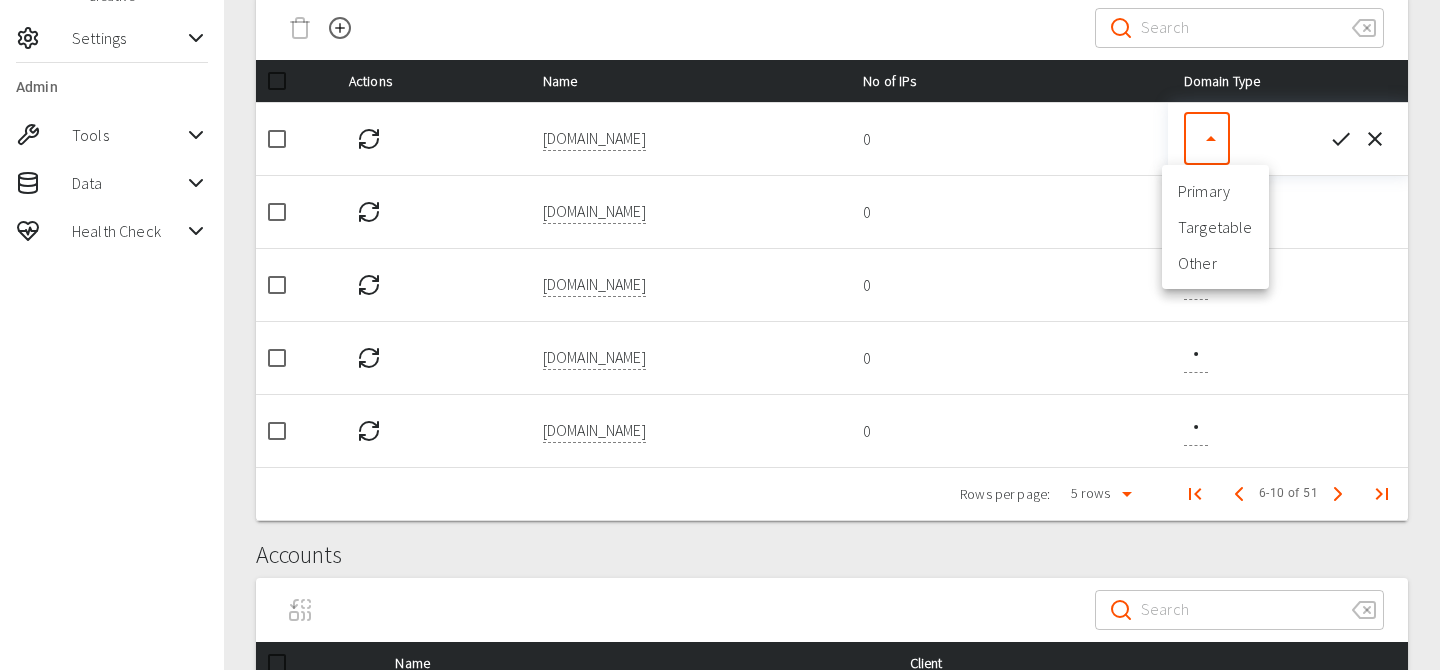 click on "99+ [PERSON_NAME] ClickPop Marketing Ltd My Market Account Lists Advertising Campaigns Display LinkedIn Creative Settings Admin Tools Data Health Check Company Detail -  The [PERSON_NAME] Disney Company Company Name The [PERSON_NAME] Disney Company Company Name LinkedIn ID 1292 LinkedIn ID Update Domains ​ ​ Actions Name No of IPs Domain Type [DOMAIN_NAME] 0 ​ ​ [DOMAIN_NAME] 0 [DOMAIN_NAME] 0 [DOMAIN_NAME] 0 [DOMAIN_NAME] 0 Rows per page: 5 rows  5 6–10 of 51 6-10 of 51 Accounts ​ ​ Name Client The [PERSON_NAME] Disney Co RPE Origin ABC Television Network ACME Ltd The [PERSON_NAME] Disney Company Inbox Army Apxic Technologies Pvt. Ltd ClickPop Marketing Ltd The [PERSON_NAME] Disney Company ACME Rows per page: 5 rows  5 1–5 of 14 1-5 of 14 /admin/company/68896
Press space bar to start a drag.
When dragging you can use the arrow keys to move the item around and escape to cancel.
Some screen readers may require you to be in focus mode or to use your pass through key
Primary Targetable Other" at bounding box center [720, 350] 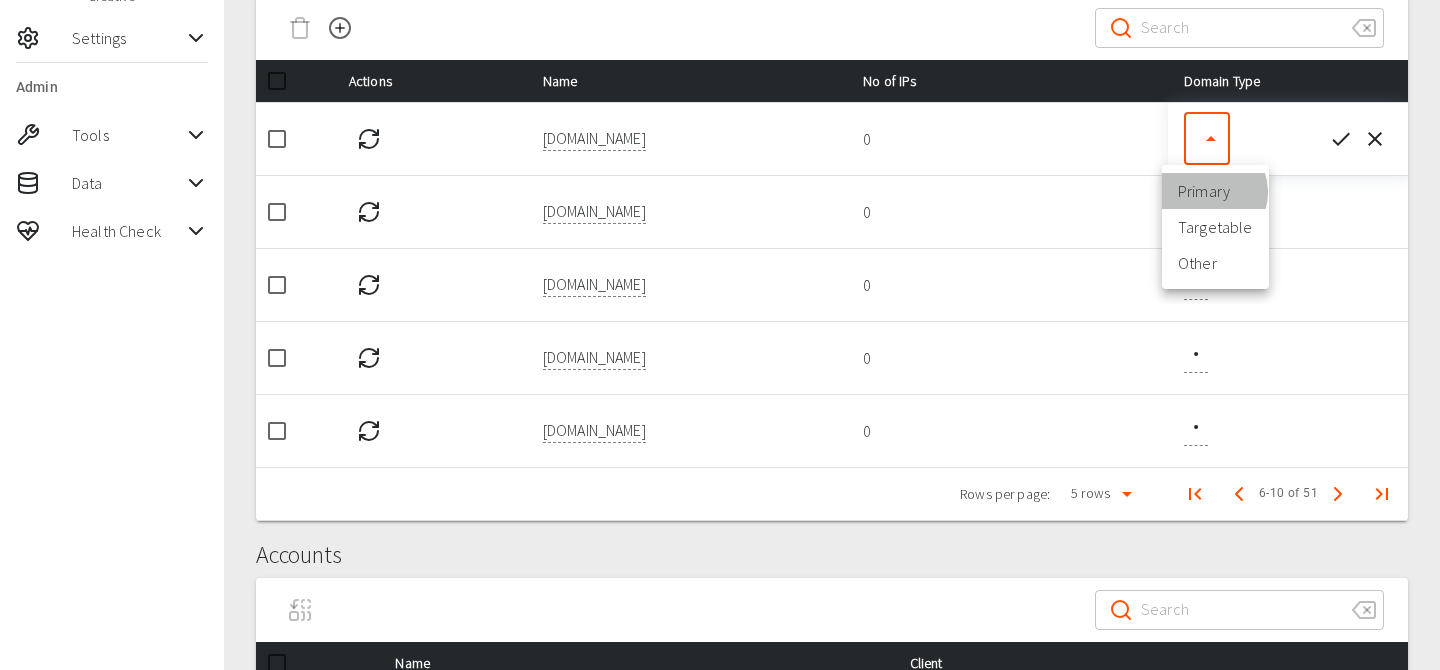 click on "Primary" at bounding box center [1215, 191] 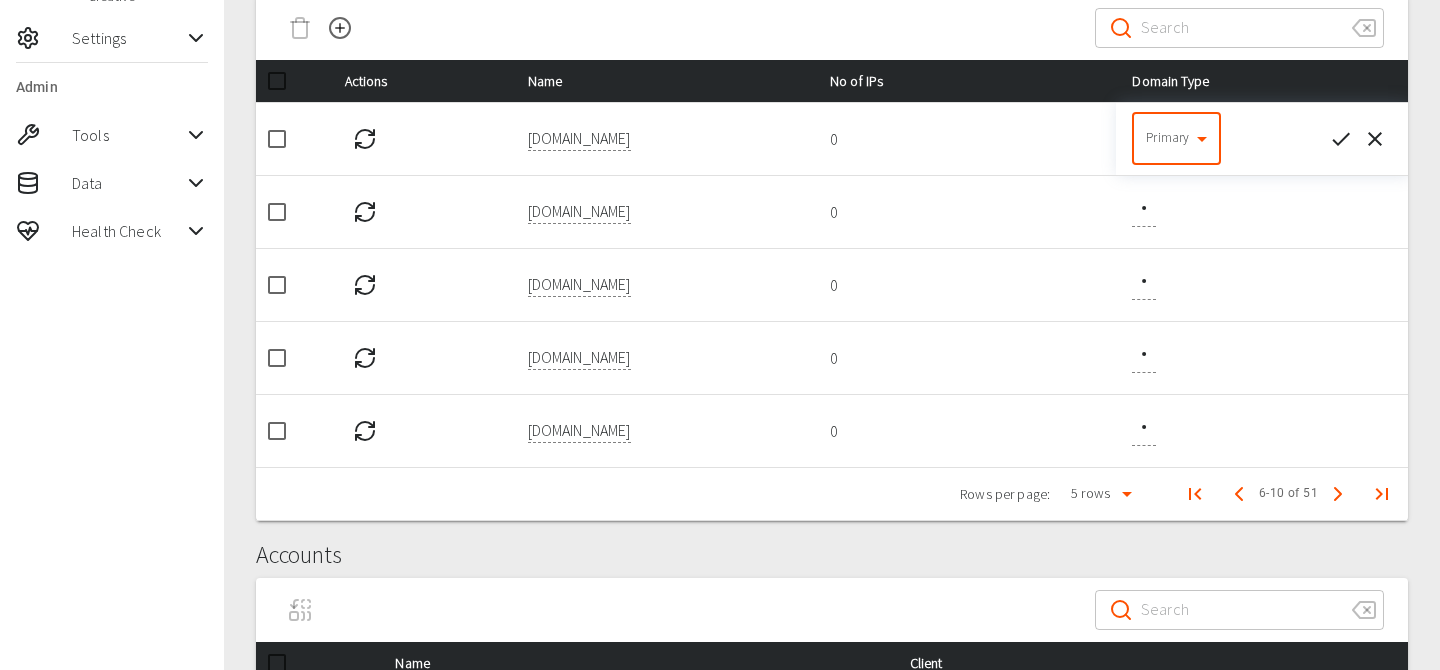 click 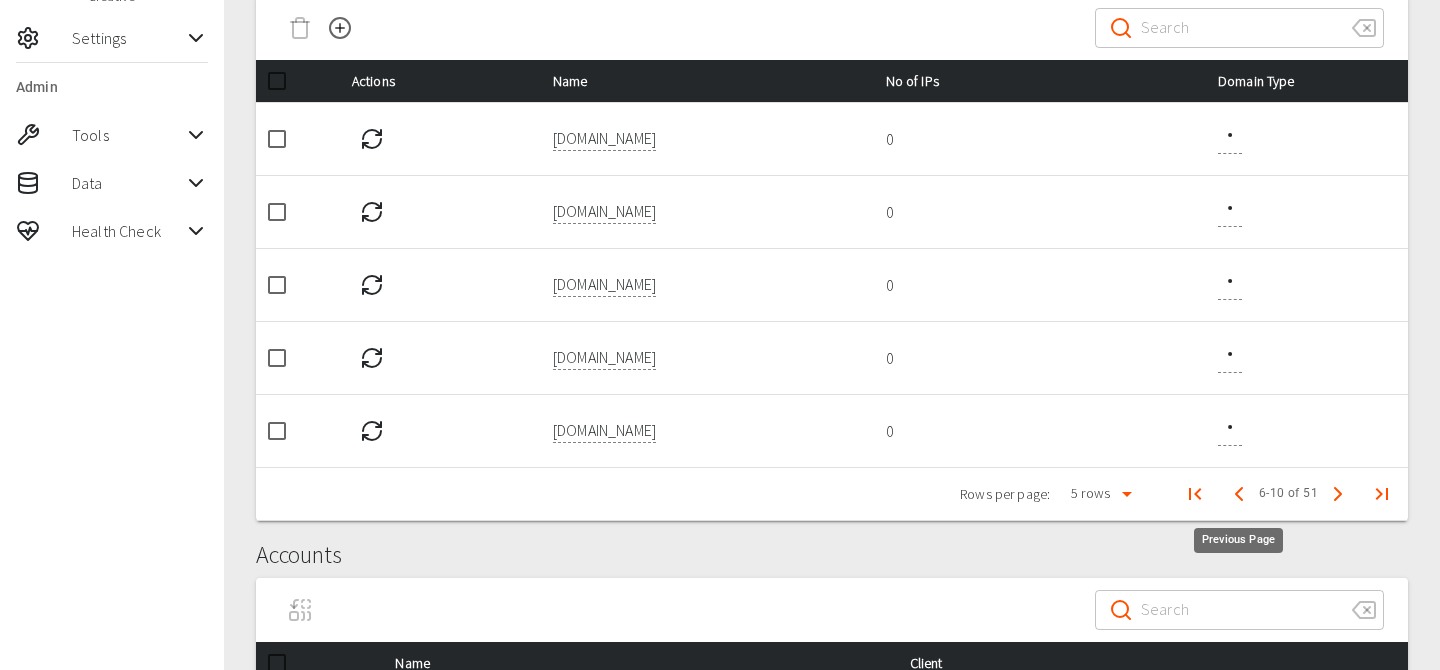 click 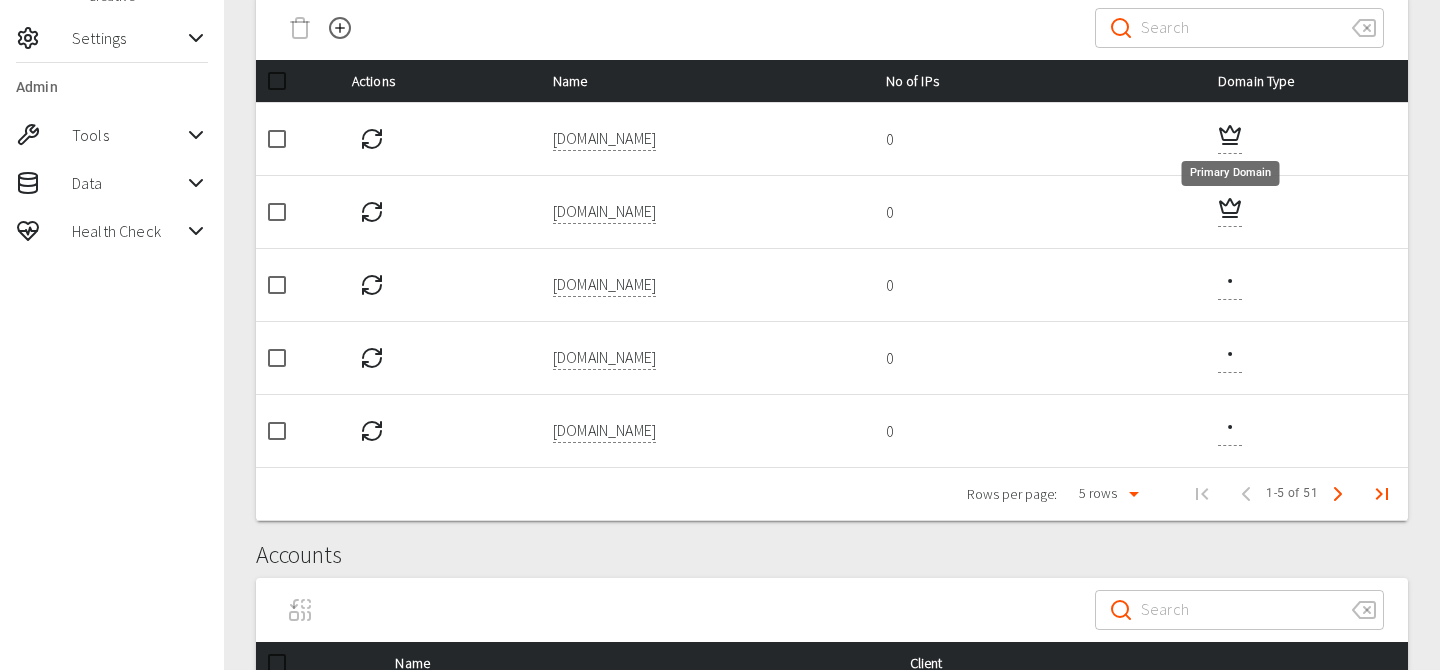 click 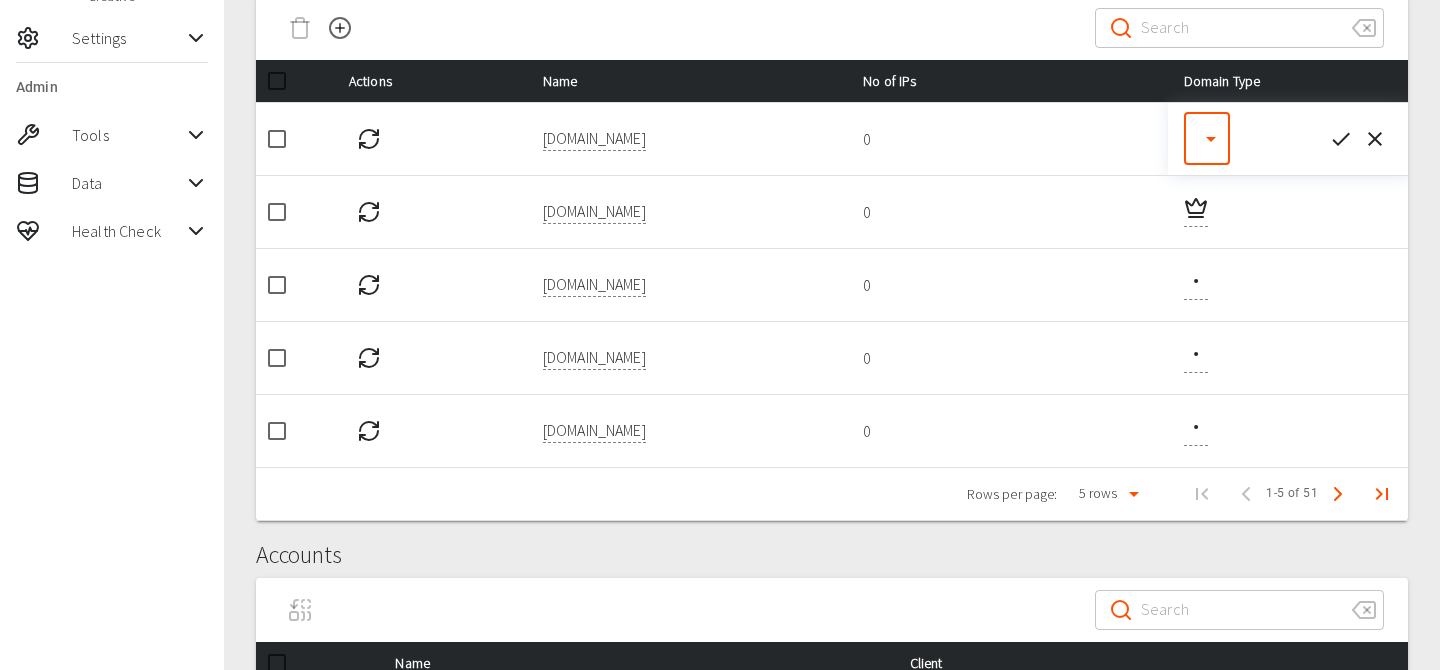 click on "99+ [PERSON_NAME] ClickPop Marketing Ltd My Market Account Lists Advertising Campaigns Display LinkedIn Creative Settings Admin Tools Data Health Check Company Detail -  The [PERSON_NAME] Disney Company Company Name The [PERSON_NAME] Disney Company Company Name LinkedIn ID 1292 LinkedIn ID Update Domains ​ ​ Actions Name No of IPs Domain Type [DOMAIN_NAME] 0 ​ ​ [DOMAIN_NAME] 0 [DOMAIN_NAME] 0 [DOMAIN_NAME] 0 [DOMAIN_NAME] 0 Rows per page: 5 rows  5 1–5 of 51 1-5 of 51 Accounts ​ ​ Name Client The [PERSON_NAME] Disney Co RPE Origin ABC Television Network ACME Ltd The [PERSON_NAME] Disney Company Inbox Army Apxic Technologies Pvt. Ltd ClickPop Marketing Ltd The [PERSON_NAME] Disney Company ACME Rows per page: 5 rows  5 1–5 of 14 1-5 of 14 /admin/company/68896
Press space bar to start a drag.
When dragging you can use the arrow keys to move the item around and escape to cancel.
Some screen readers may require you to be in focus mode or to use your pass through key" at bounding box center [720, 350] 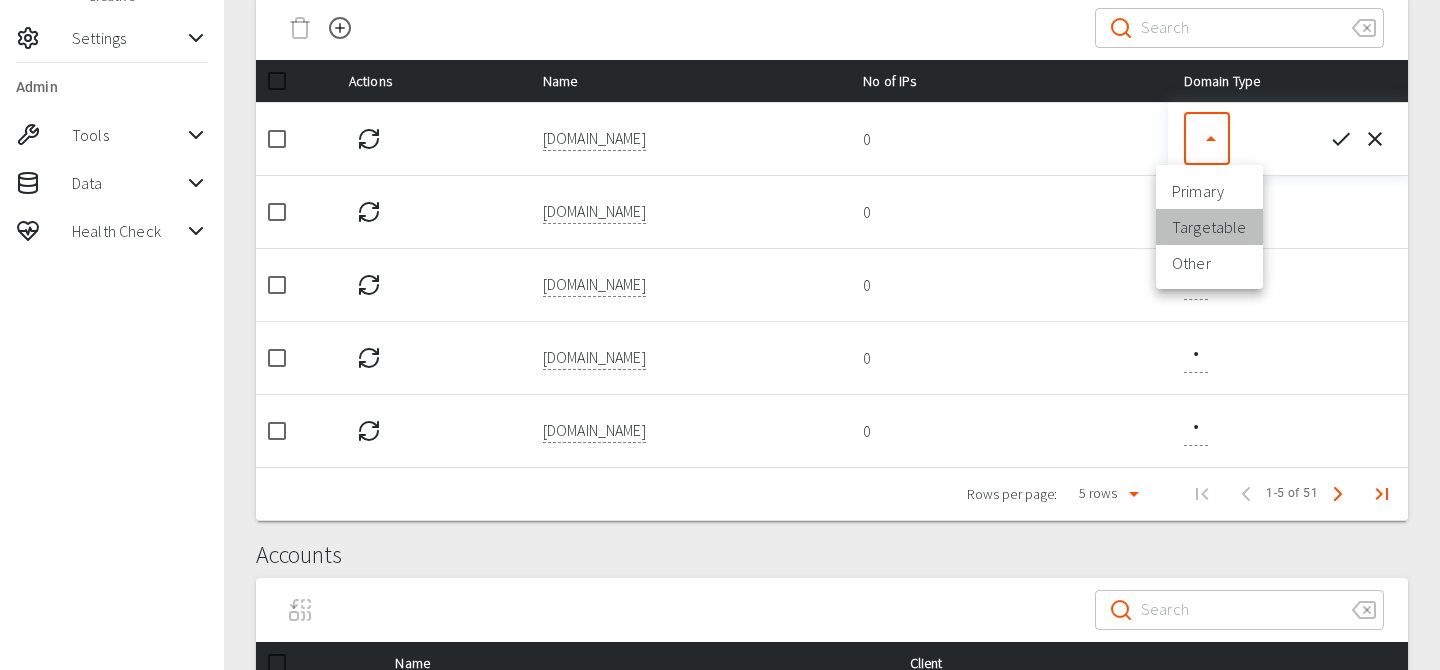 click on "Targetable" at bounding box center (1209, 227) 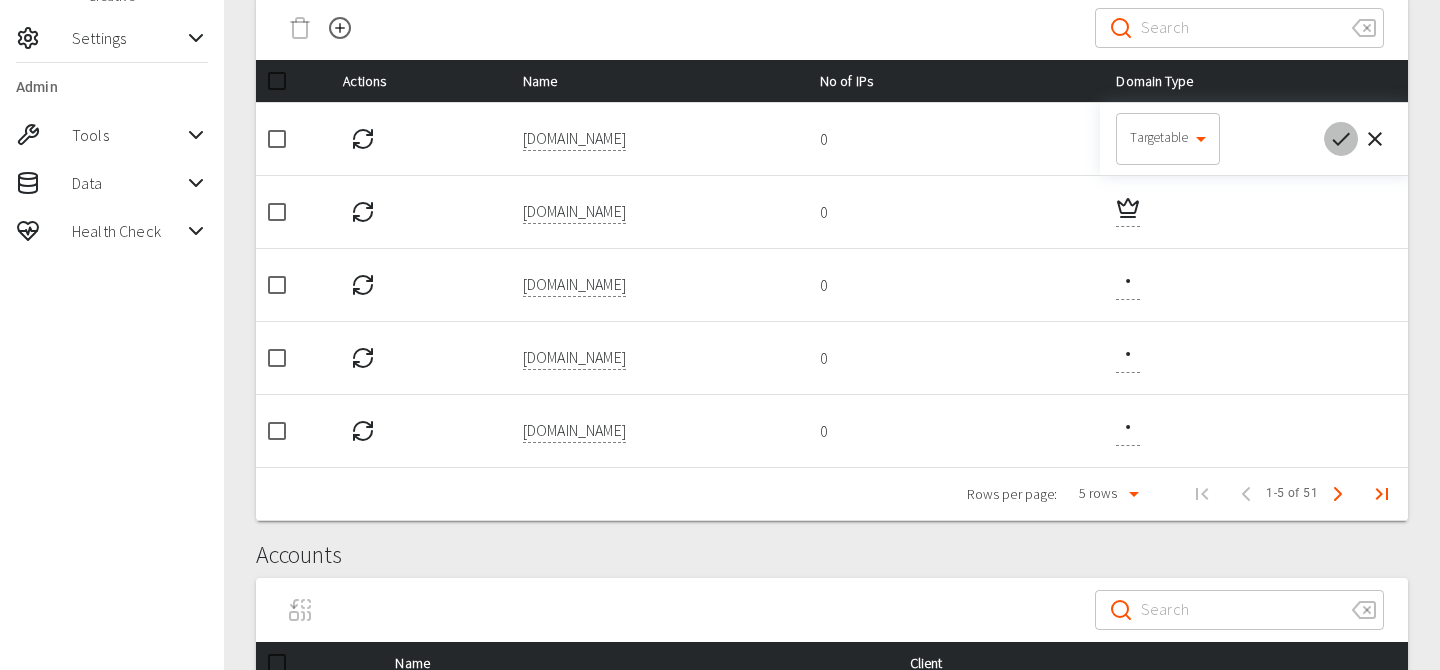 click 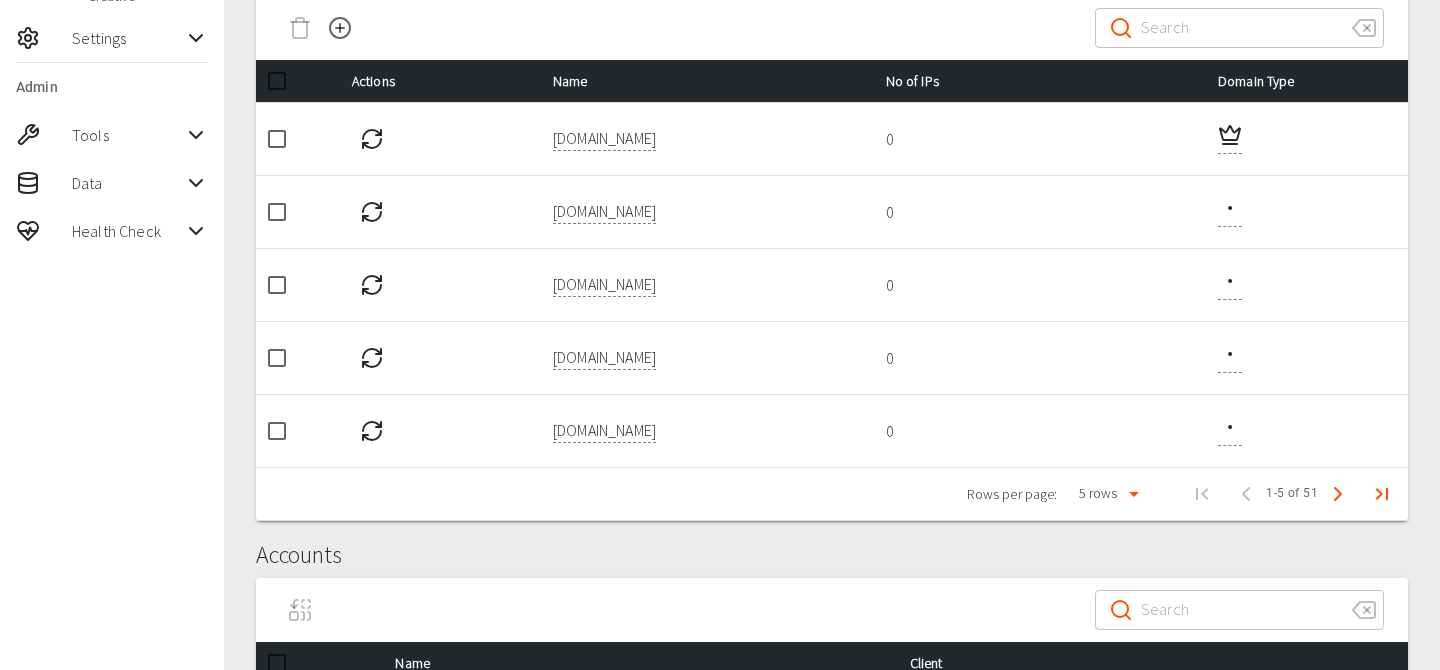click 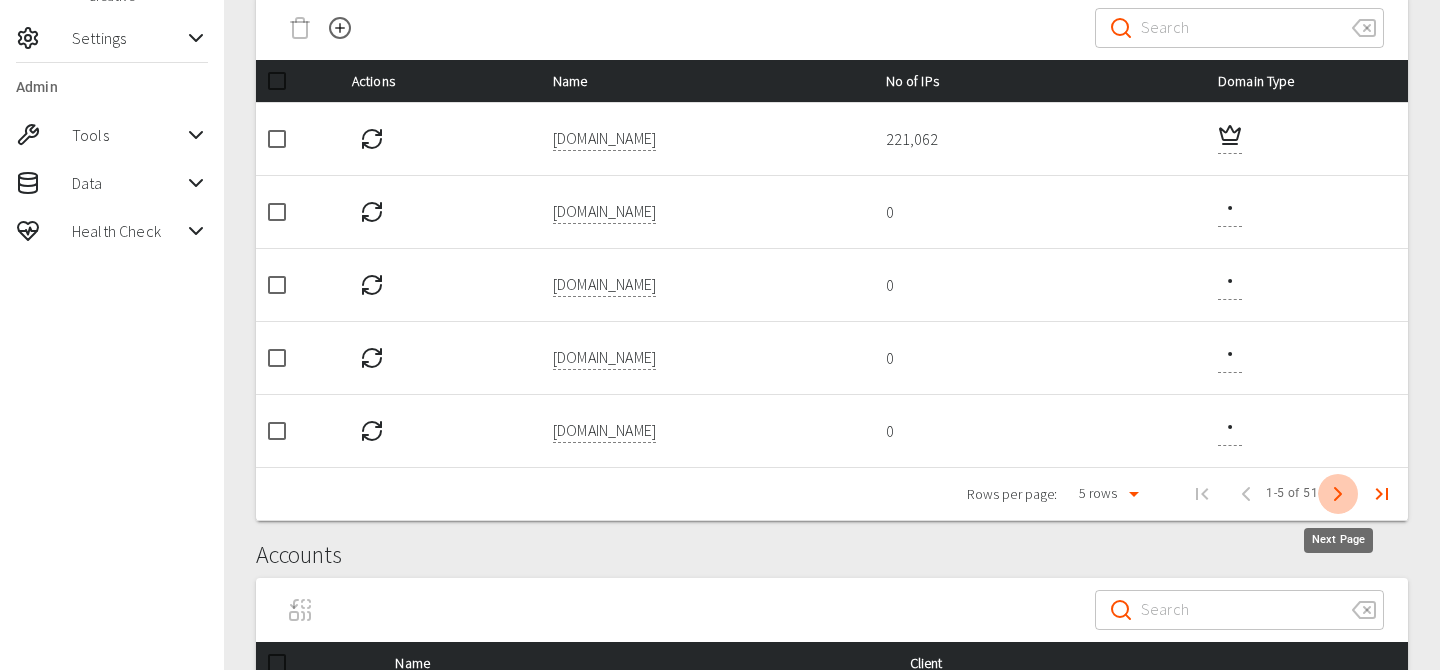 click 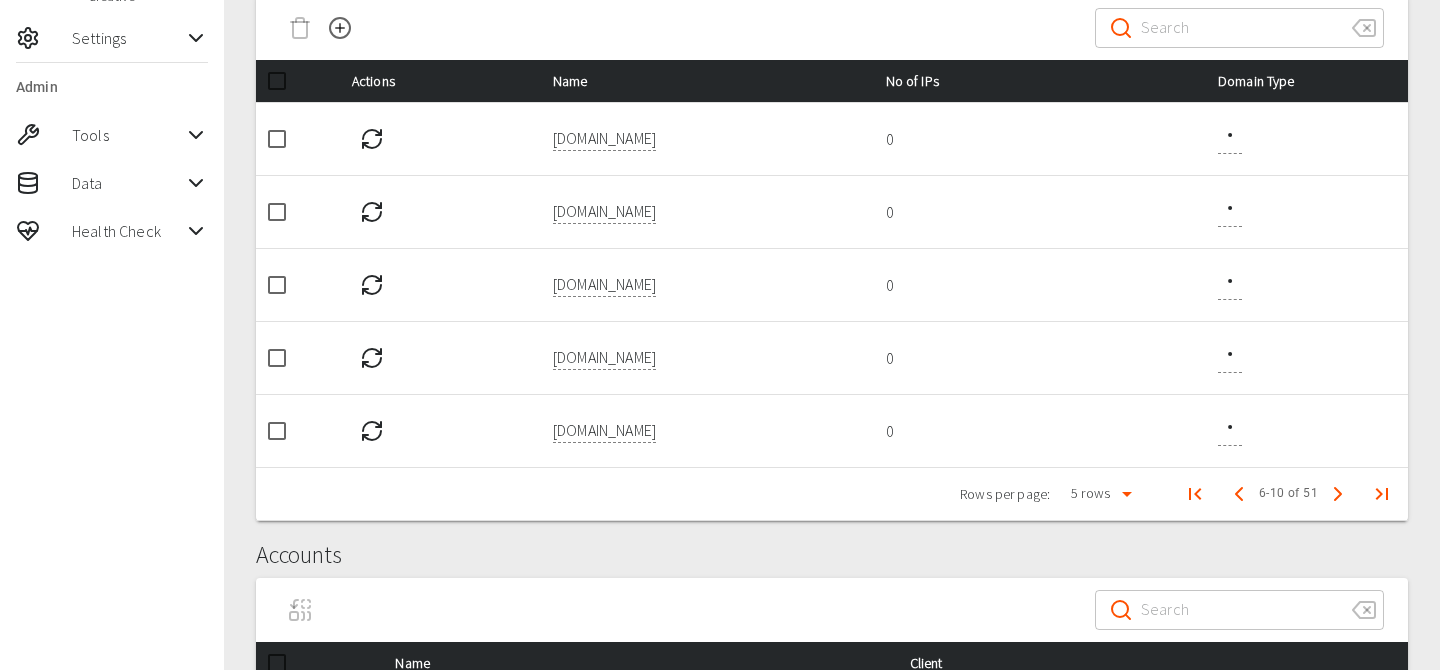 click 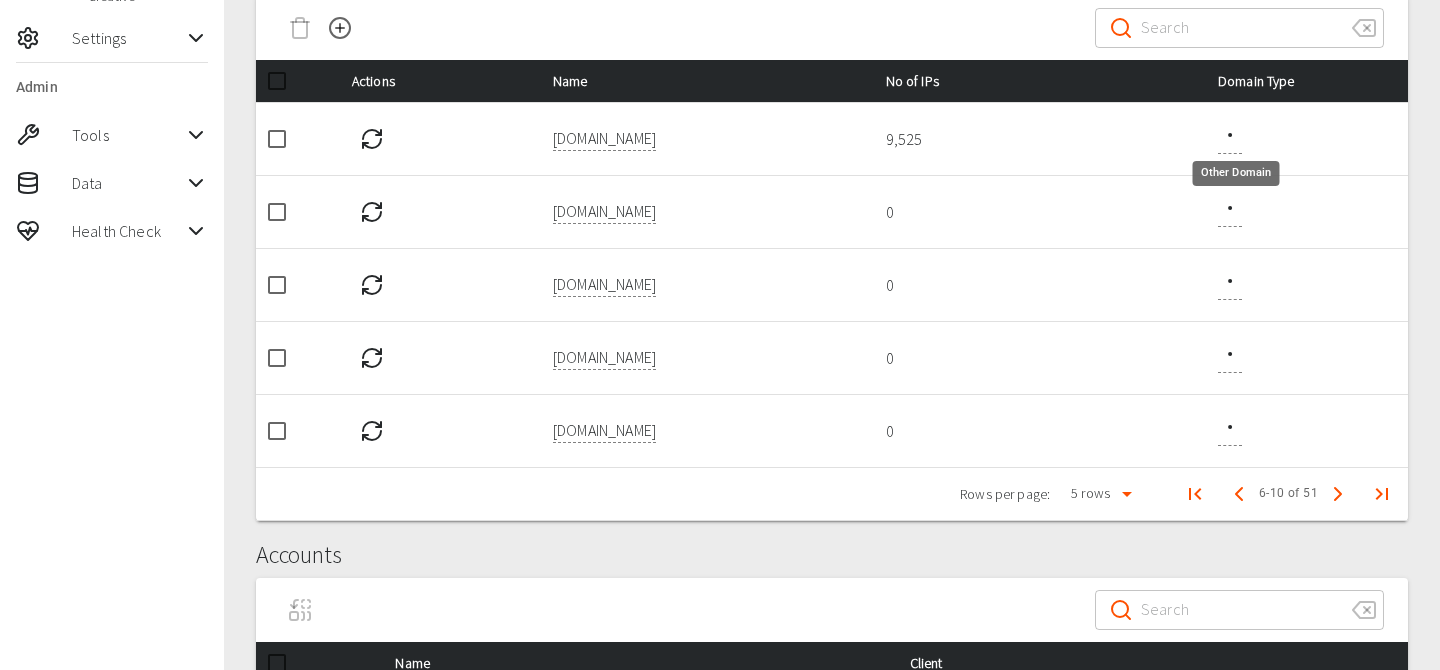 click 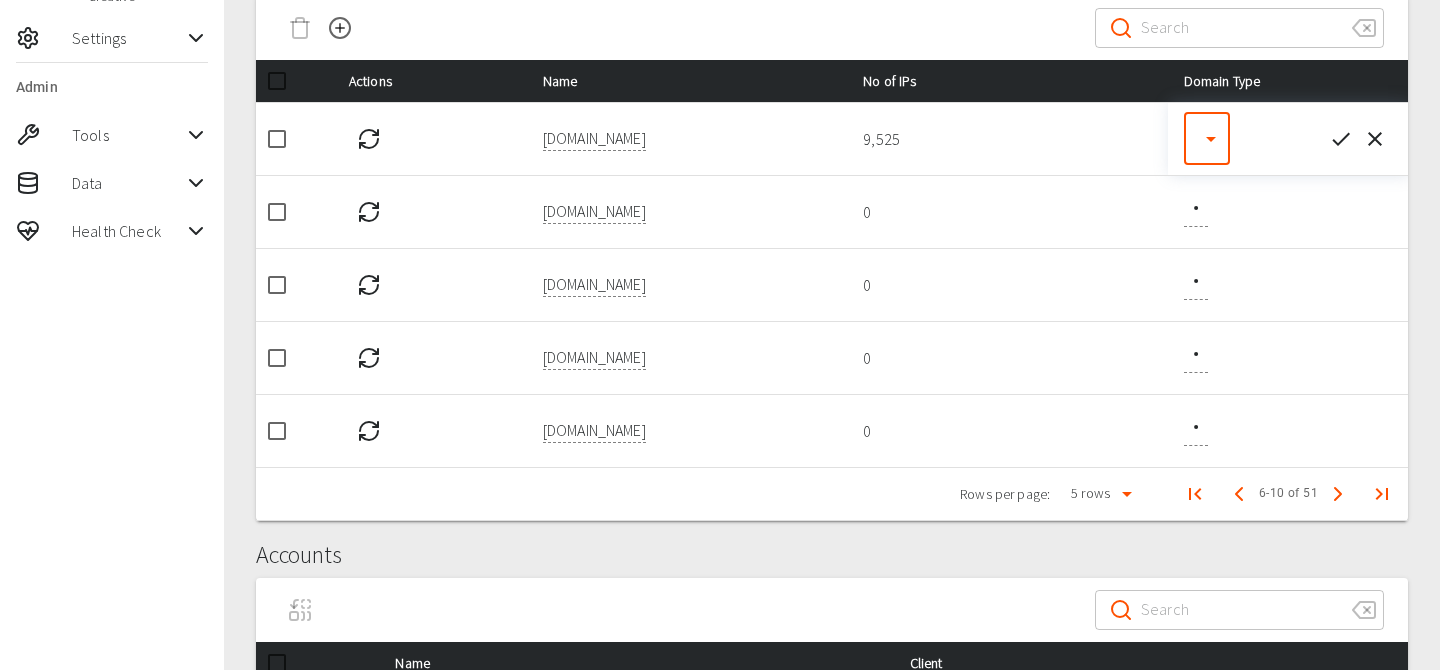 click on "99+ Riaz Kanani ClickPop Marketing Ltd My Market Account Lists Advertising Campaigns Display LinkedIn Creative Settings Admin Tools Data Health Check Company Detail -  The Walt Disney Company Company Name The Walt Disney Company Company Name LinkedIn ID 1292 LinkedIn ID Update Domains ​ ​ Actions Name No of IPs Domain Type thewaltdisneycompany.com 9,525 ​ ​ disneyland.jobs 0 disney.co.uk 0 abc.com 0 abc.go.com 0 Rows per page: 5 rows  5 6–10 of 51 6-10 of 51 Accounts ​ ​ Name Client The Walt Disney Co RPE Origin ABC Television Network ACME Ltd The Walt Disney Company Inbox Army Apxic Technologies Pvt. Ltd ClickPop Marketing Ltd The Walt Disney Company ACME Rows per page: 5 rows  5 1–5 of 14 1-5 of 14 /admin/company/68896
Press space bar to start a drag.
When dragging you can use the arrow keys to move the item around and escape to cancel.
Some screen readers may require you to be in focus mode or to use your pass through key" at bounding box center [720, 350] 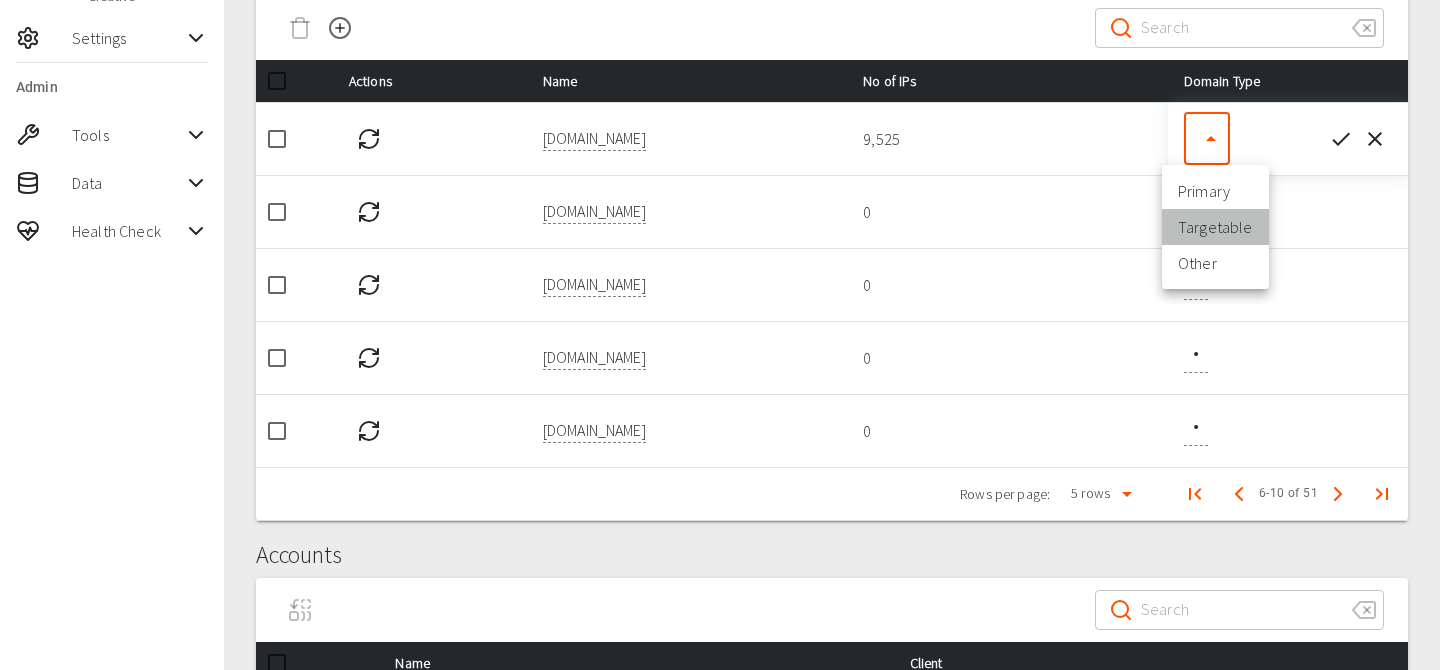 click on "Targetable" at bounding box center (1215, 227) 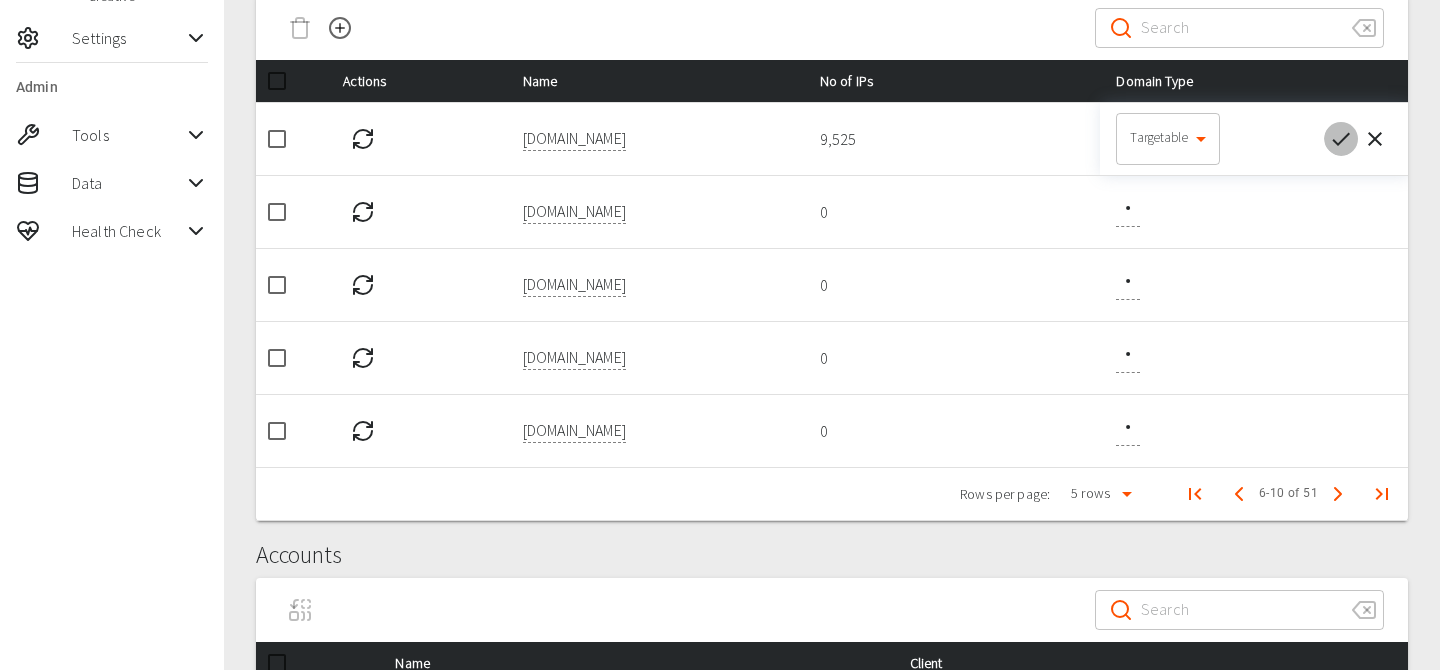 click 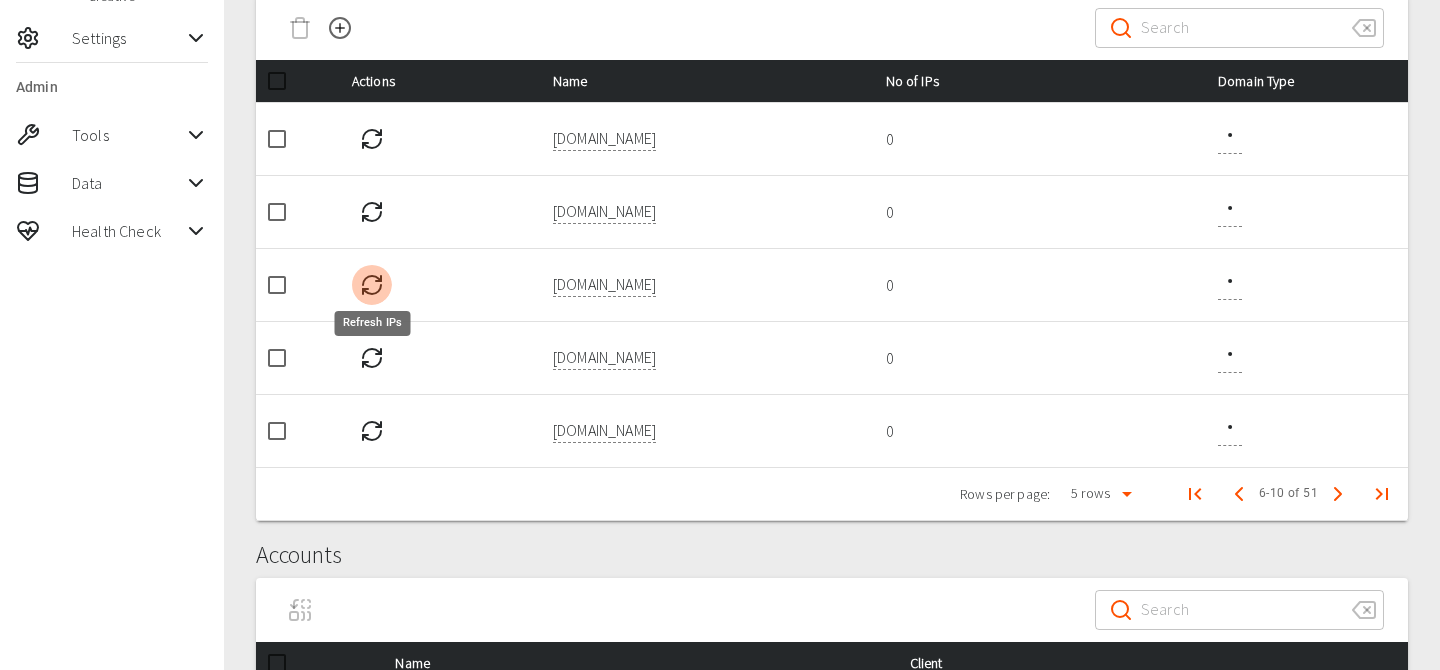 click 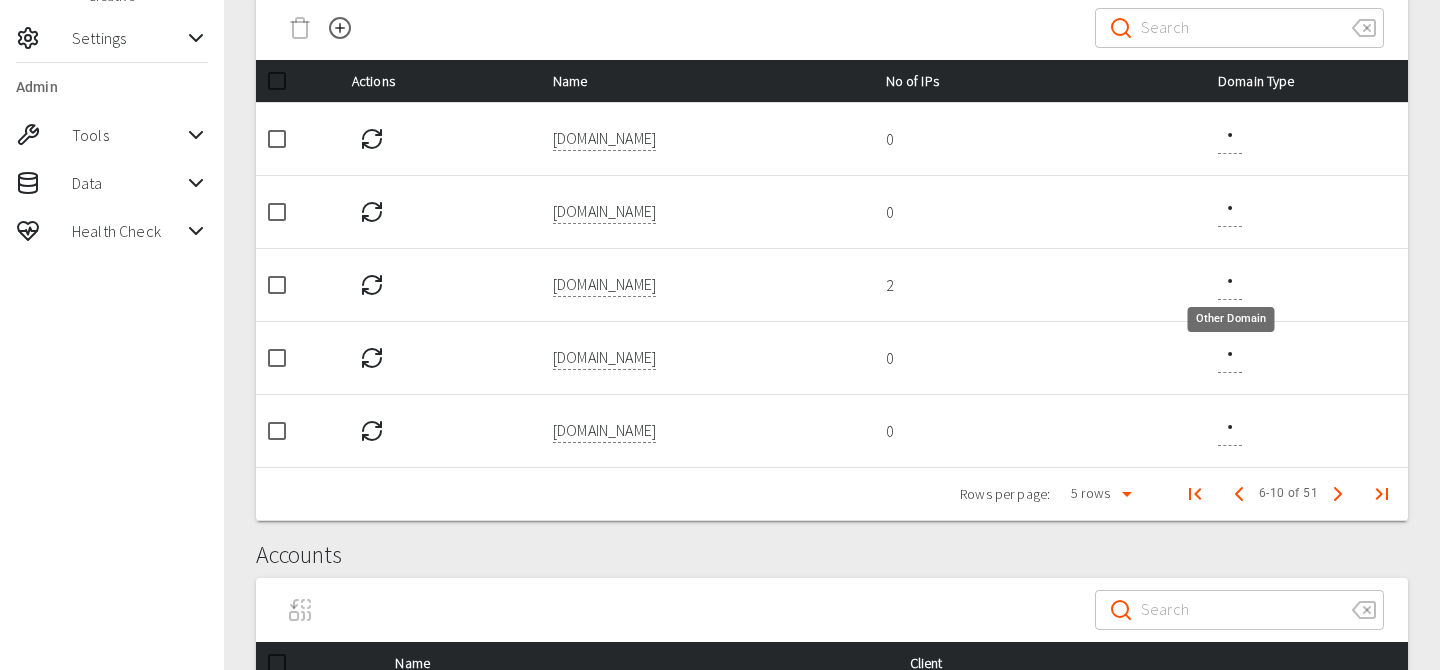 click 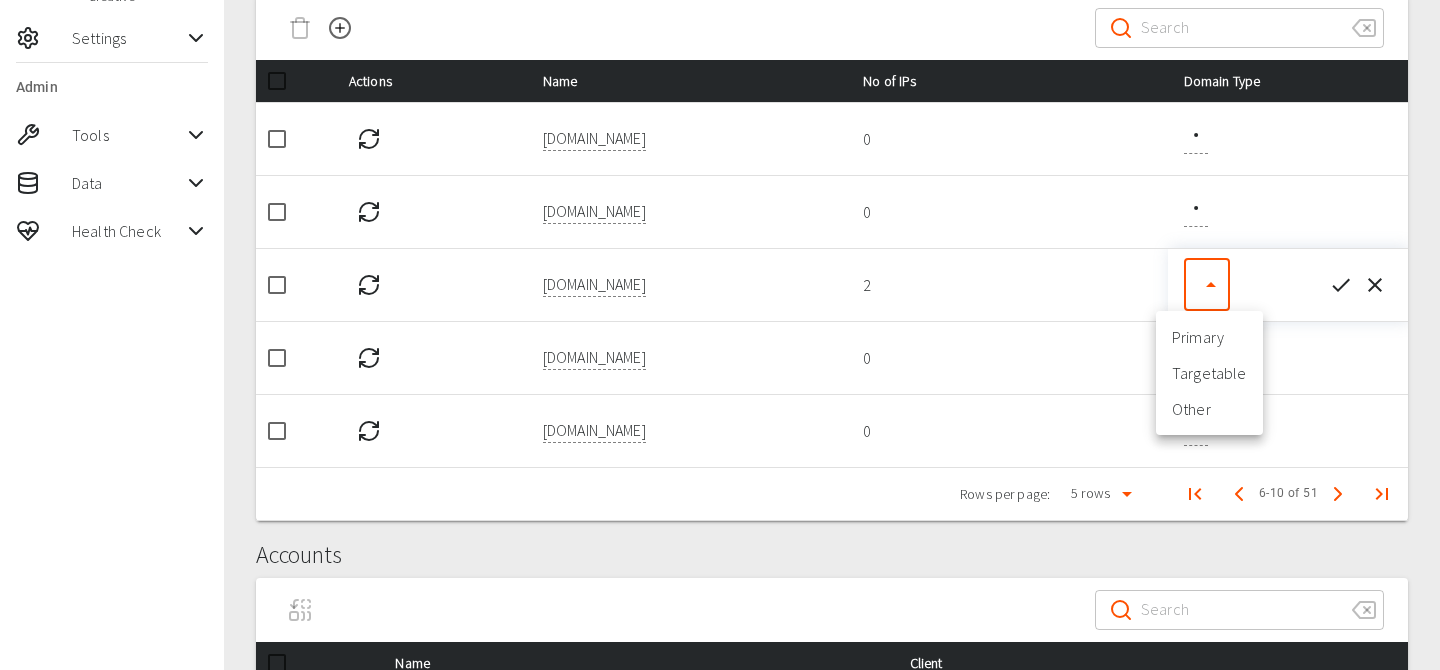 click on "99+ Riaz Kanani ClickPop Marketing Ltd My Market Account Lists Advertising Campaigns Display LinkedIn Creative Settings Admin Tools Data Health Check Company Detail -  The Walt Disney Company Company Name The Walt Disney Company Company Name LinkedIn ID 1292 LinkedIn ID Update Domains ​ ​ Actions Name No of IPs Domain Type disneyland.jobs 0 waltdisneyworld.jobs 0 disney.co.uk 2 ​ ​ abc.com 0 abc.go.com 0 Rows per page: 5 rows  5 6–10 of 51 6-10 of 51 Accounts ​ ​ Name Client The Walt Disney Co RPE Origin ABC Television Network ACME Ltd The Walt Disney Company Inbox Army Apxic Technologies Pvt. Ltd ClickPop Marketing Ltd The Walt Disney Company ACME Rows per page: 5 rows  5 1–5 of 14 1-5 of 14 /admin/company/68896
Press space bar to start a drag.
When dragging you can use the arrow keys to move the item around and escape to cancel.
Some screen readers may require you to be in focus mode or to use your pass through key
Primary Targetable Other" at bounding box center (720, 350) 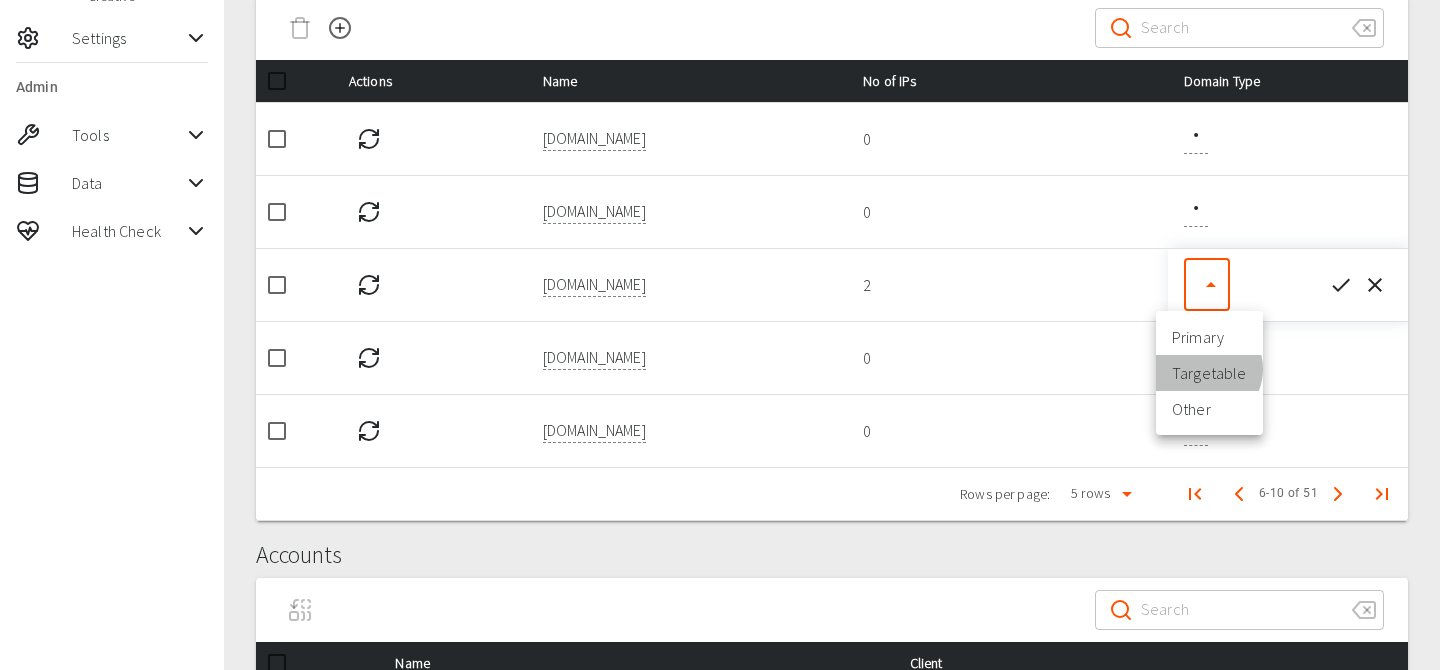 click on "Targetable" at bounding box center (1209, 373) 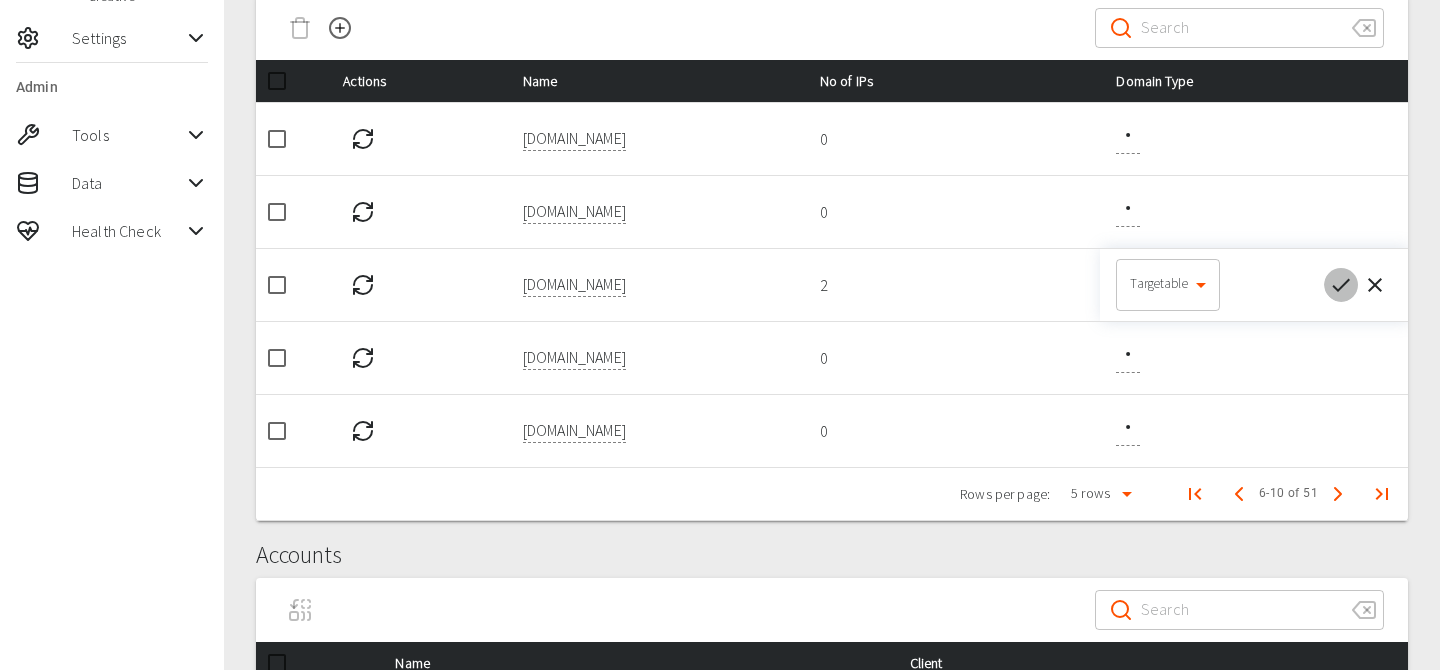 click 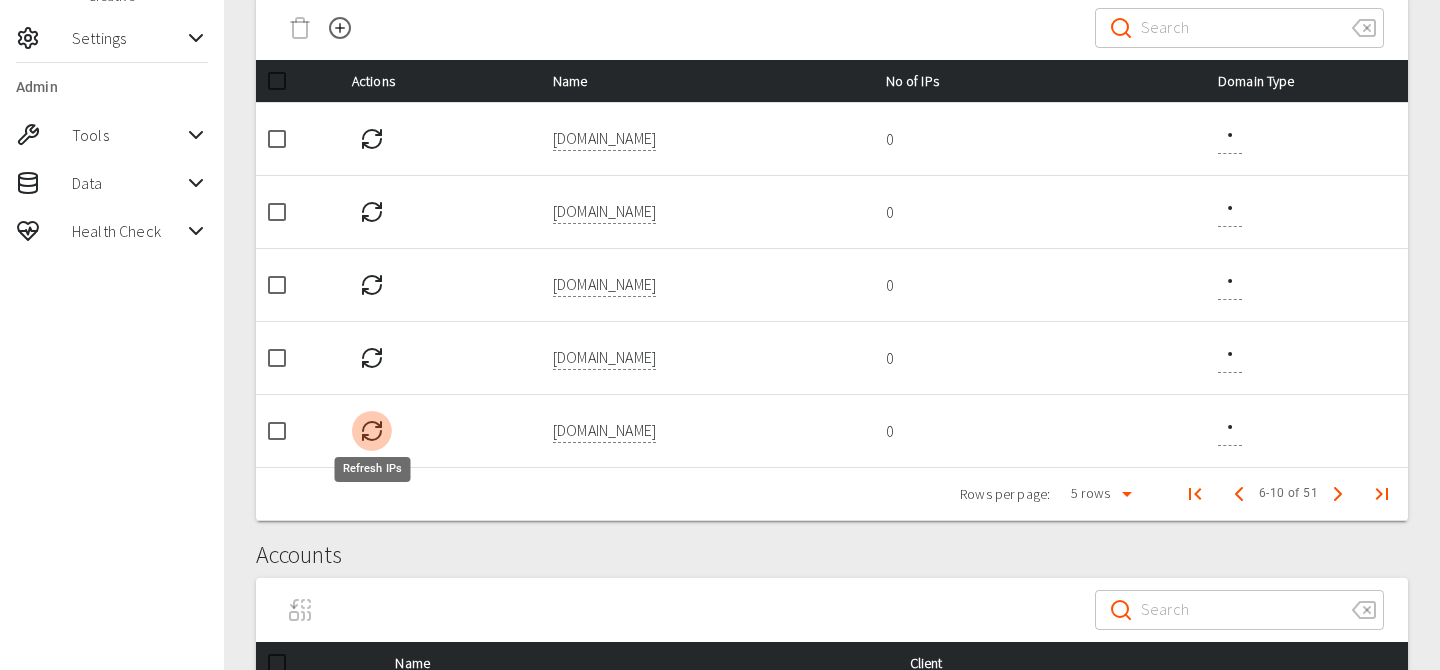 click 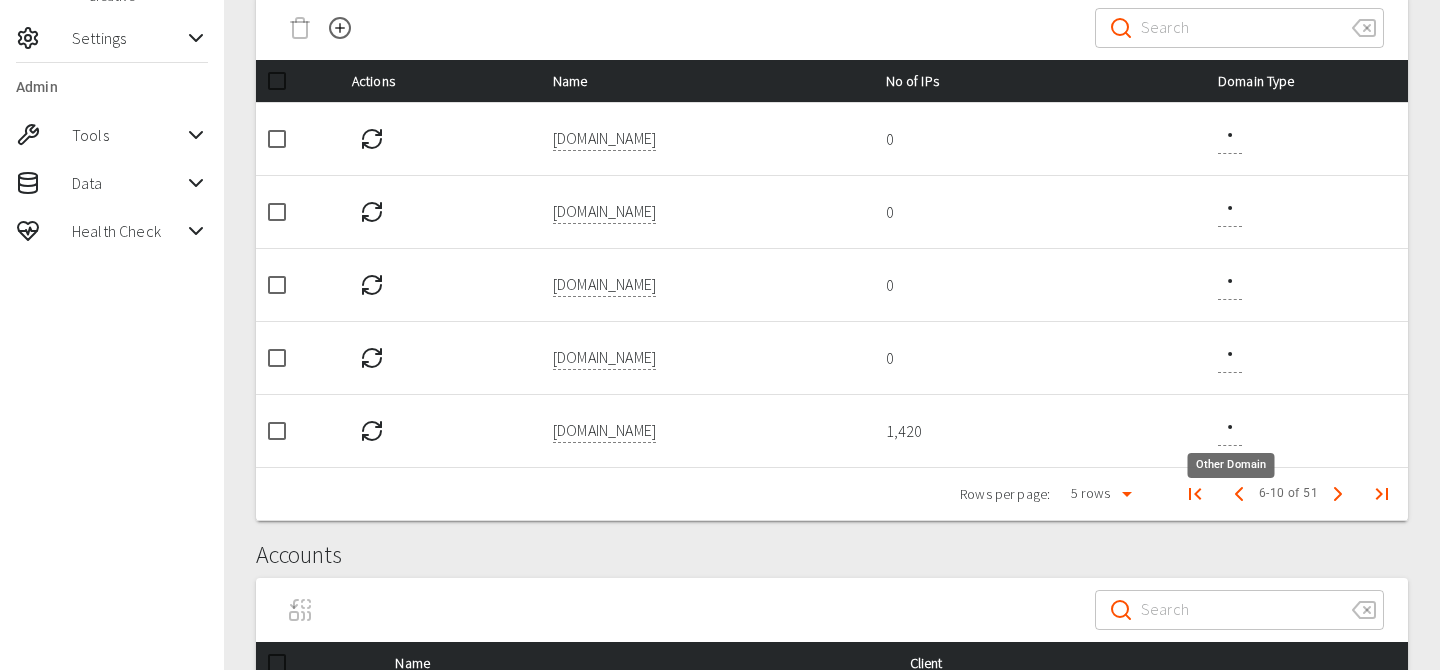 click 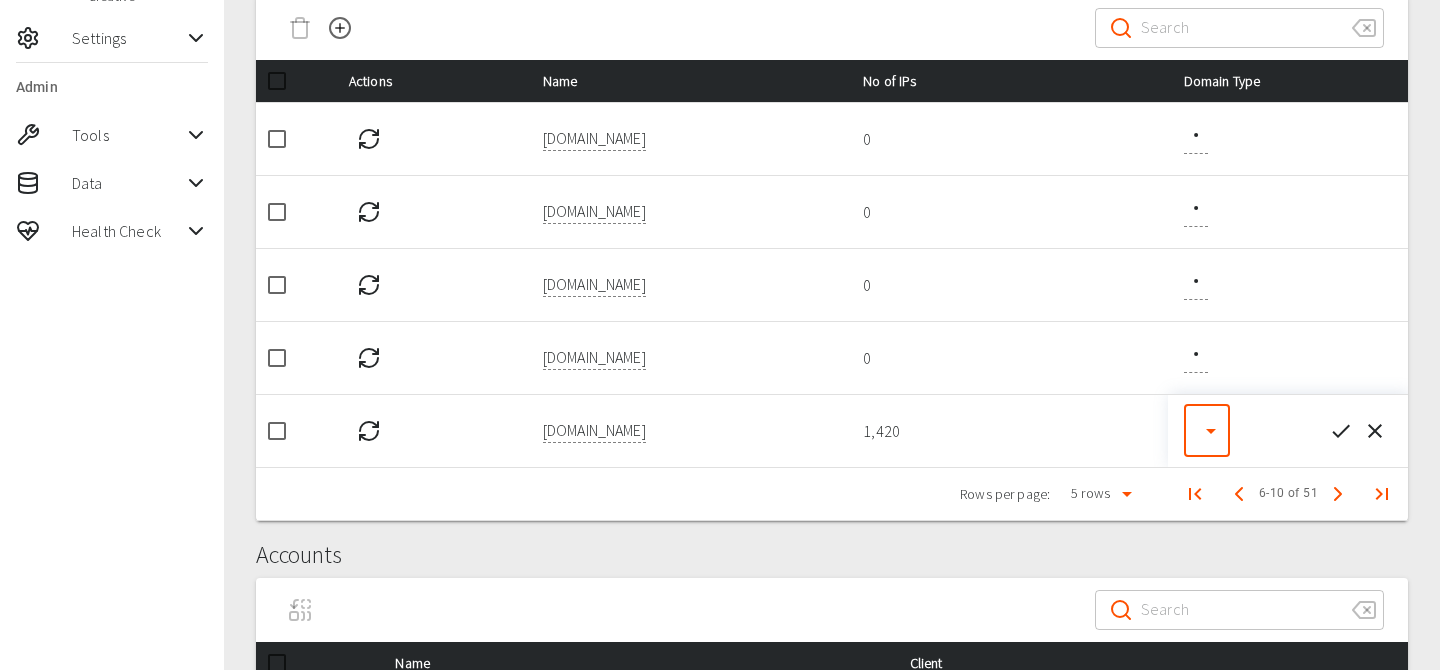 click on "99+ Riaz Kanani ClickPop Marketing Ltd My Market Account Lists Advertising Campaigns Display LinkedIn Creative Settings Admin Tools Data Health Check Company Detail -  The Walt Disney Company Company Name The Walt Disney Company Company Name LinkedIn ID 1292 LinkedIn ID Update Domains ​ ​ Actions Name No of IPs Domain Type disneyland.jobs 0 princessandpauper.com 0 disneycareers.com 0 waltdisneyworld.jobs 0 abc.com 1,420 ​ ​ Rows per page: 5 rows  5 6–10 of 51 6-10 of 51 Accounts ​ ​ Name Client The Walt Disney Co RPE Origin ABC Television Network ACME Ltd The Walt Disney Company Inbox Army Apxic Technologies Pvt. Ltd ClickPop Marketing Ltd The Walt Disney Company ACME Rows per page: 5 rows  5 1–5 of 14 1-5 of 14 /admin/company/68896
Press space bar to start a drag.
When dragging you can use the arrow keys to move the item around and escape to cancel.
Some screen readers may require you to be in focus mode or to use your pass through key" at bounding box center (720, 350) 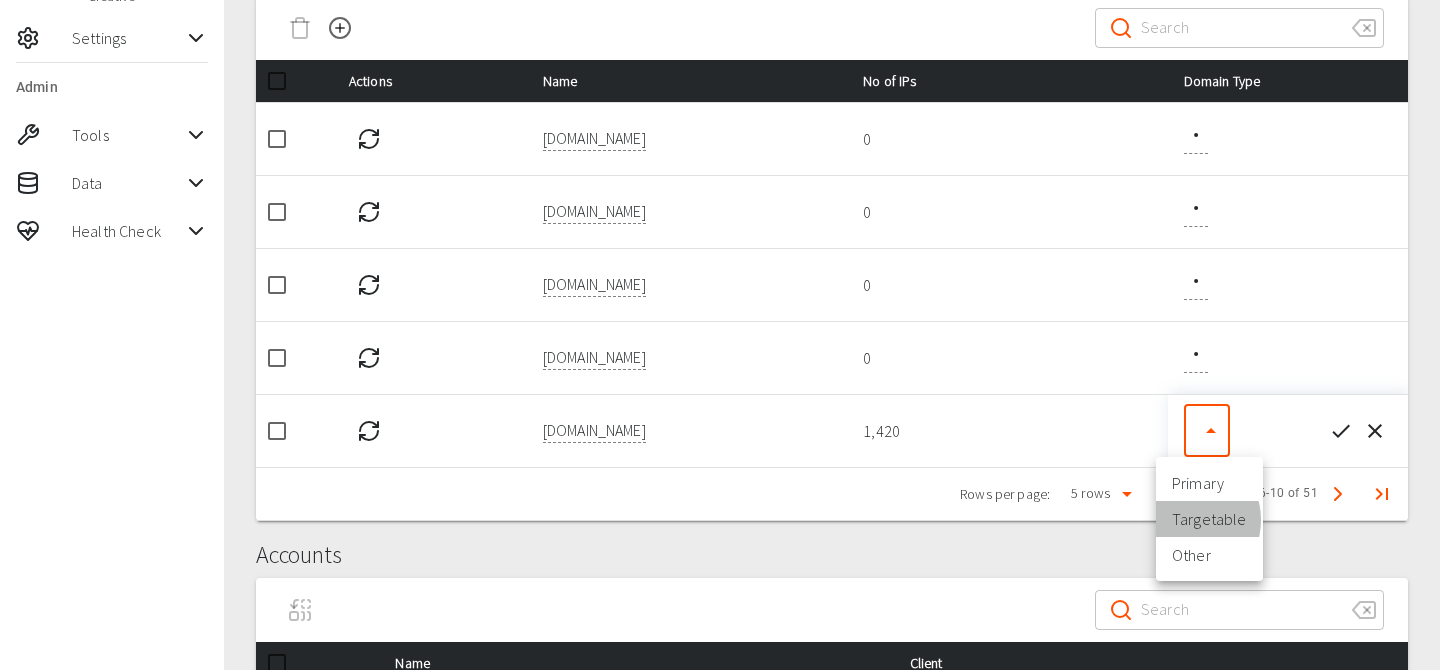 click on "Targetable" at bounding box center (1209, 519) 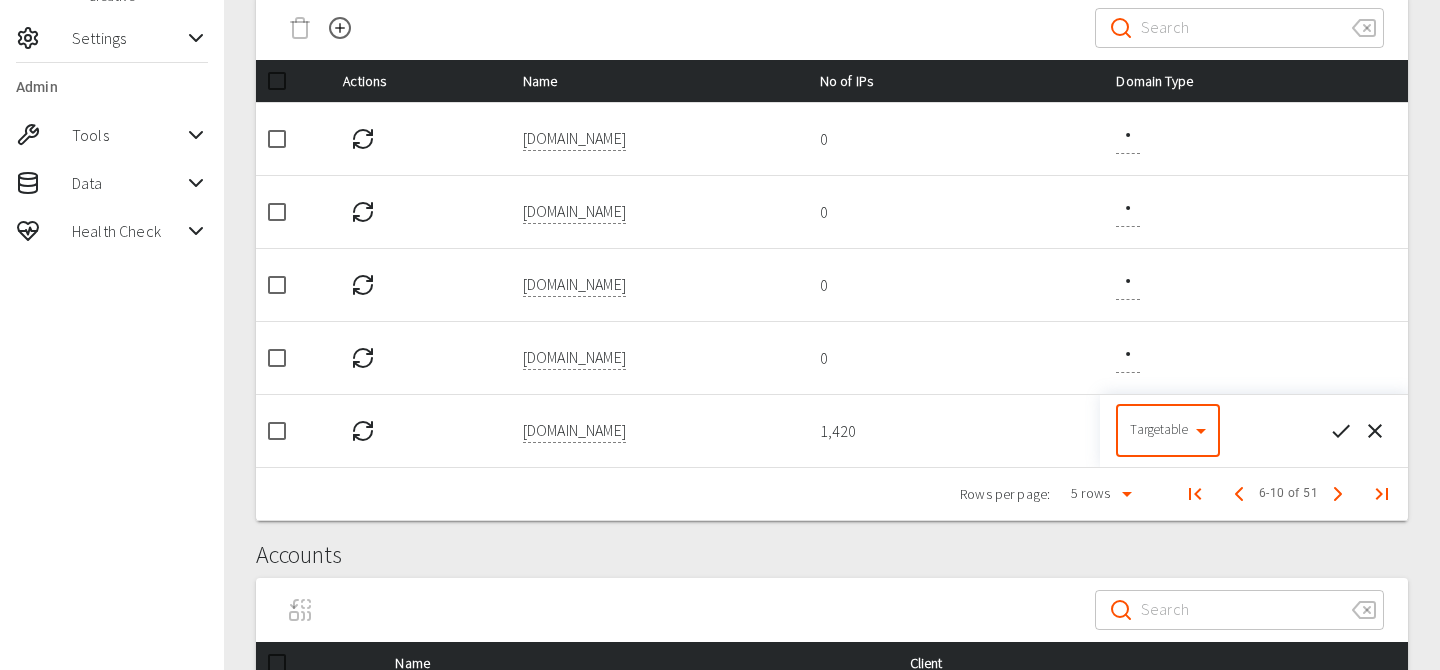 click 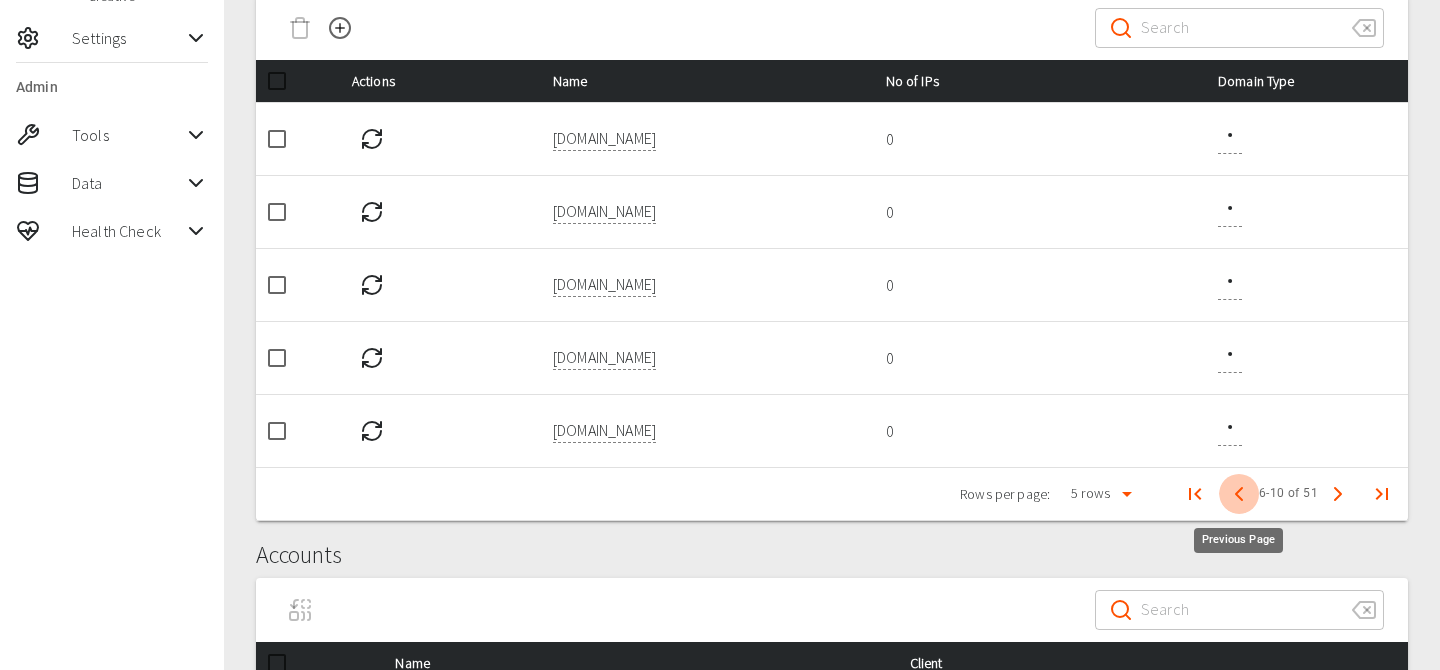 click 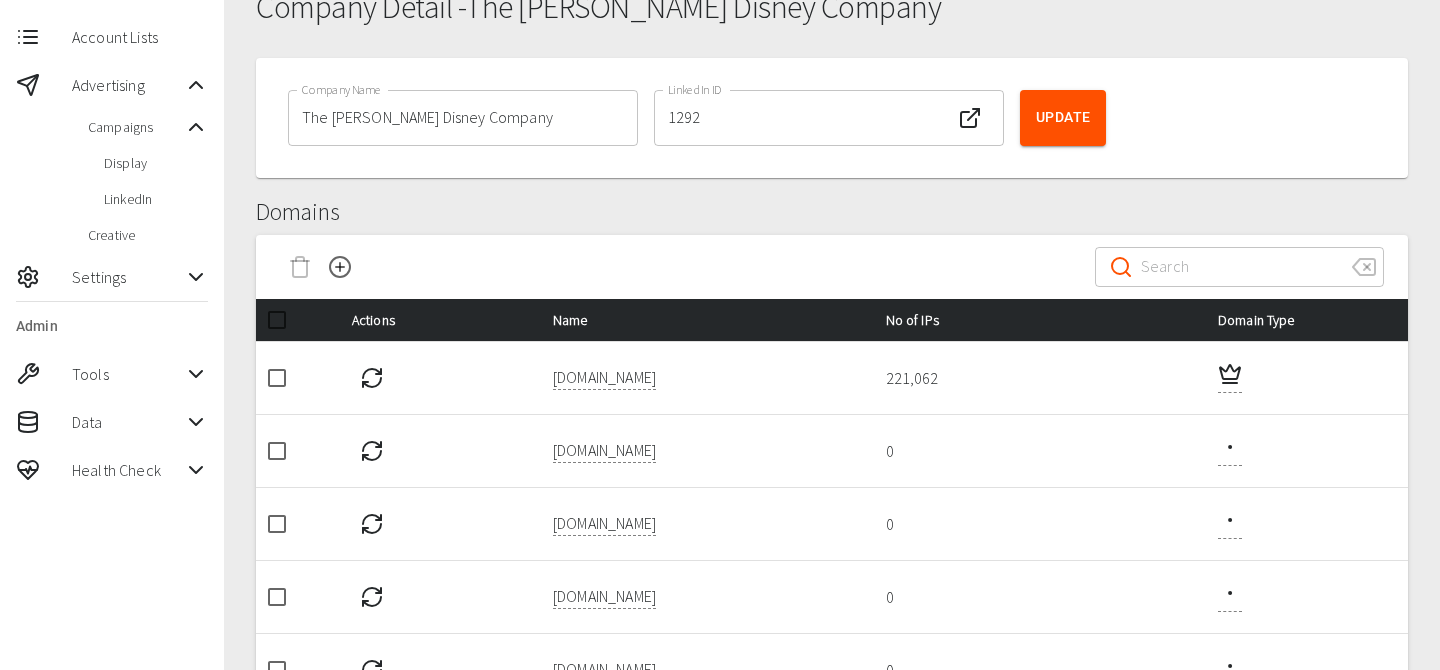 scroll, scrollTop: 0, scrollLeft: 0, axis: both 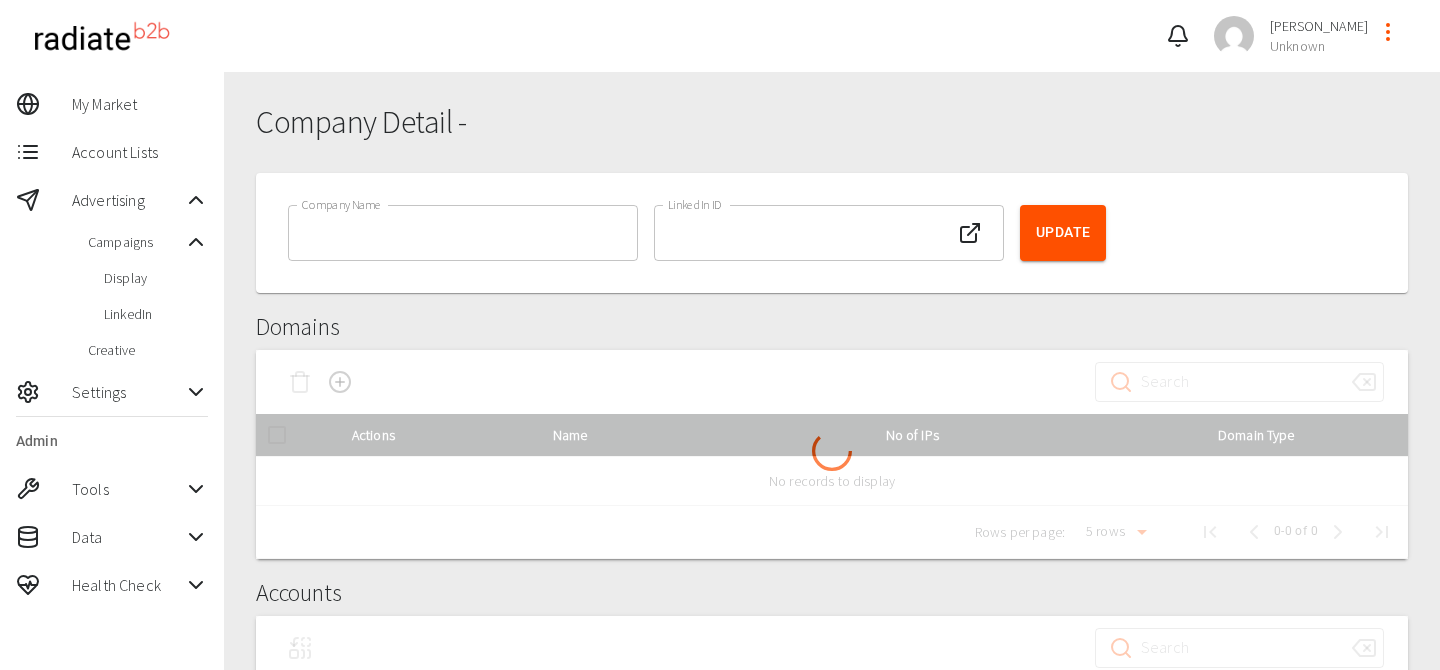 type on "Meta" 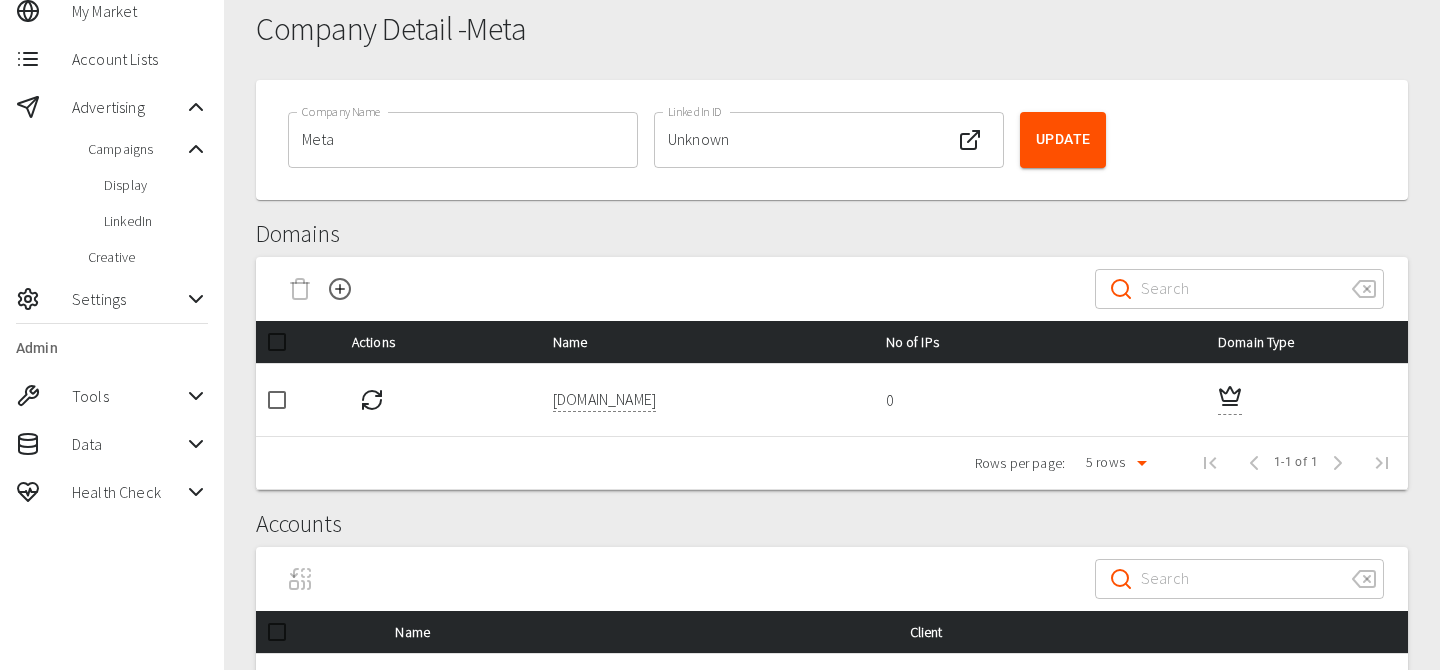 scroll, scrollTop: 83, scrollLeft: 0, axis: vertical 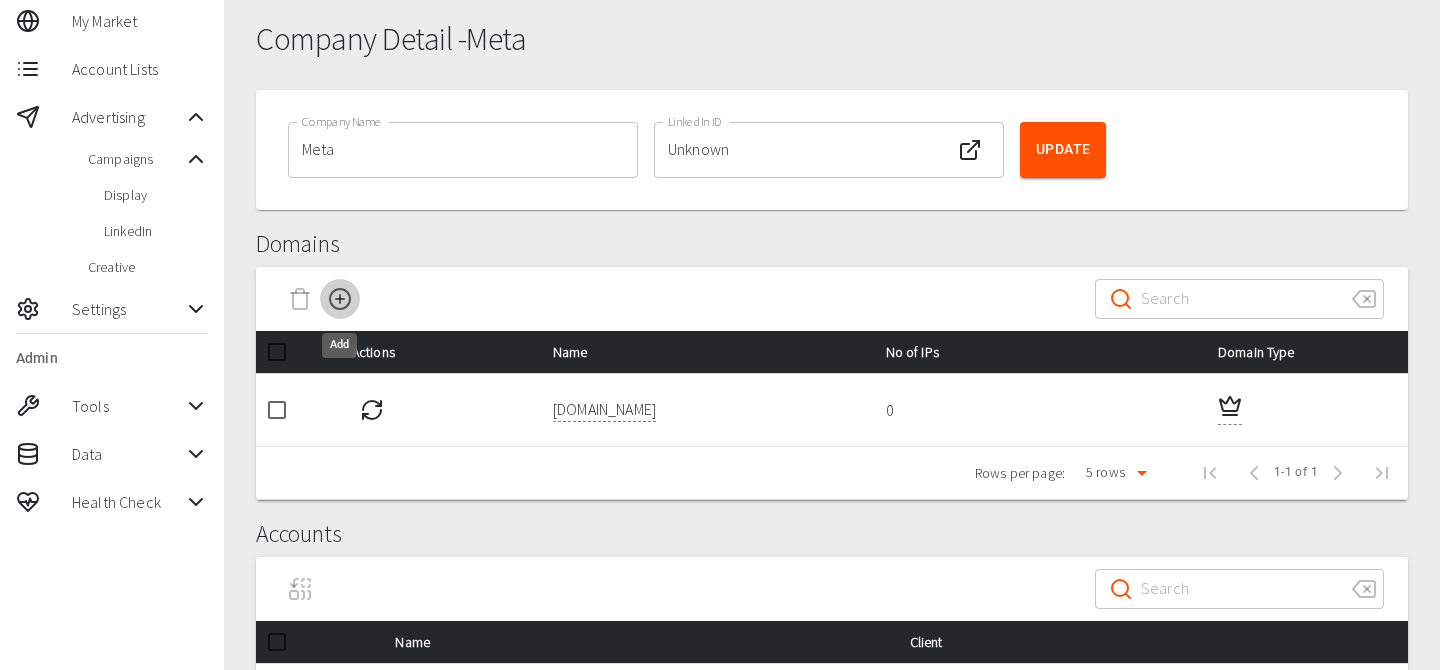 click 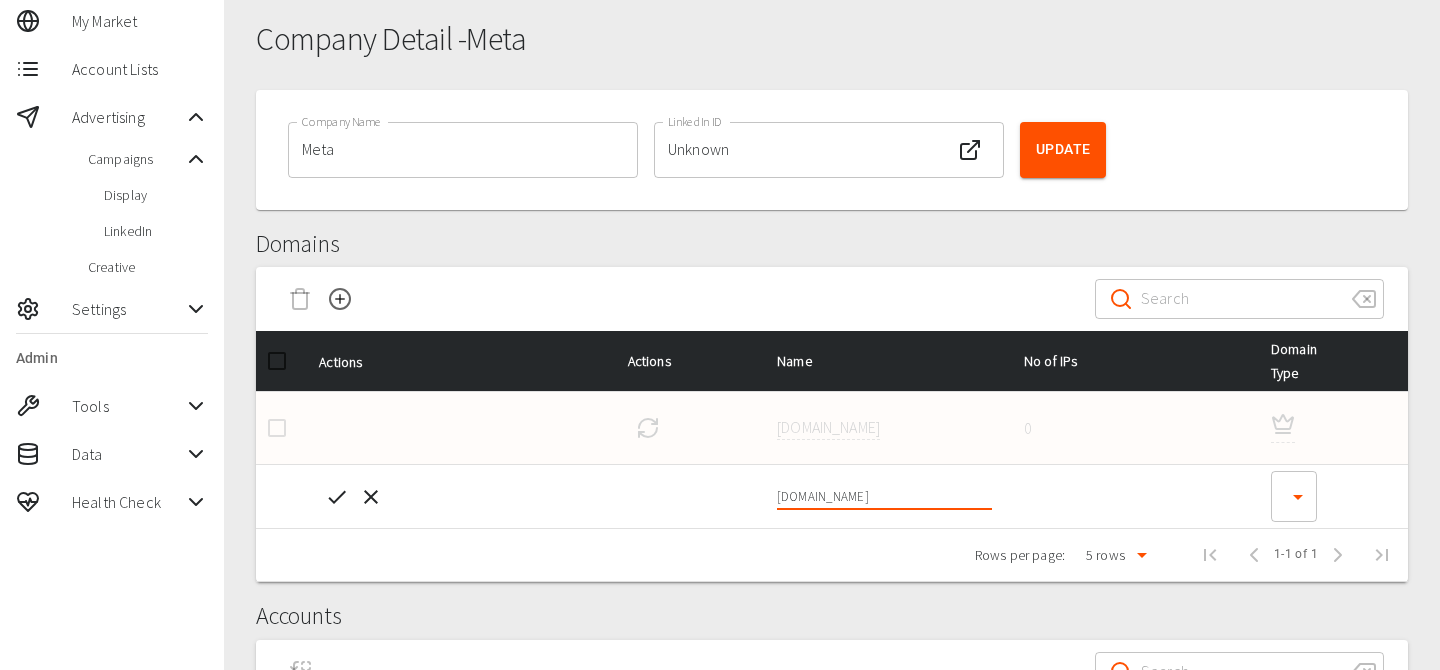 type on "[DOMAIN_NAME]" 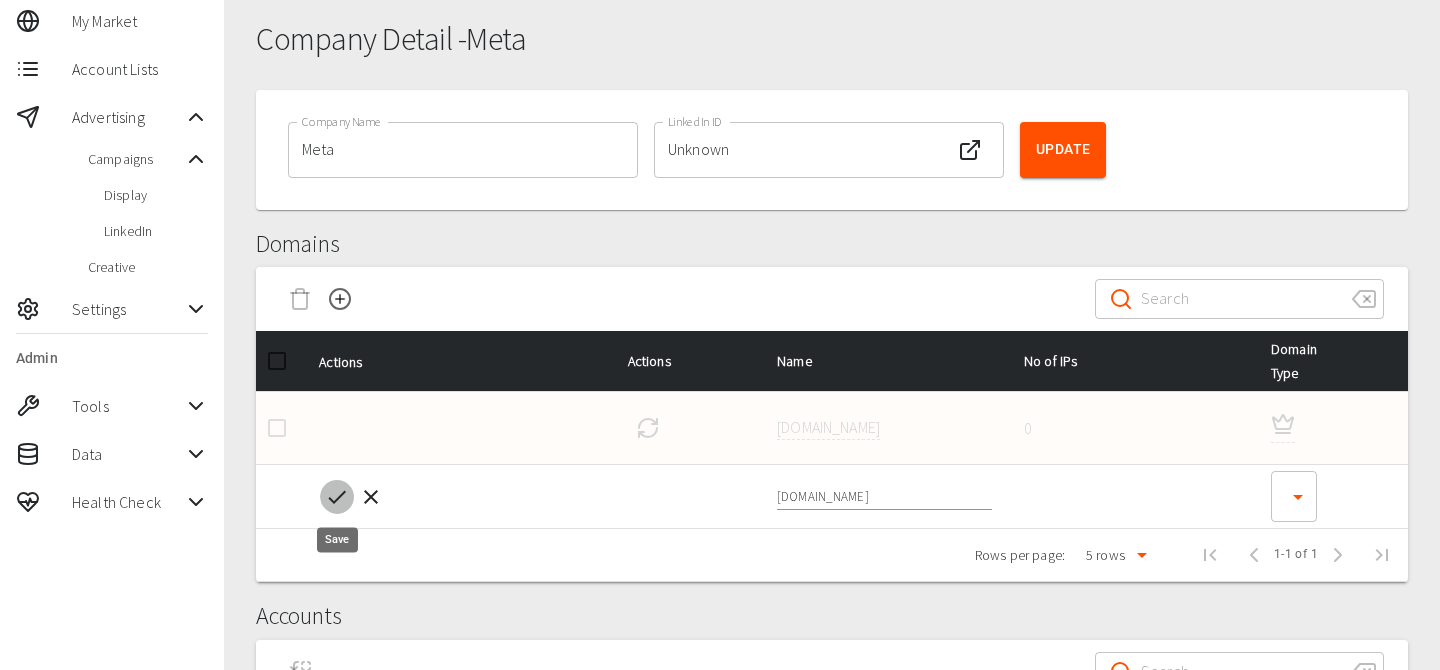 click 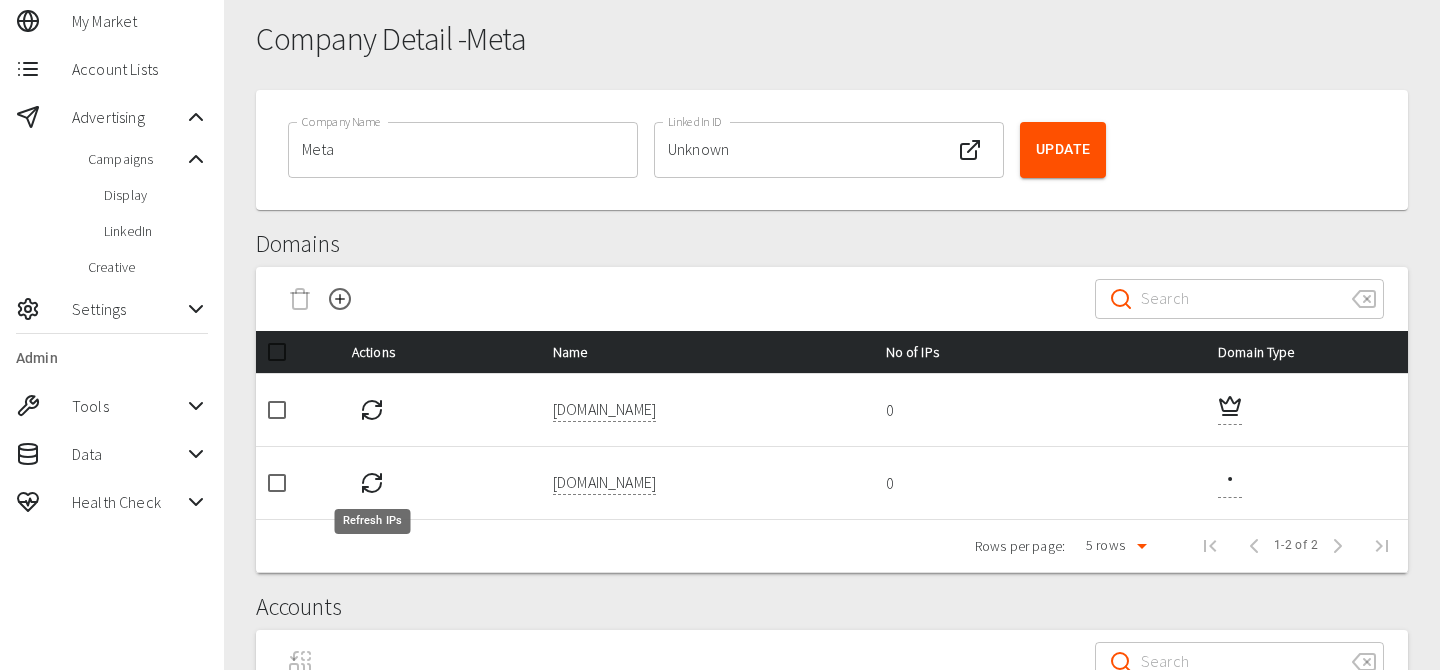 click 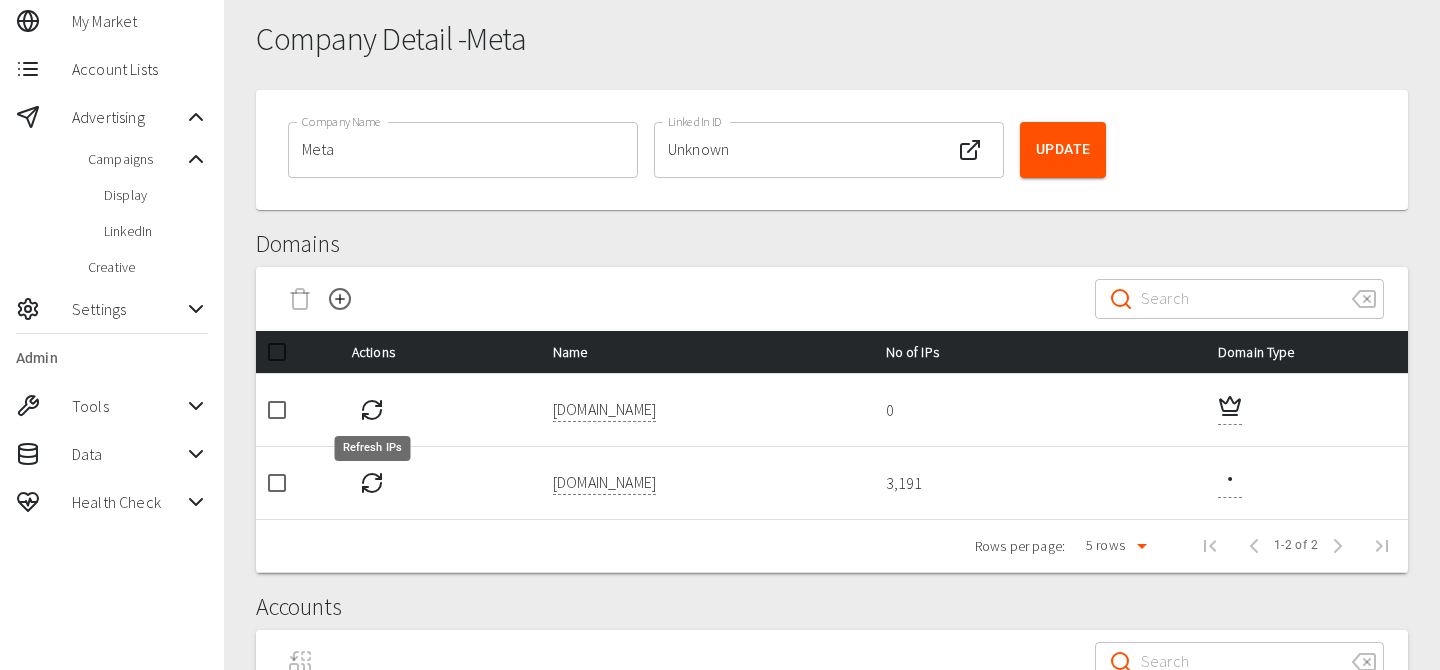 click 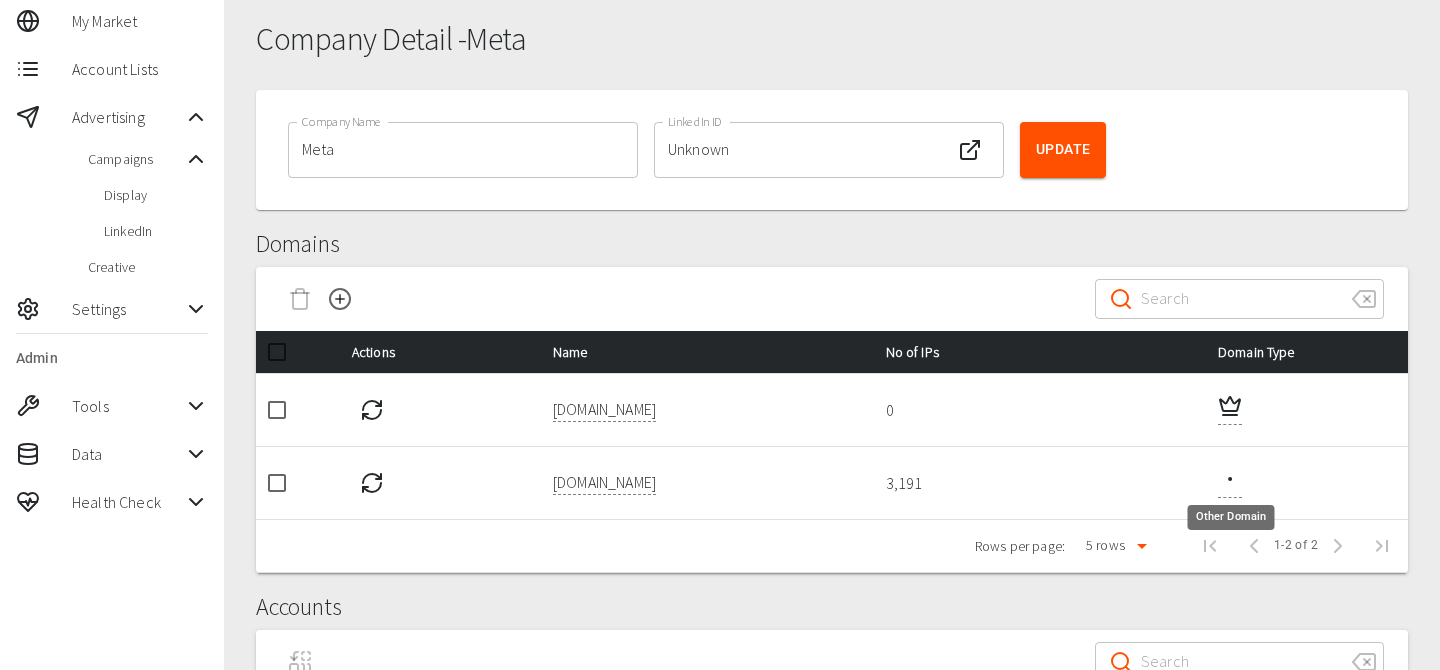 click 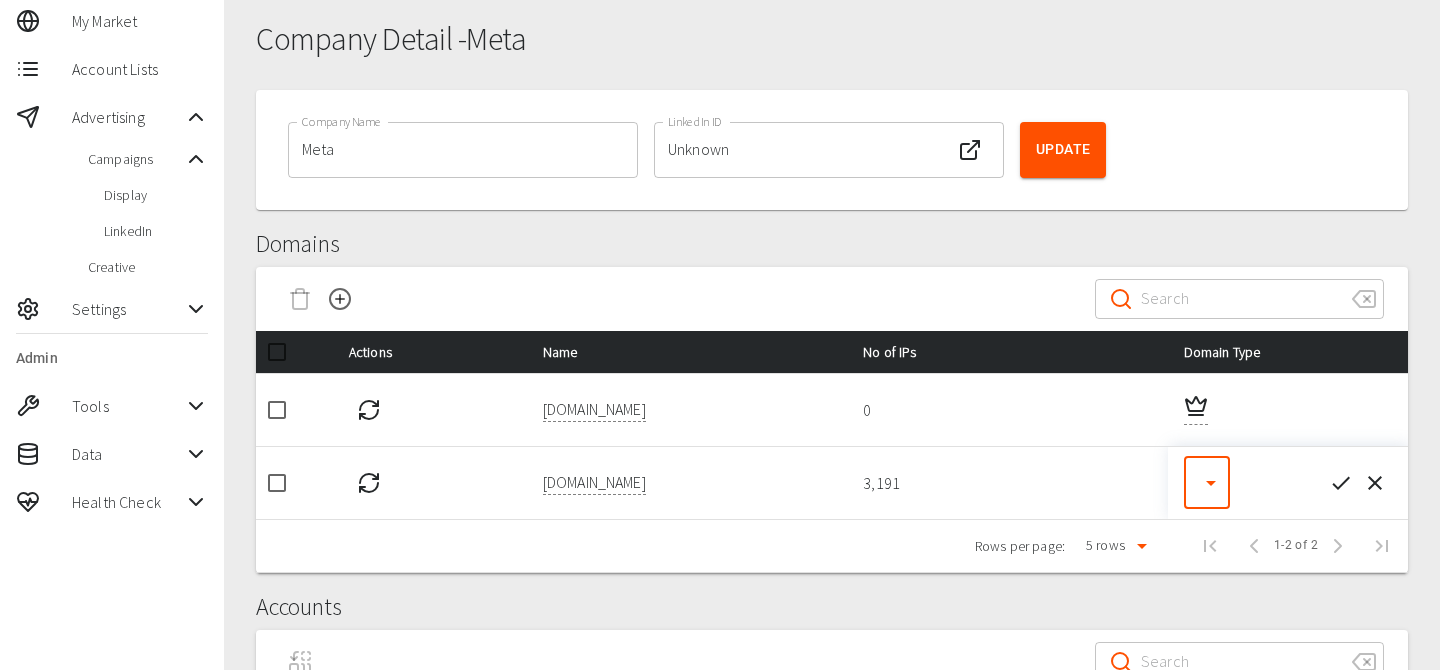 click on "99+ [PERSON_NAME] ClickPop Marketing Ltd My Market Account Lists Advertising Campaigns Display LinkedIn Creative Settings Admin Tools Data Health Check Company Detail -  Meta Company Name Meta Company Name LinkedIn ID Unknown LinkedIn ID Update Domains ​ ​ Actions Name No of IPs Domain Type [DOMAIN_NAME] 0 [DOMAIN_NAME] 3,191 ​ ​ Rows per page: 5 rows  5 1–2 of 2 1-2 of 2 Accounts ​ ​ Name Client Meta RPE Origin Meta ClickPop Marketing Ltd Meta ACME Meta Defy Expectations Meta Holistic Email Marketing Rows per page: 5 rows  5 1–5 of 8 1-5 of 8 /admin/company/133421
Press space bar to start a drag.
When dragging you can use the arrow keys to move the item around and escape to cancel.
Some screen readers may require you to be in focus mode or to use your pass through key
Press space bar to start a drag.
When dragging you can use the arrow keys to move the item around and escape to cancel.
Some screen readers may require you to be in focus mode or to use your pass through key" at bounding box center (720, 512) 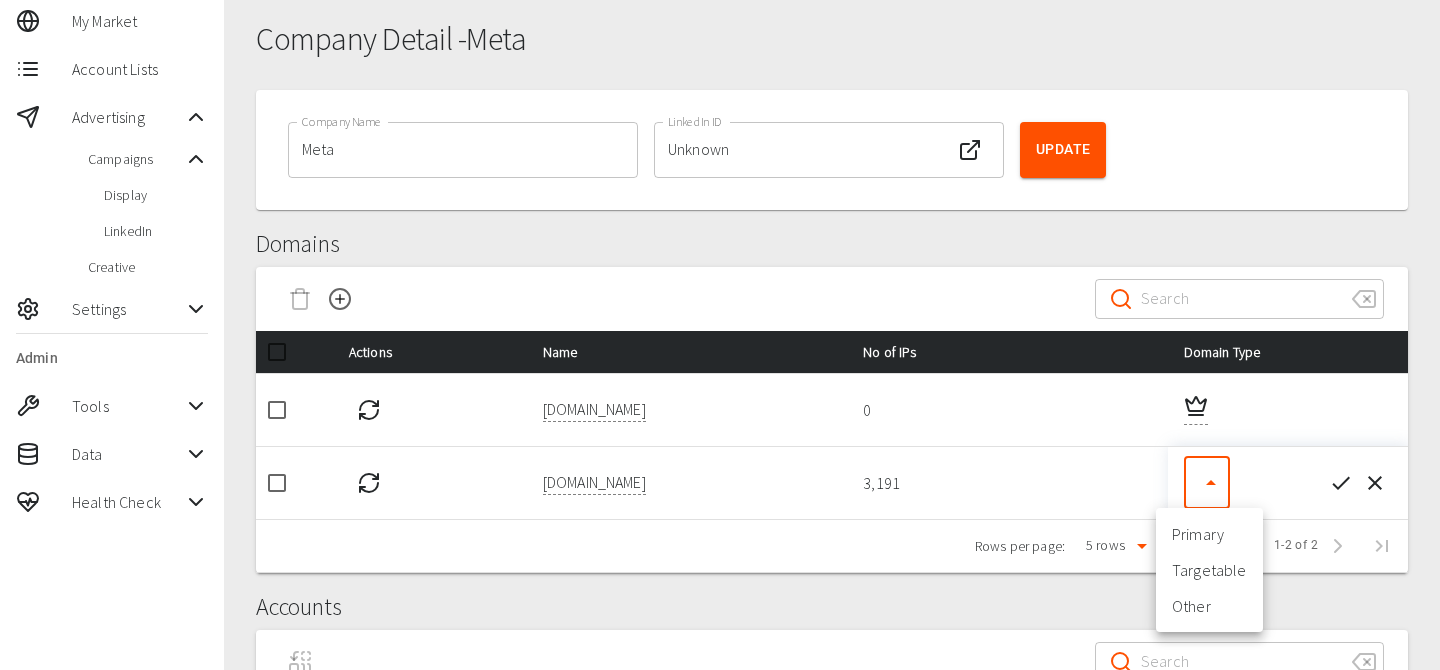 click on "Primary" at bounding box center (1209, 534) 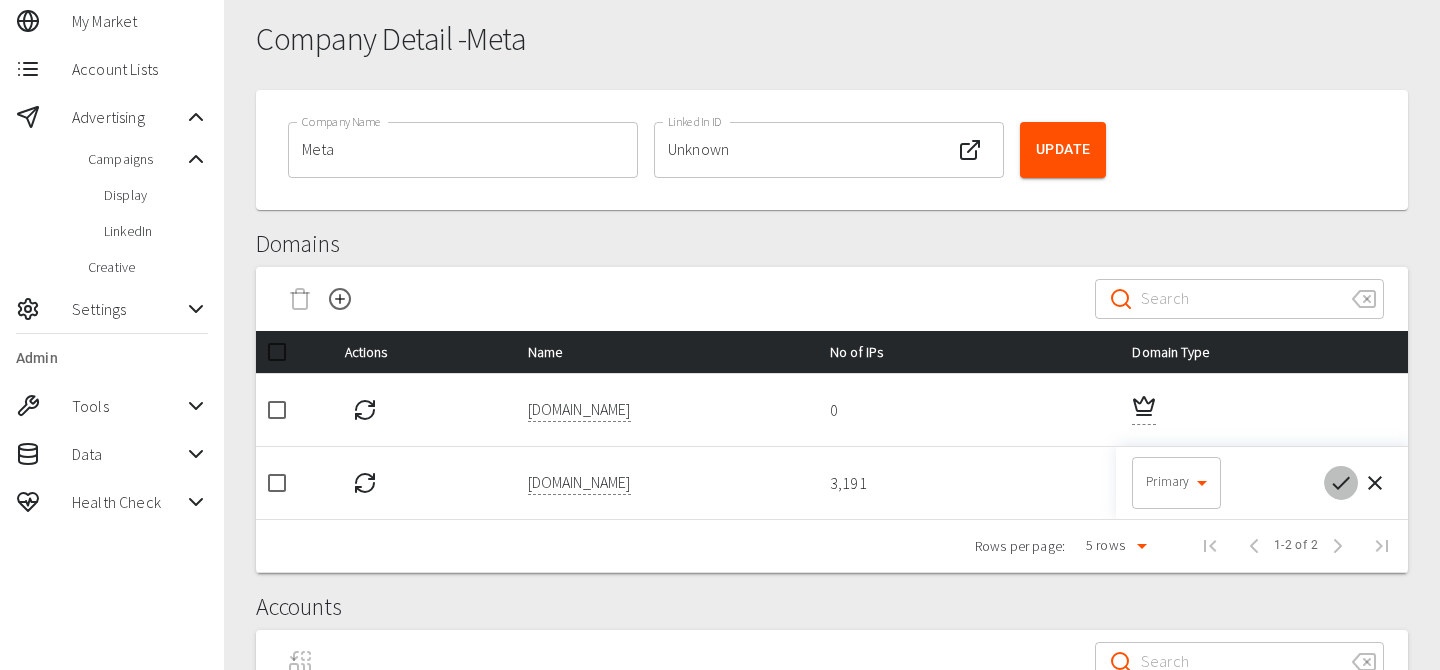 click 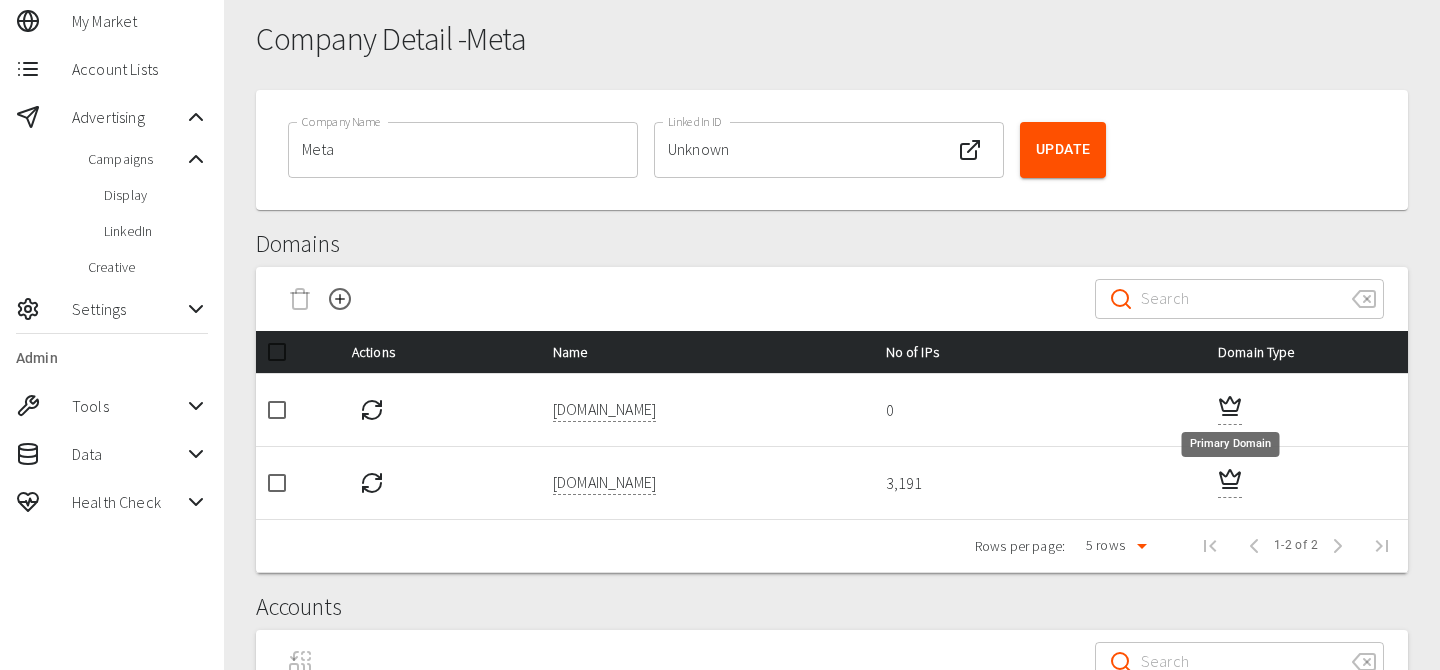 click 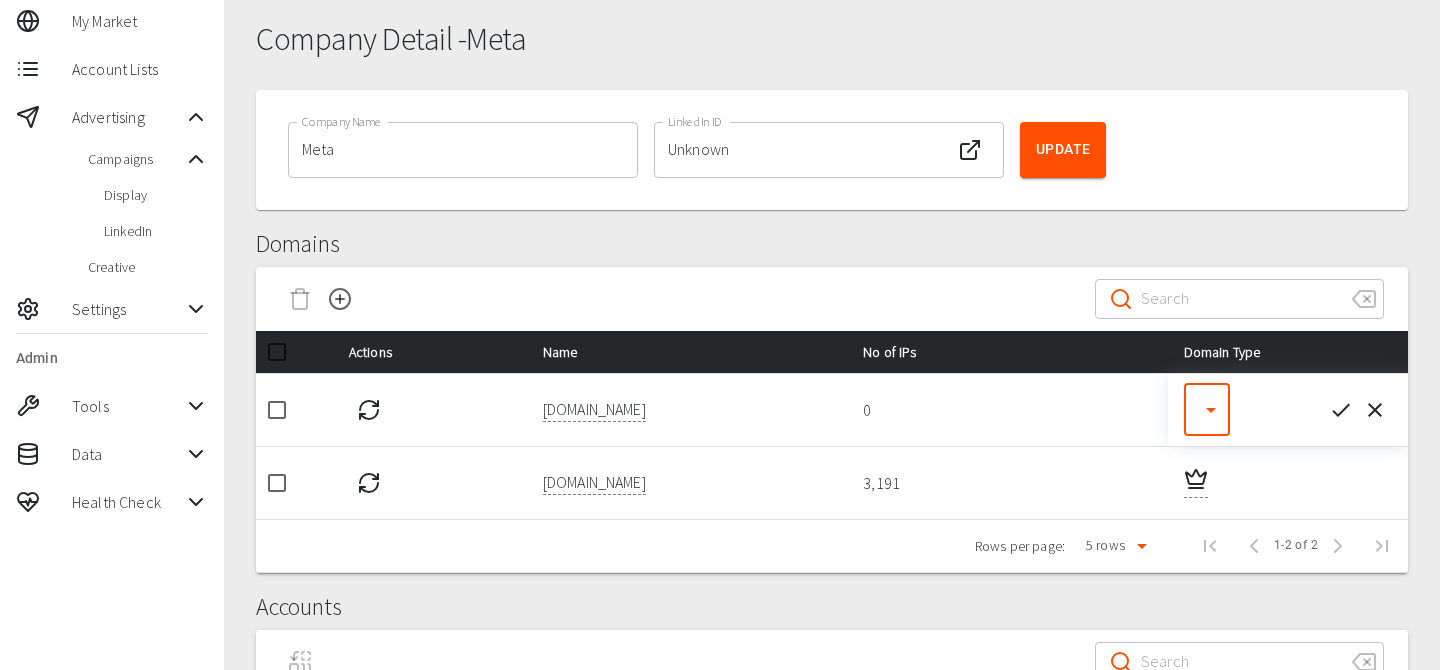 click on "​ ​" at bounding box center (1288, 409) 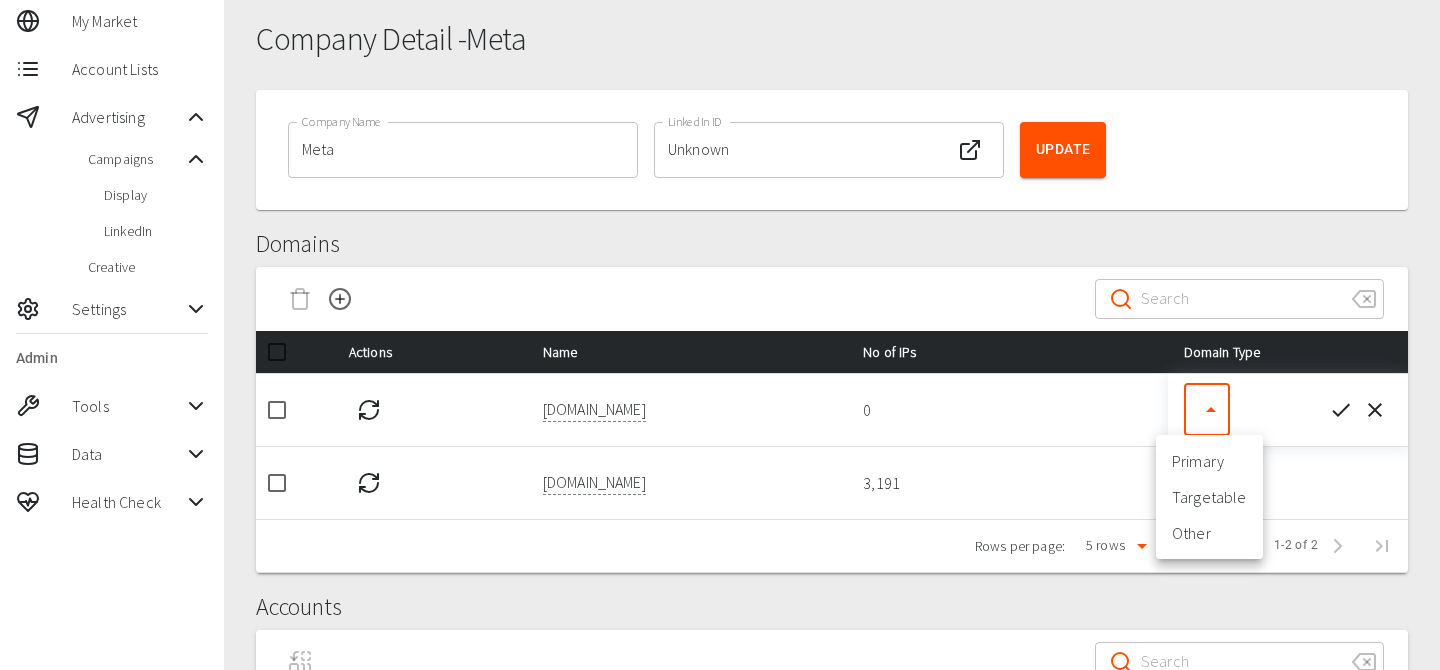 click on "99+ [PERSON_NAME] ClickPop Marketing Ltd My Market Account Lists Advertising Campaigns Display LinkedIn Creative Settings Admin Tools Data Health Check Company Detail -  Meta Company Name Meta Company Name LinkedIn ID Unknown LinkedIn ID Update Domains ​ ​ Actions Name No of IPs Domain Type [DOMAIN_NAME] 0 ​ ​ [DOMAIN_NAME] 3,191 Rows per page: 5 rows  5 1–2 of 2 1-2 of 2 Accounts ​ ​ Name Client Meta RPE Origin Meta ClickPop Marketing Ltd Meta ACME Meta Defy Expectations Meta Holistic Email Marketing Rows per page: 5 rows  5 1–5 of 8 1-5 of 8 /admin/company/133421
Press space bar to start a drag.
When dragging you can use the arrow keys to move the item around and escape to cancel.
Some screen readers may require you to be in focus mode or to use your pass through key
Press space bar to start a drag.
When dragging you can use the arrow keys to move the item around and escape to cancel.
Some screen readers may require you to be in focus mode or to use your pass through key
Primary" at bounding box center (720, 512) 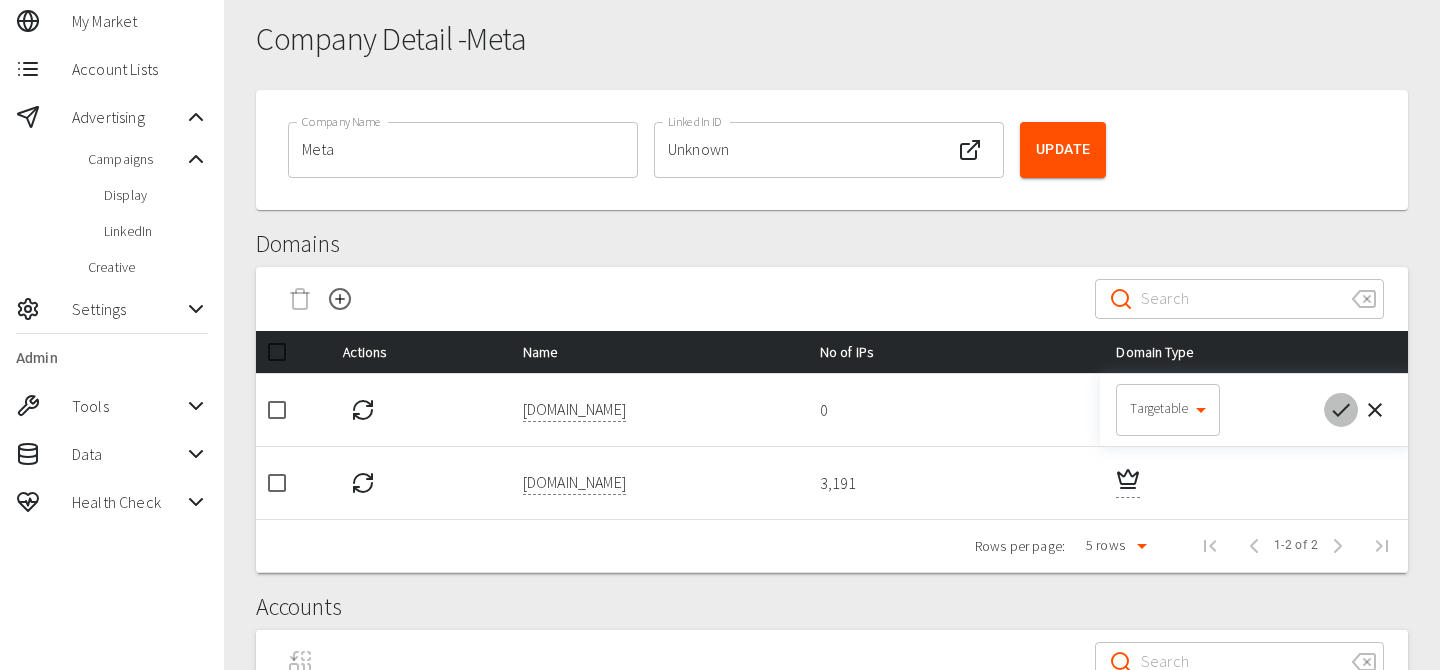 click 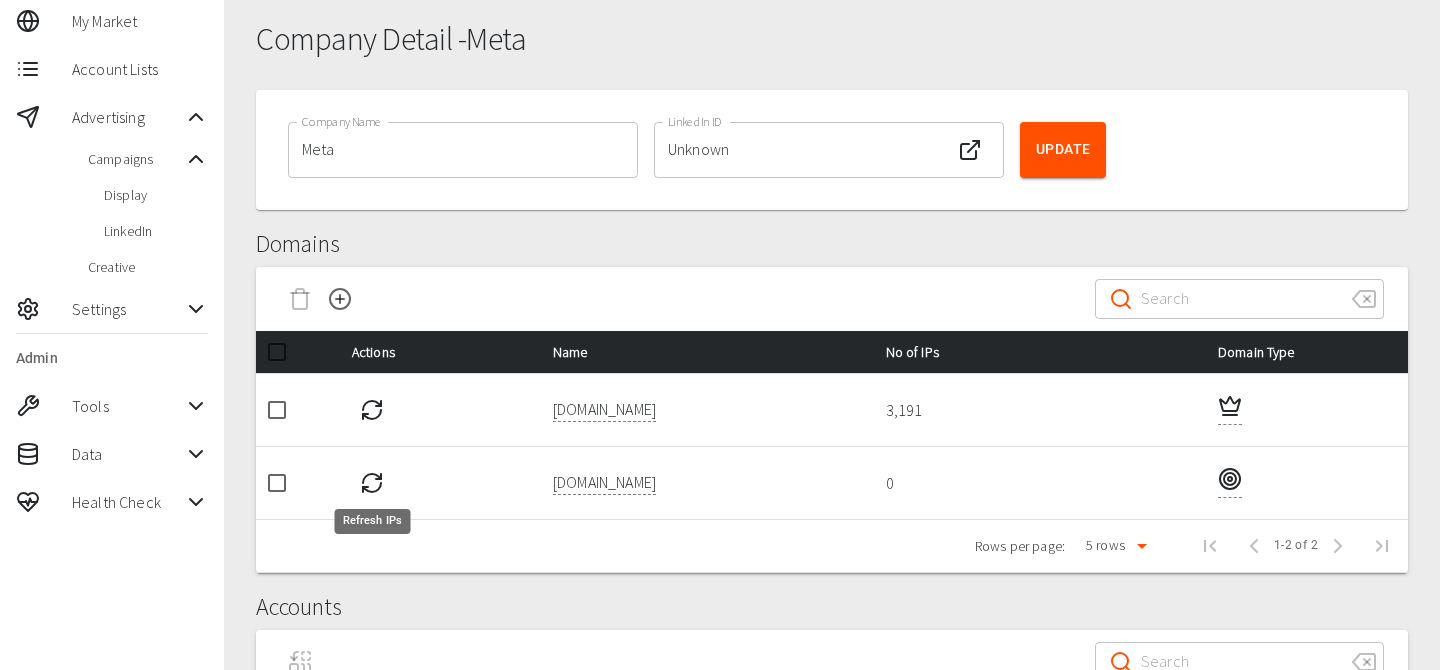 click 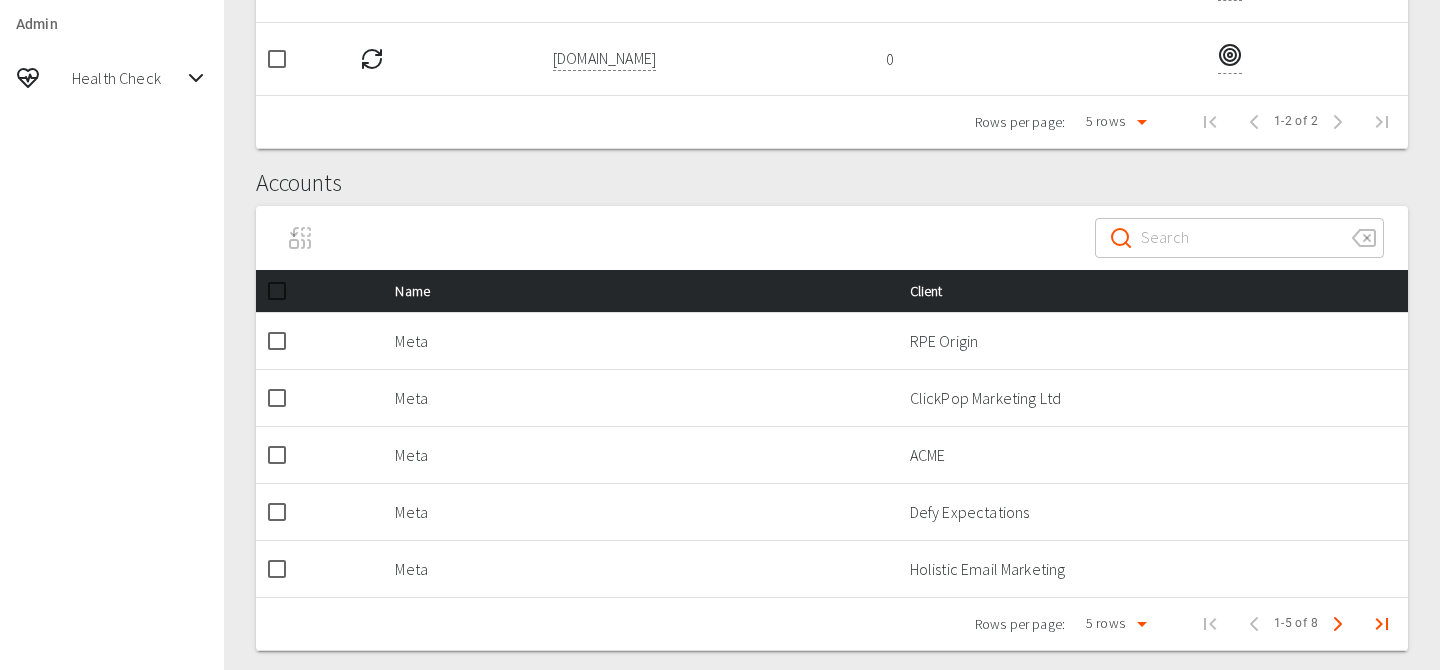 scroll, scrollTop: 520, scrollLeft: 0, axis: vertical 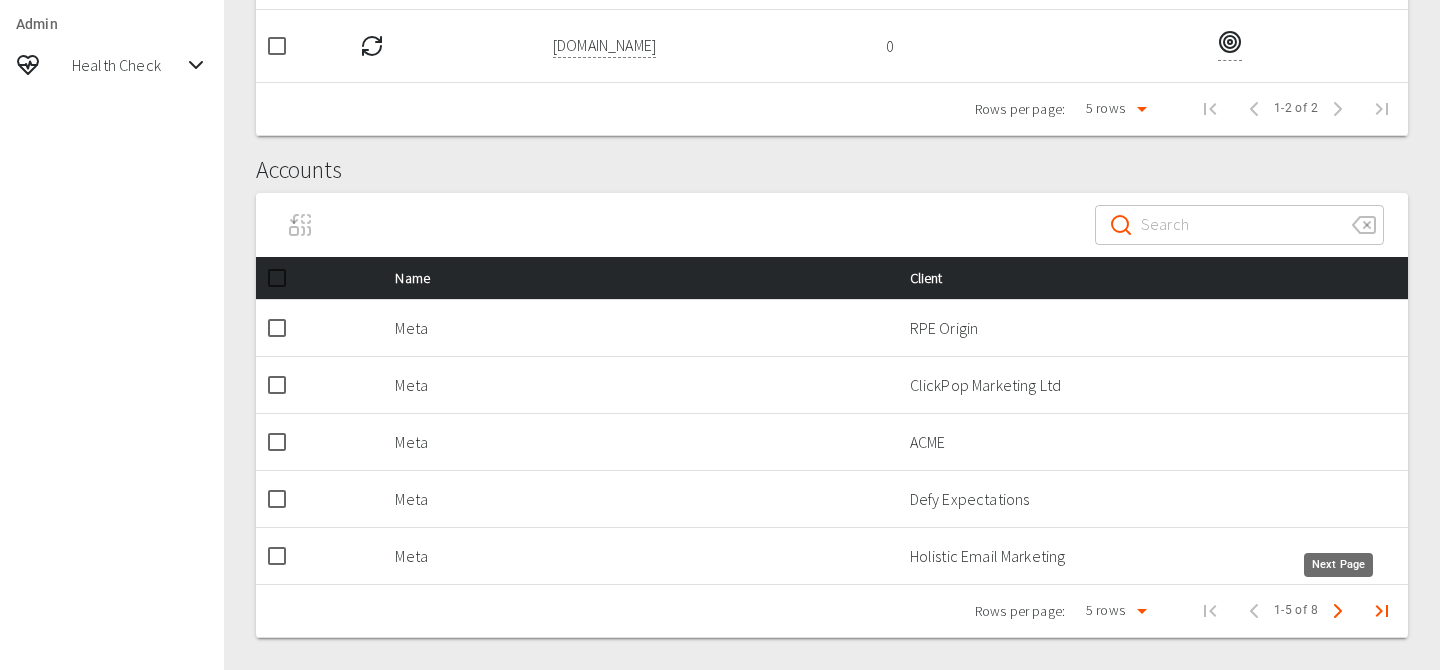 click at bounding box center (1338, 611) 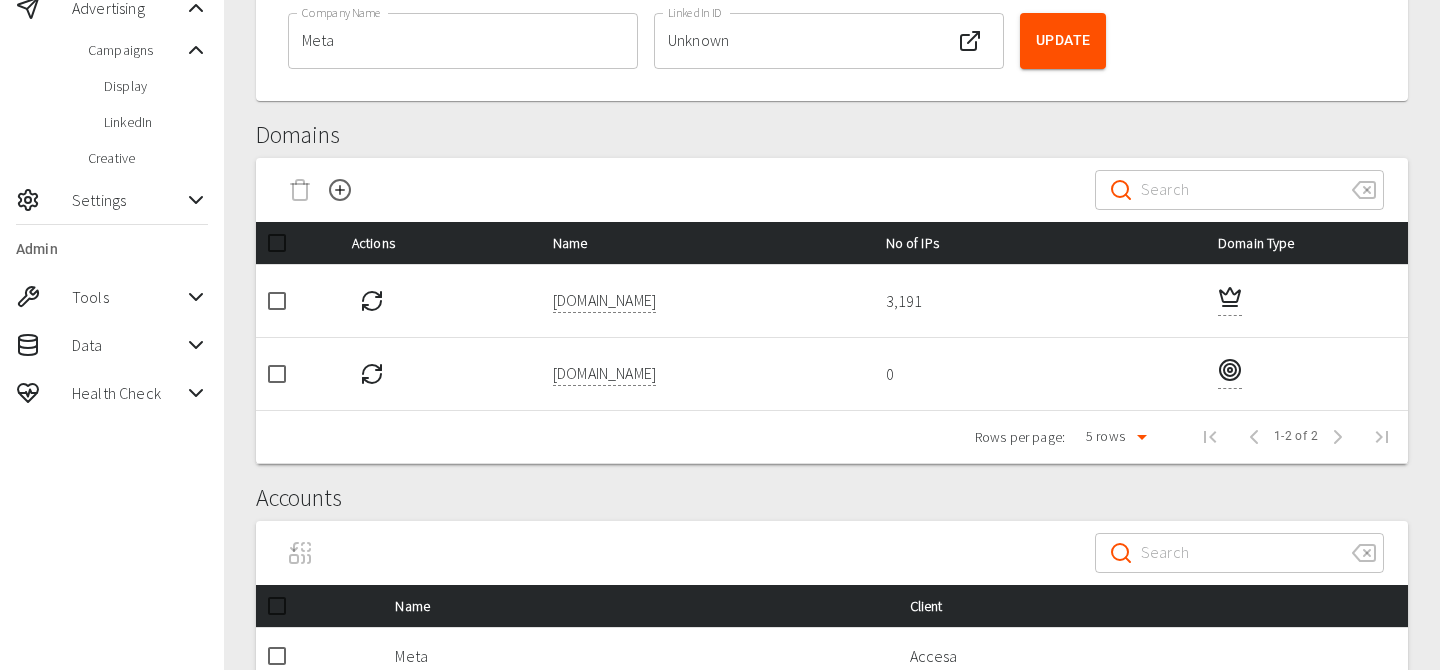scroll, scrollTop: 0, scrollLeft: 0, axis: both 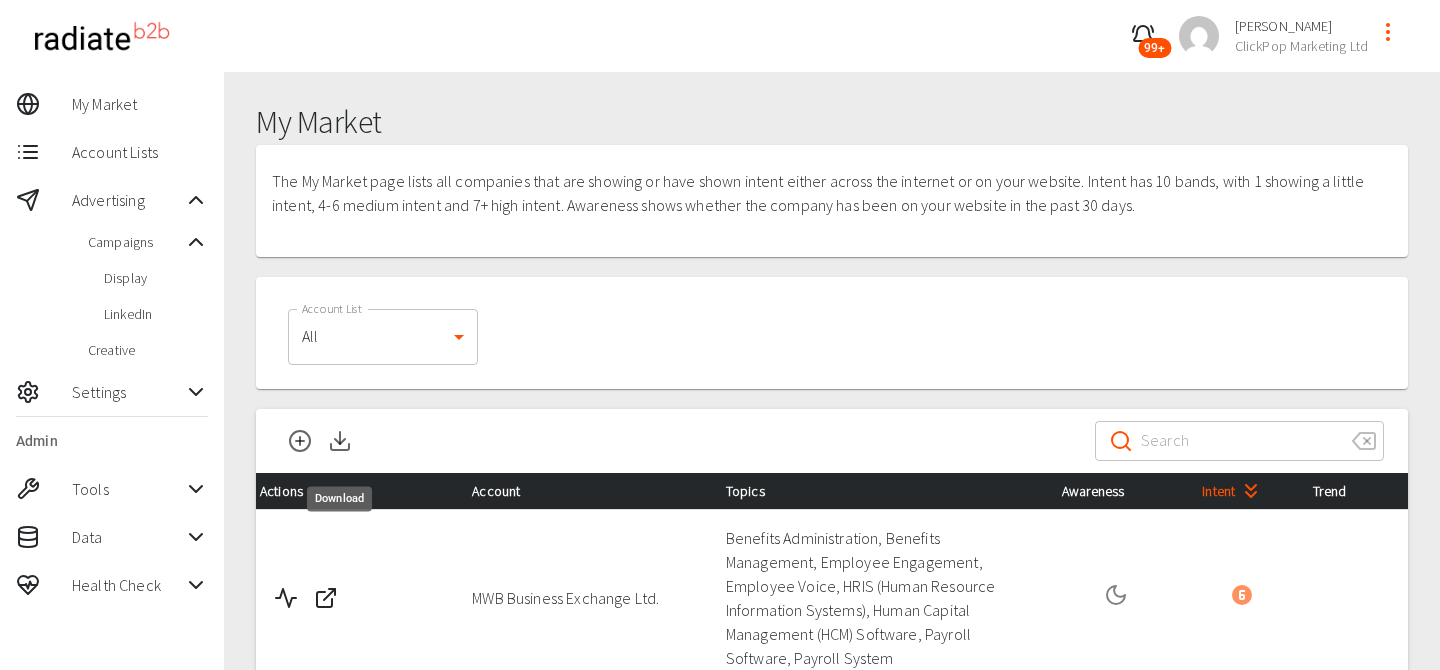 click 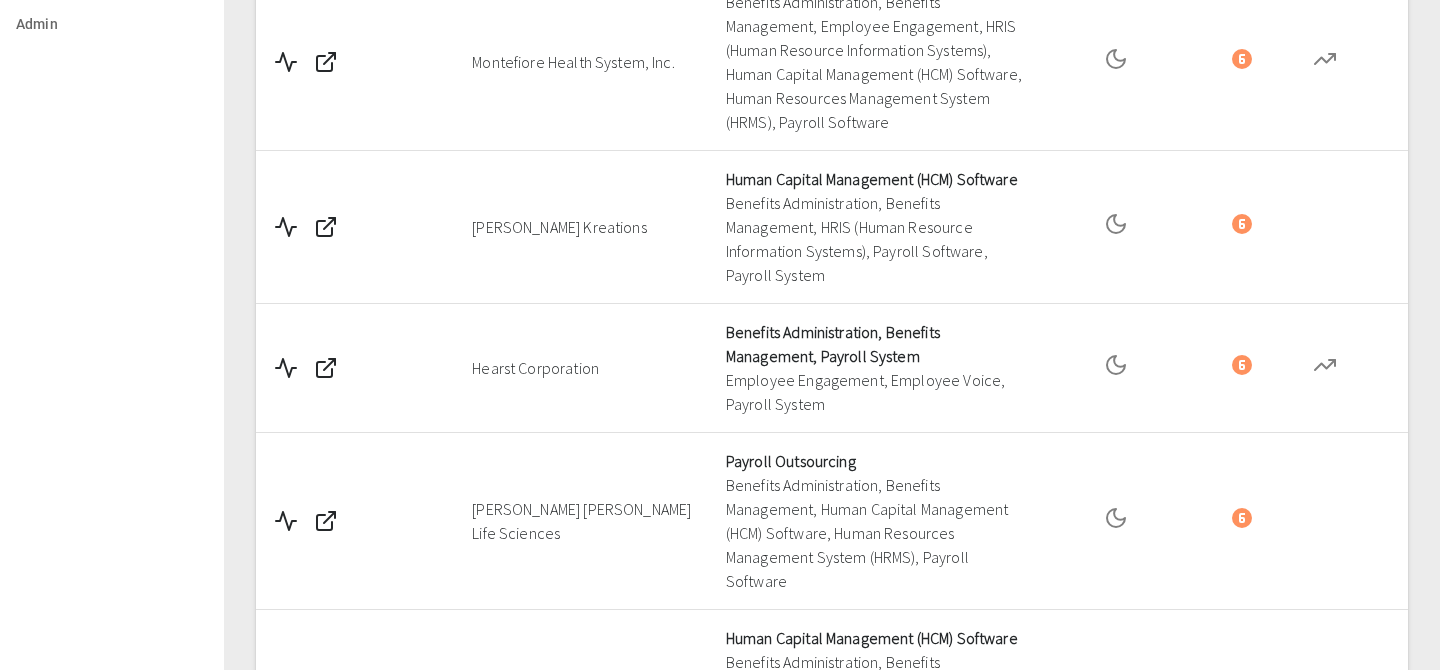scroll, scrollTop: 0, scrollLeft: 0, axis: both 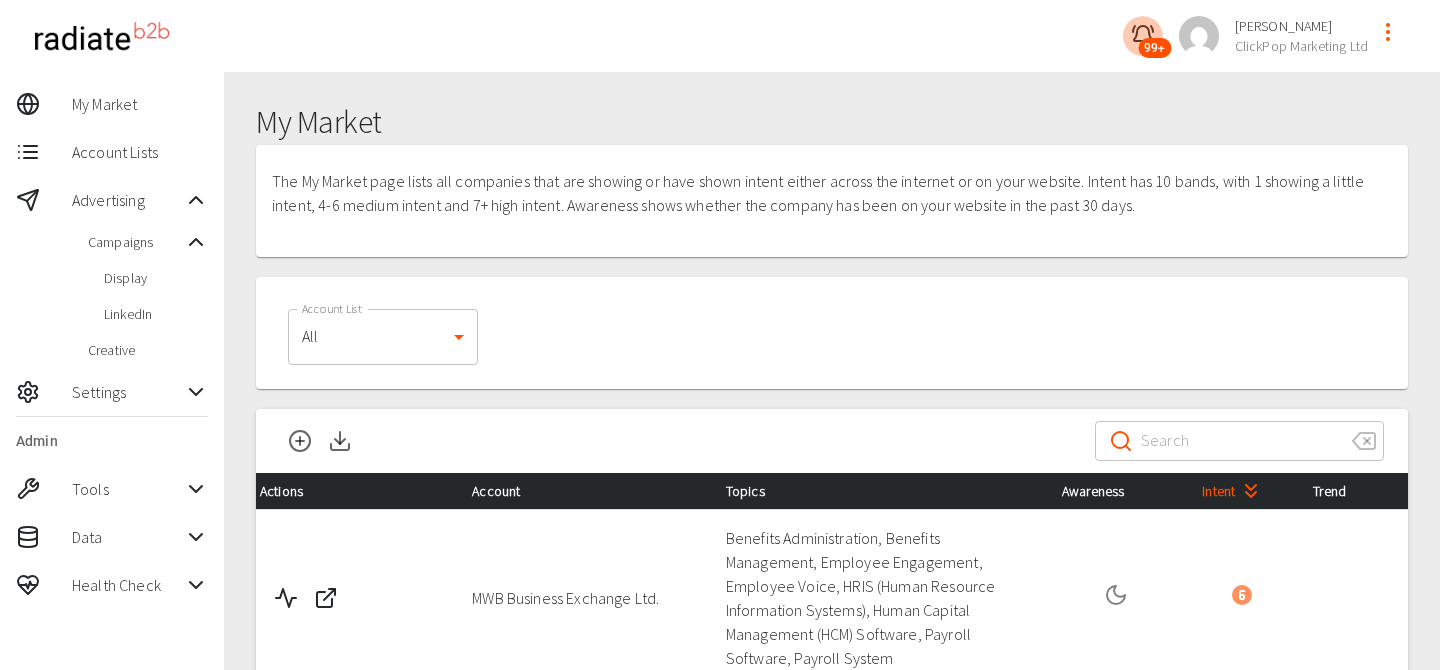 click on "99+" at bounding box center (1154, 48) 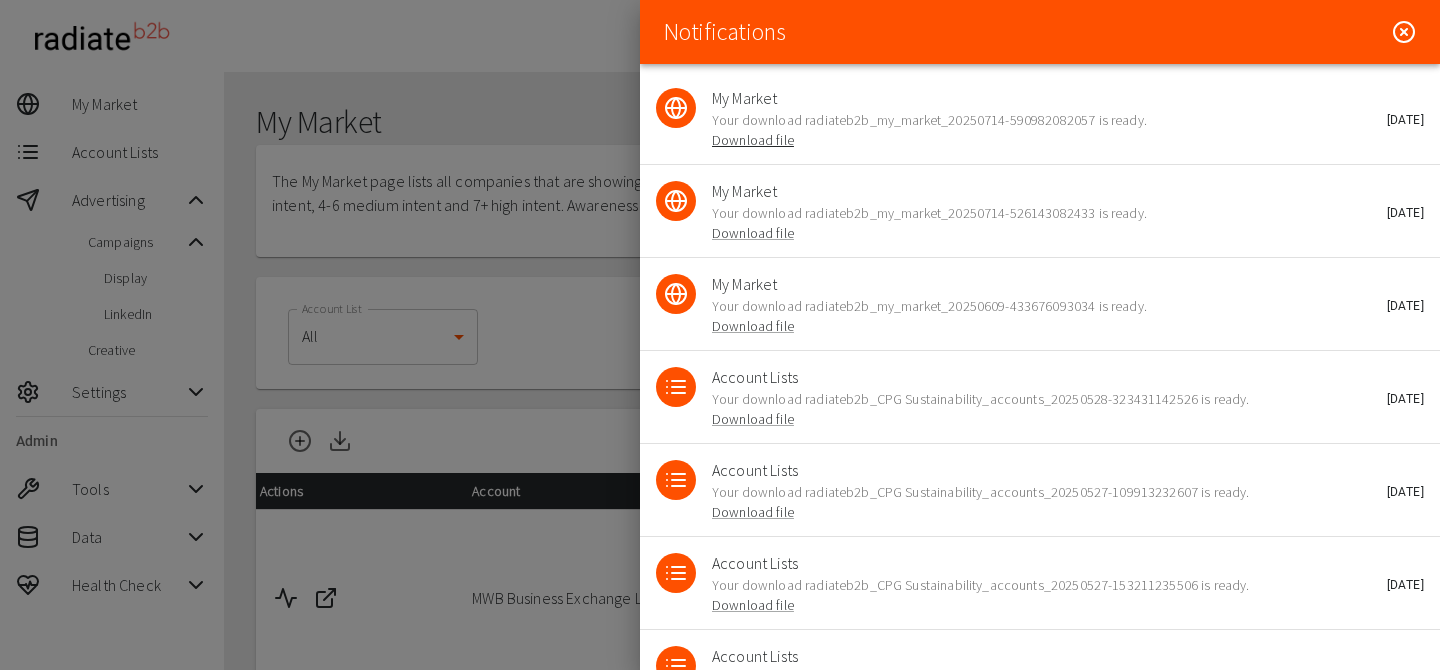 click on "Download file" at bounding box center (753, 140) 